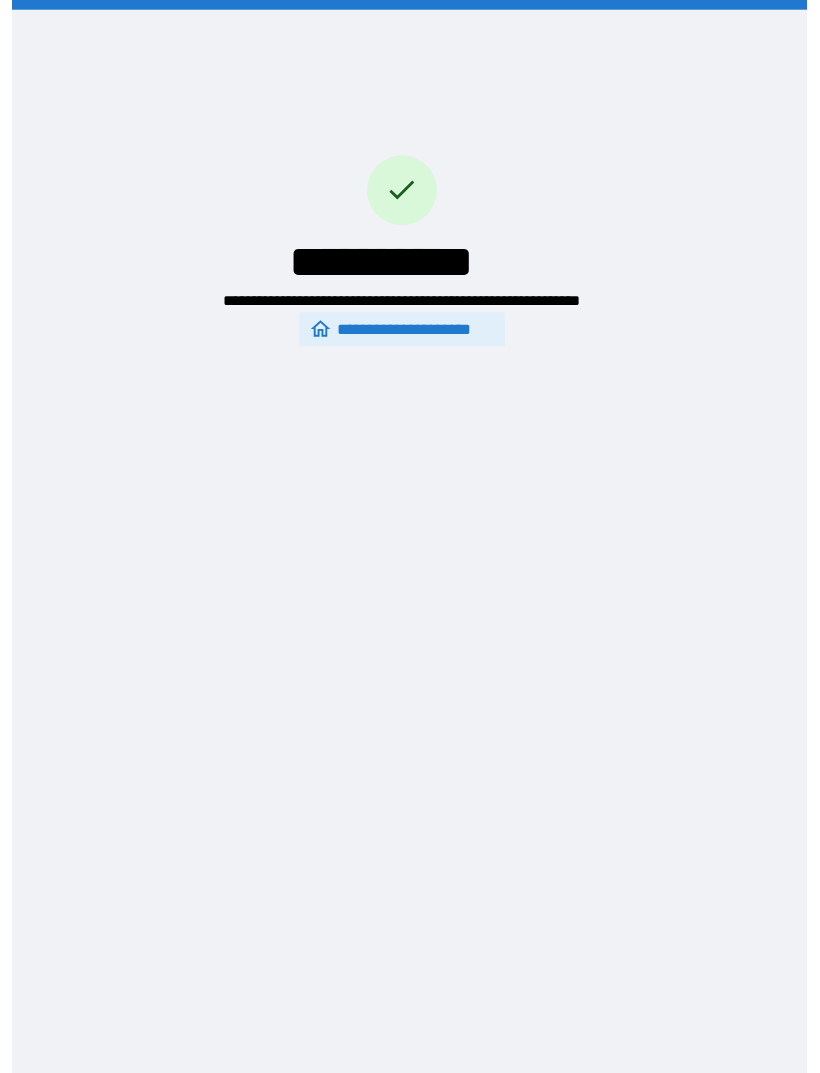 scroll, scrollTop: 0, scrollLeft: 0, axis: both 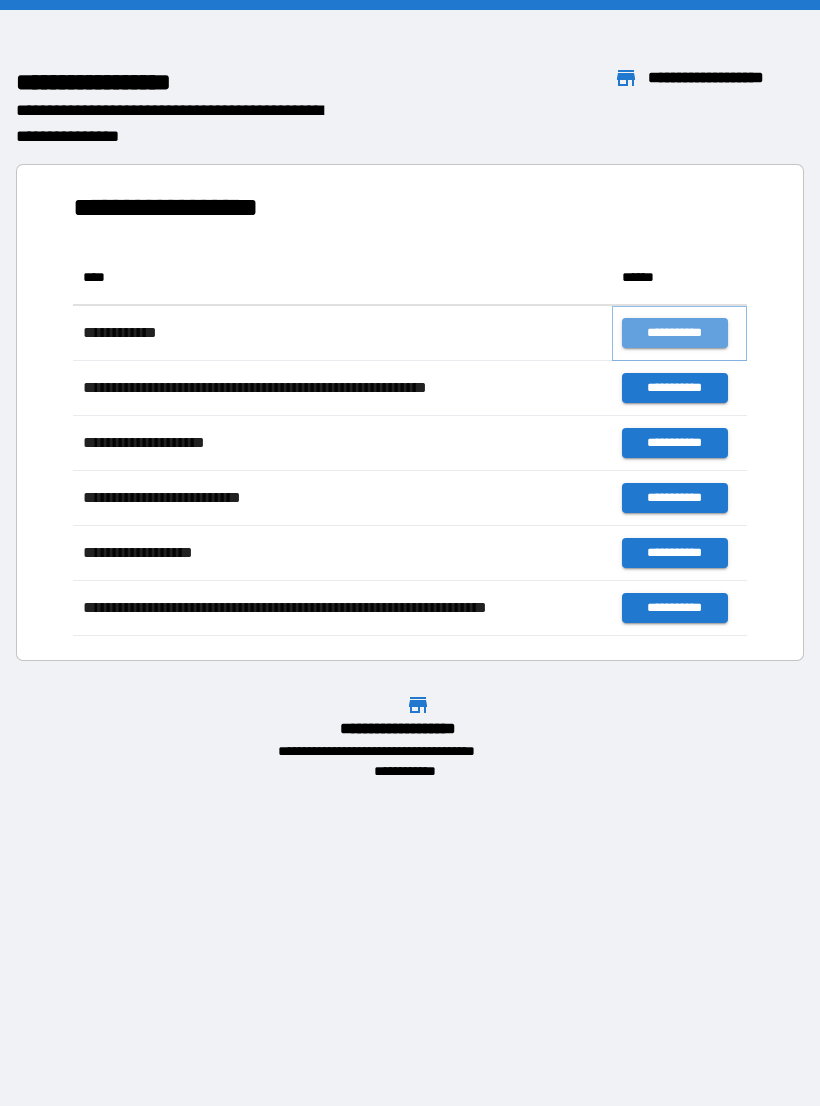 click on "**********" at bounding box center [674, 333] 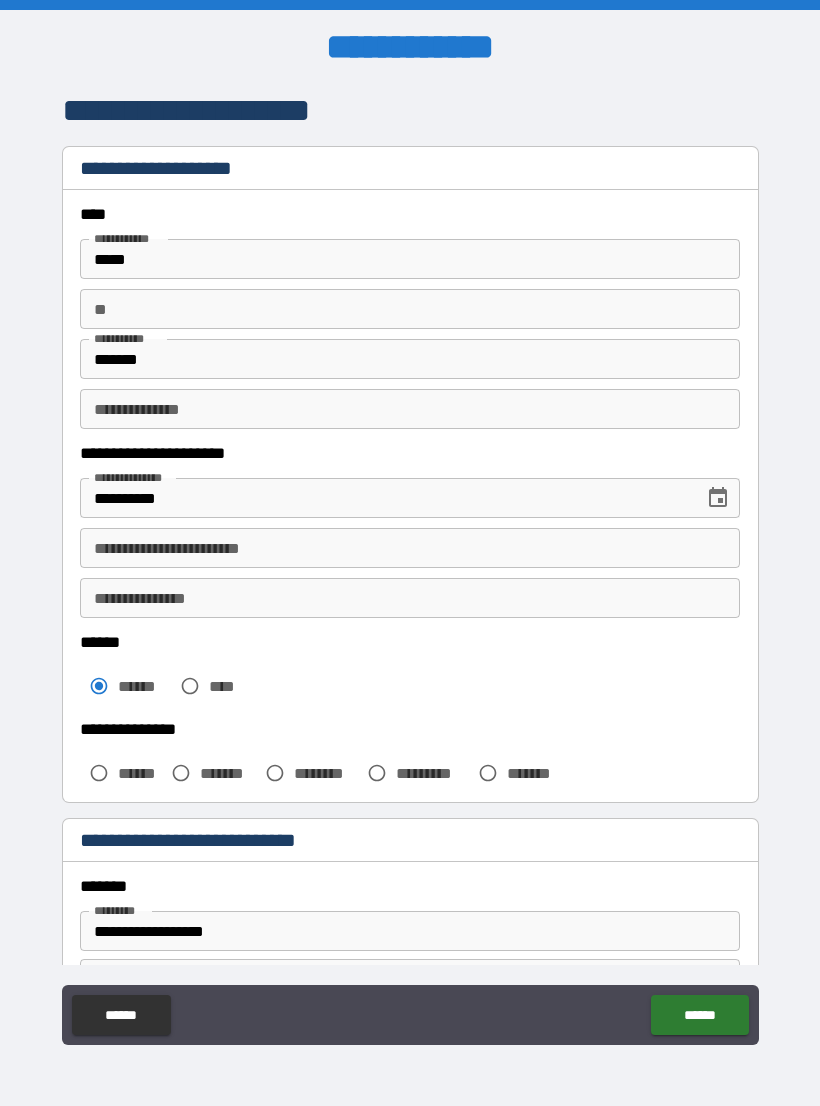 click on "**********" at bounding box center (410, 548) 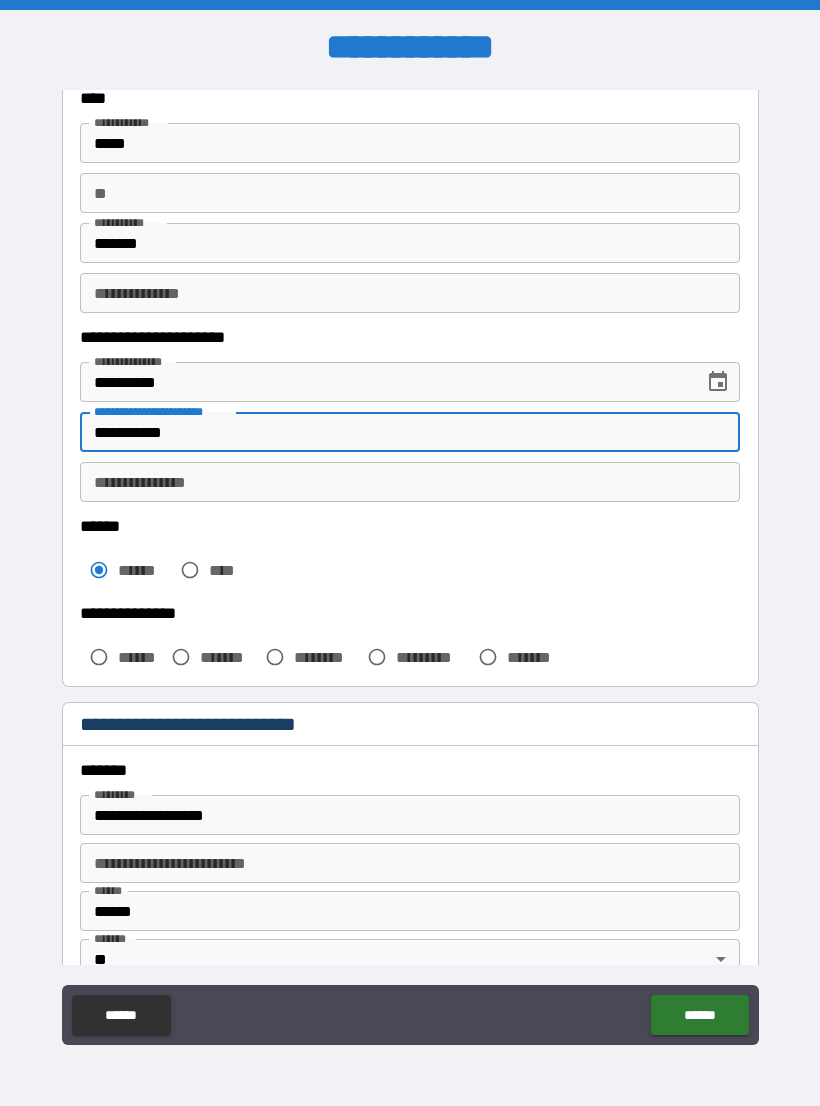 scroll, scrollTop: 140, scrollLeft: 0, axis: vertical 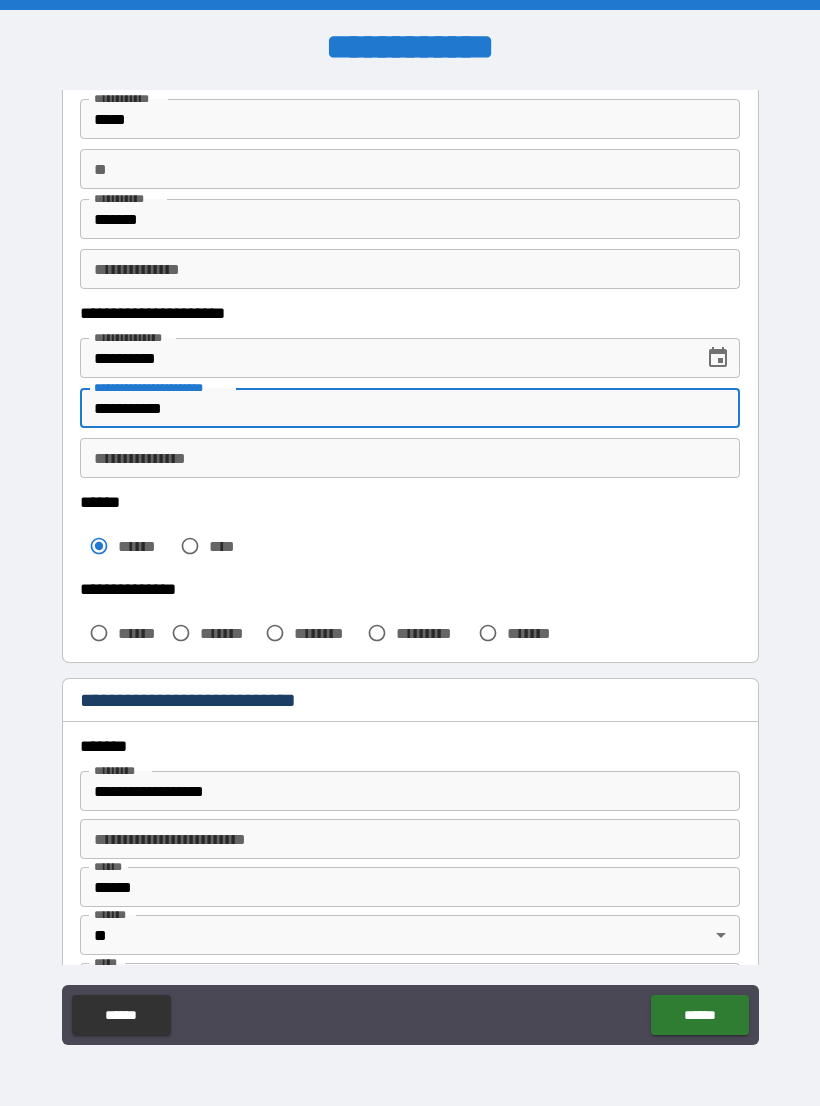 type on "**********" 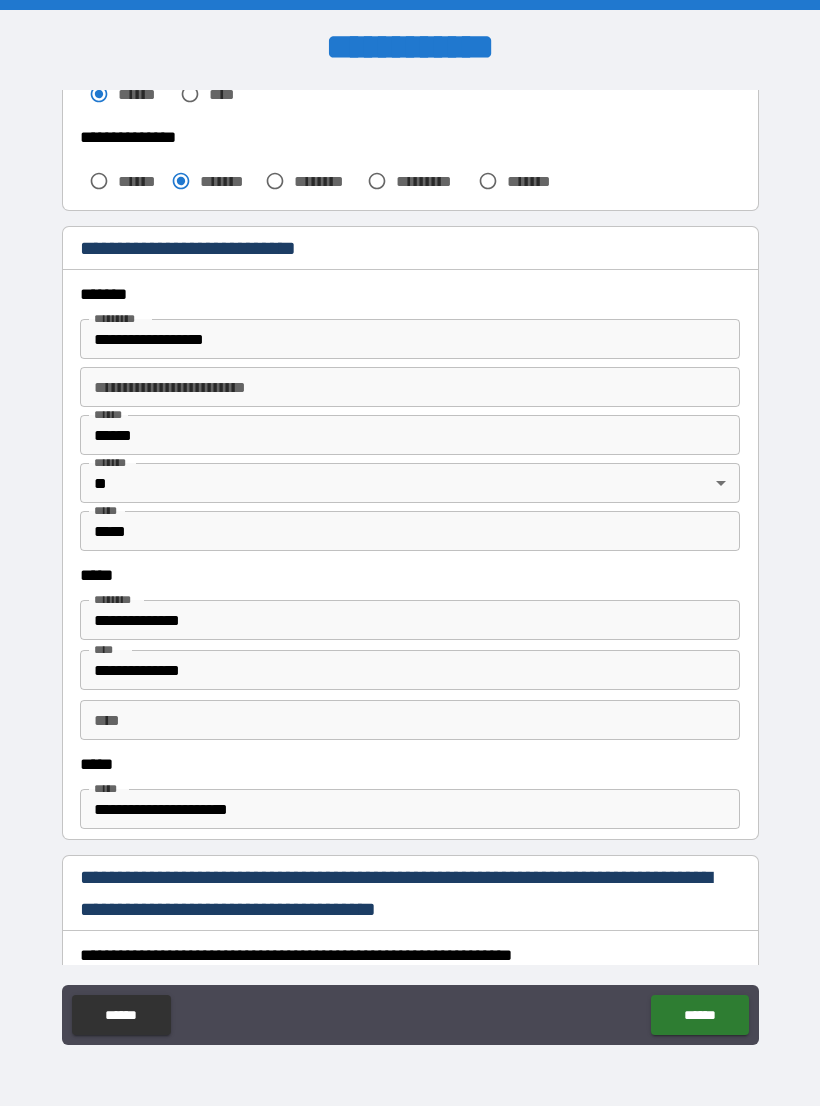 scroll, scrollTop: 612, scrollLeft: 0, axis: vertical 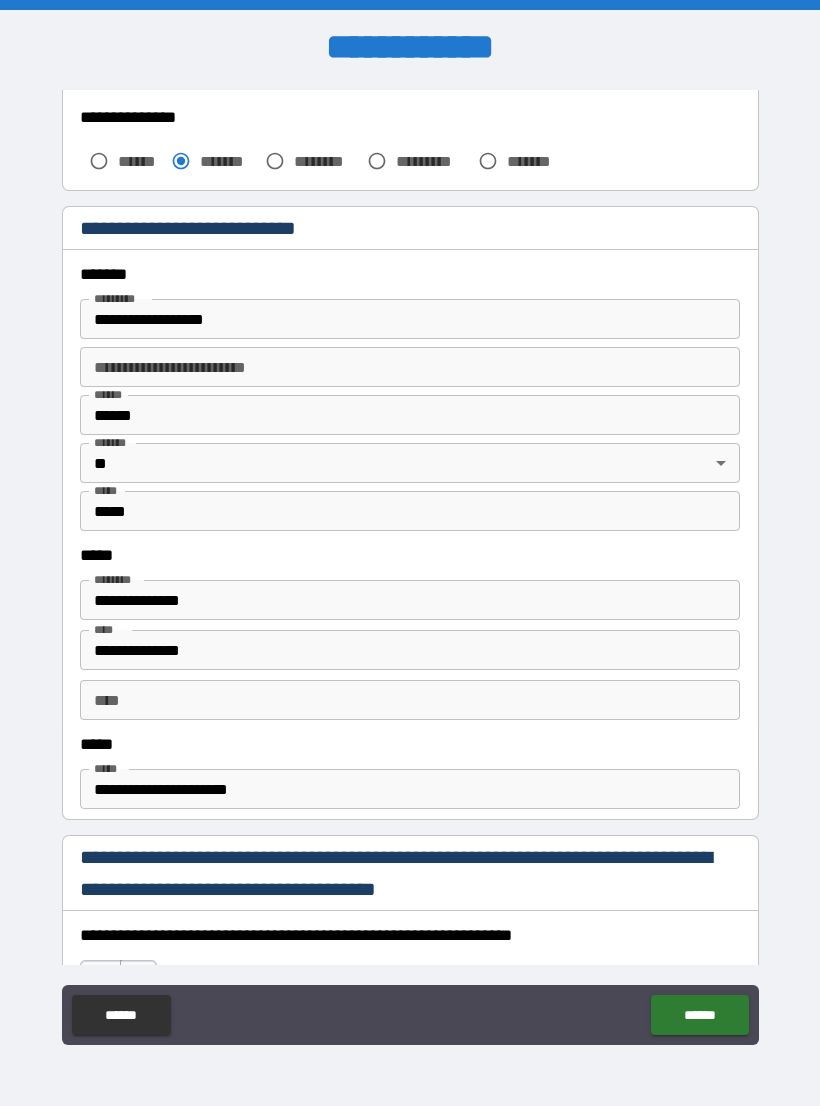 click on "**********" at bounding box center [410, 789] 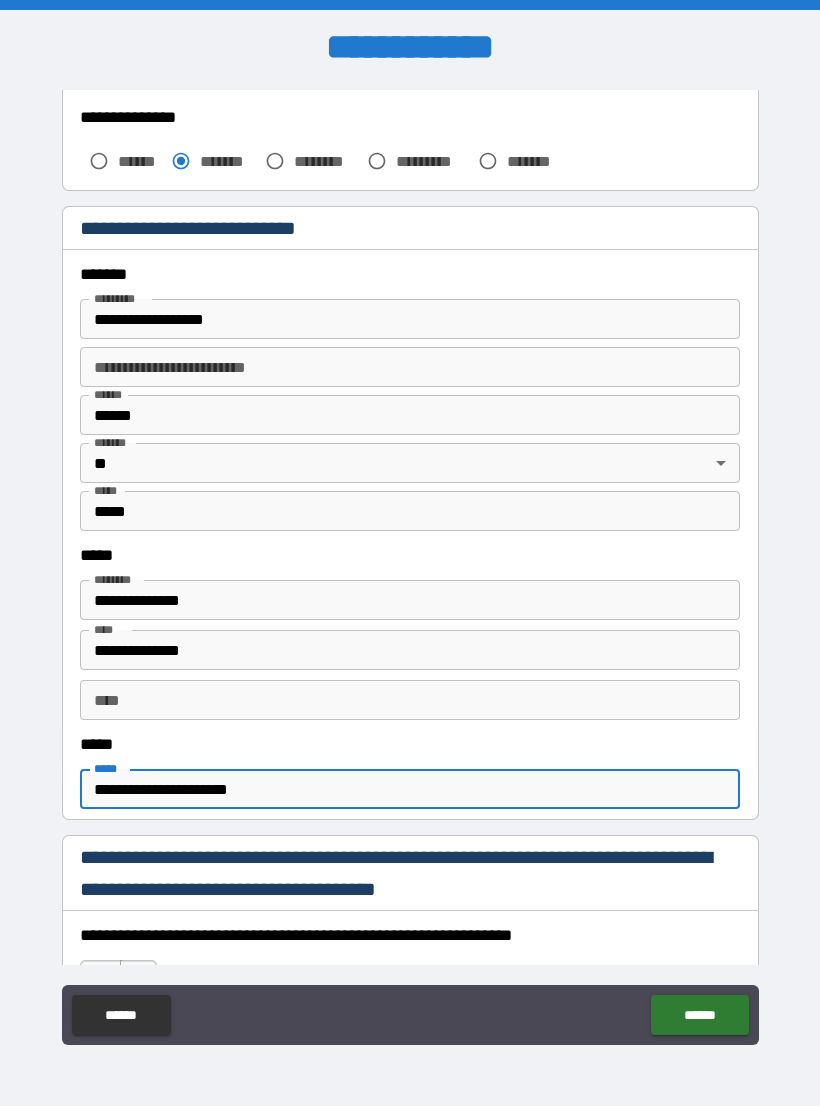 scroll, scrollTop: 31, scrollLeft: 0, axis: vertical 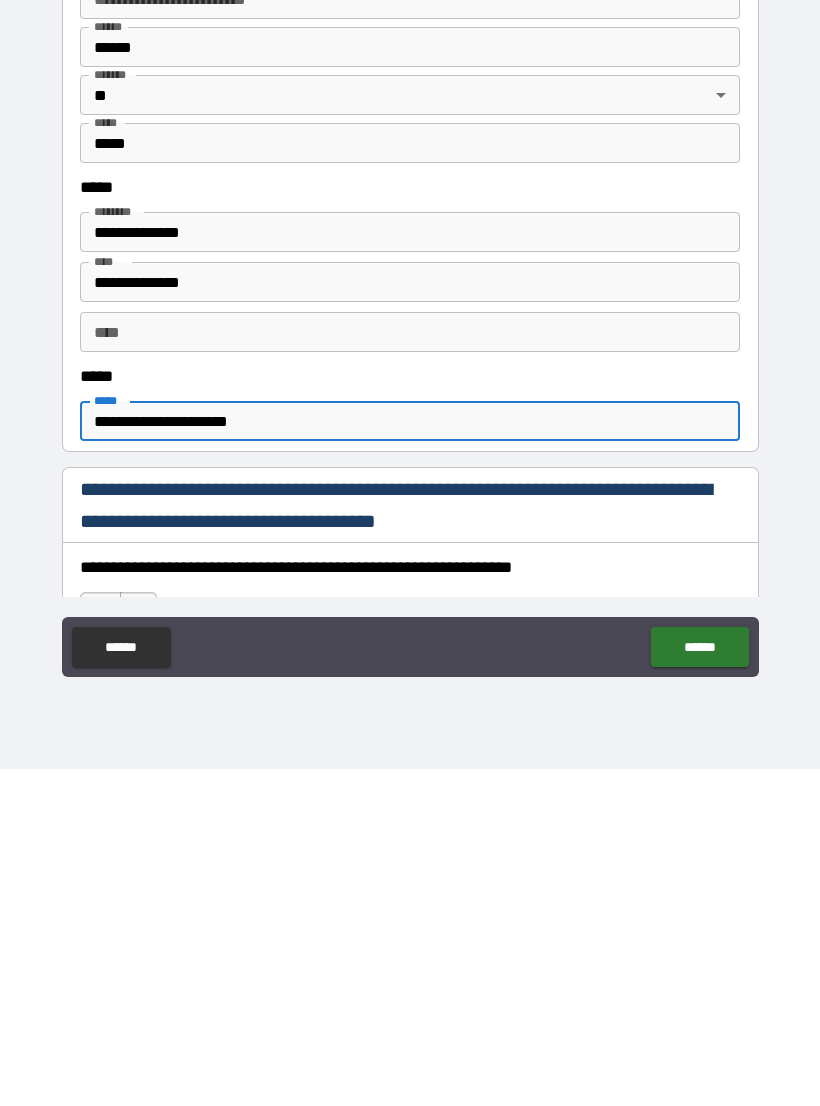 click on "**********" at bounding box center [410, 758] 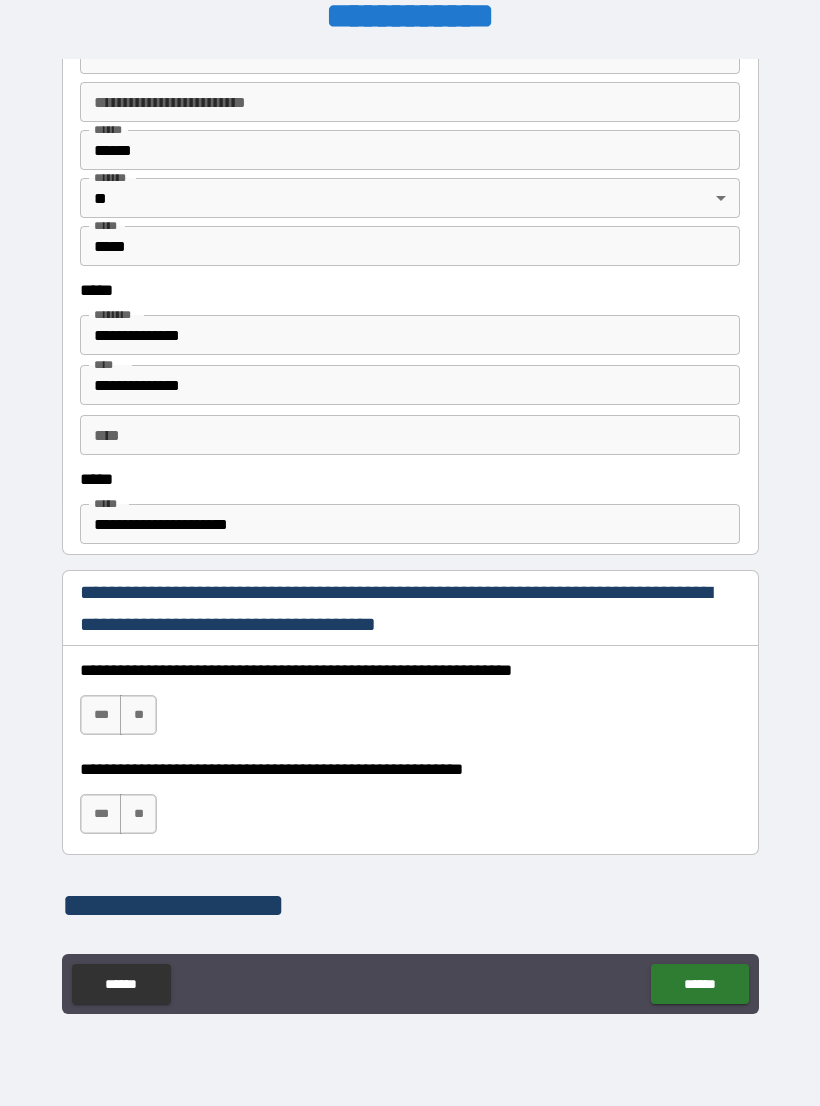 scroll, scrollTop: 847, scrollLeft: 0, axis: vertical 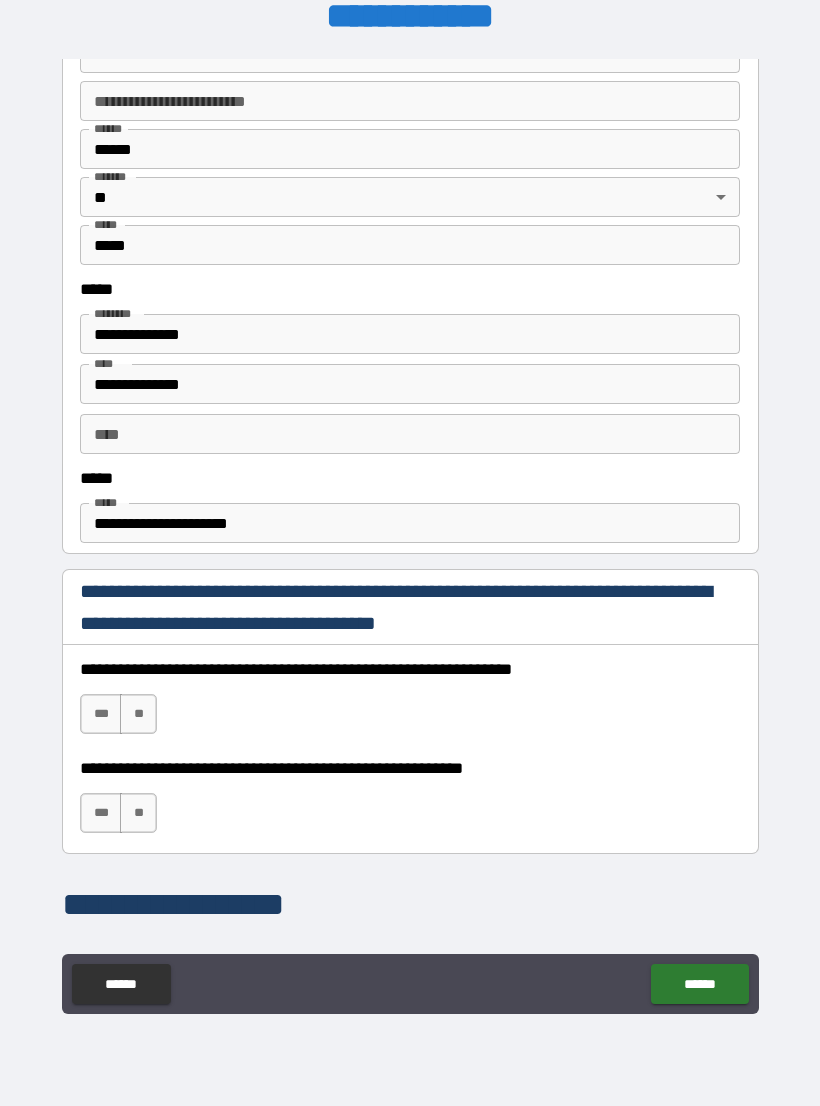 click on "***" at bounding box center [101, 714] 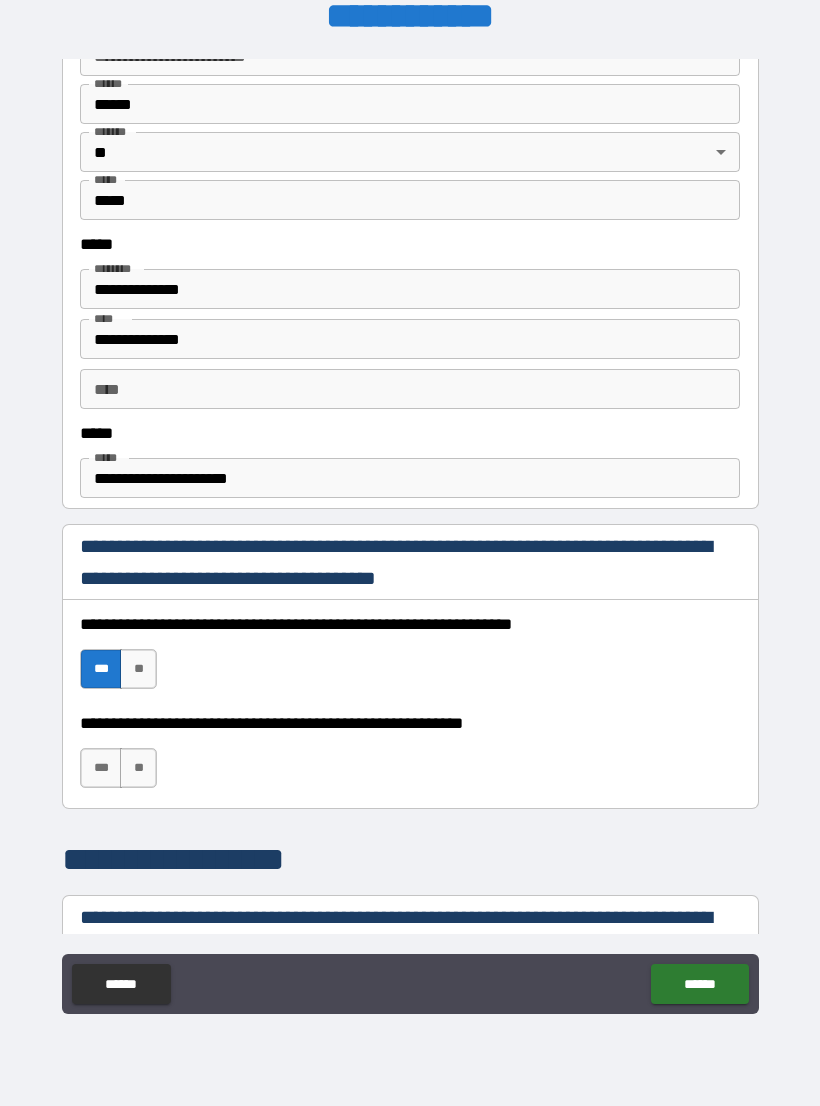 scroll, scrollTop: 908, scrollLeft: 0, axis: vertical 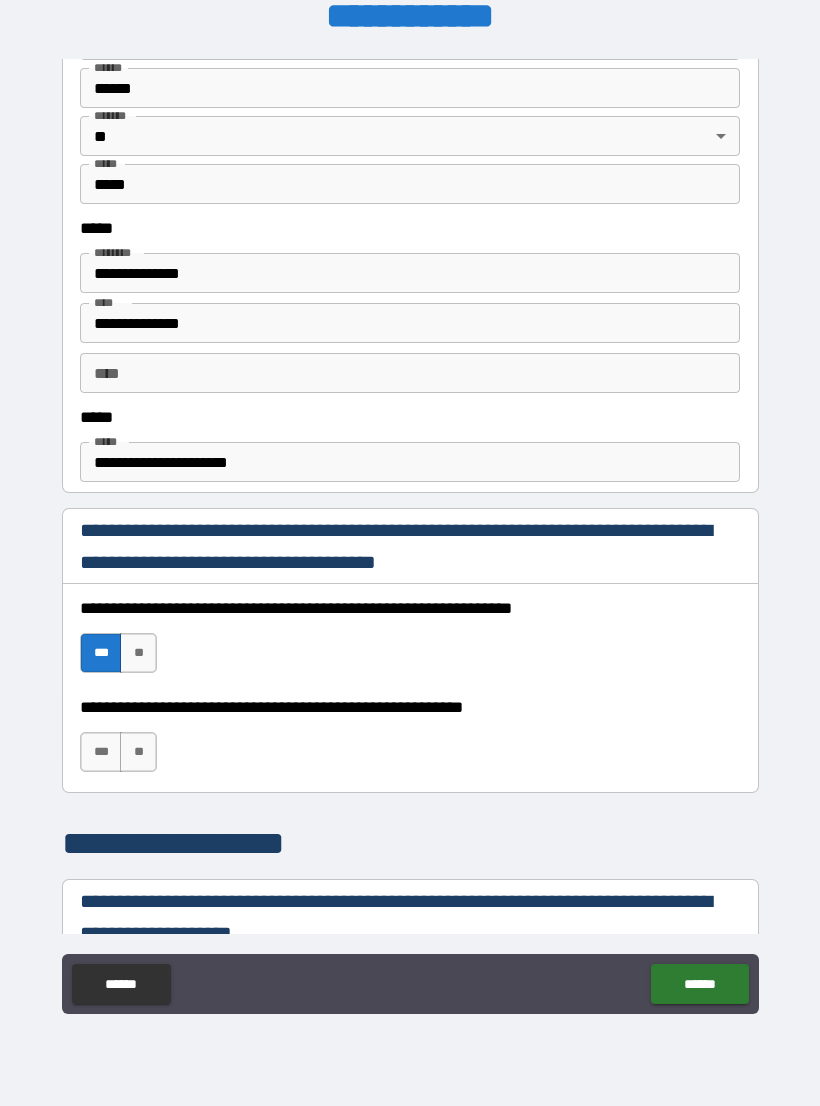 click on "***" at bounding box center (101, 752) 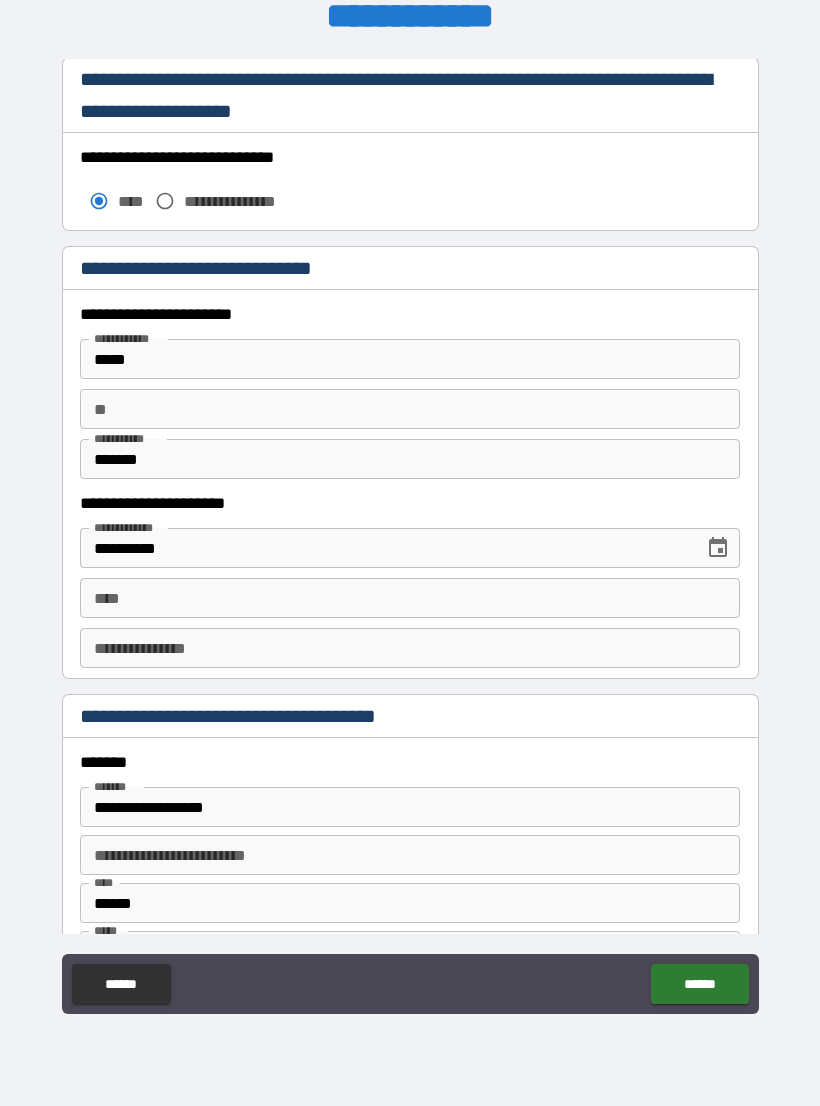scroll, scrollTop: 1734, scrollLeft: 0, axis: vertical 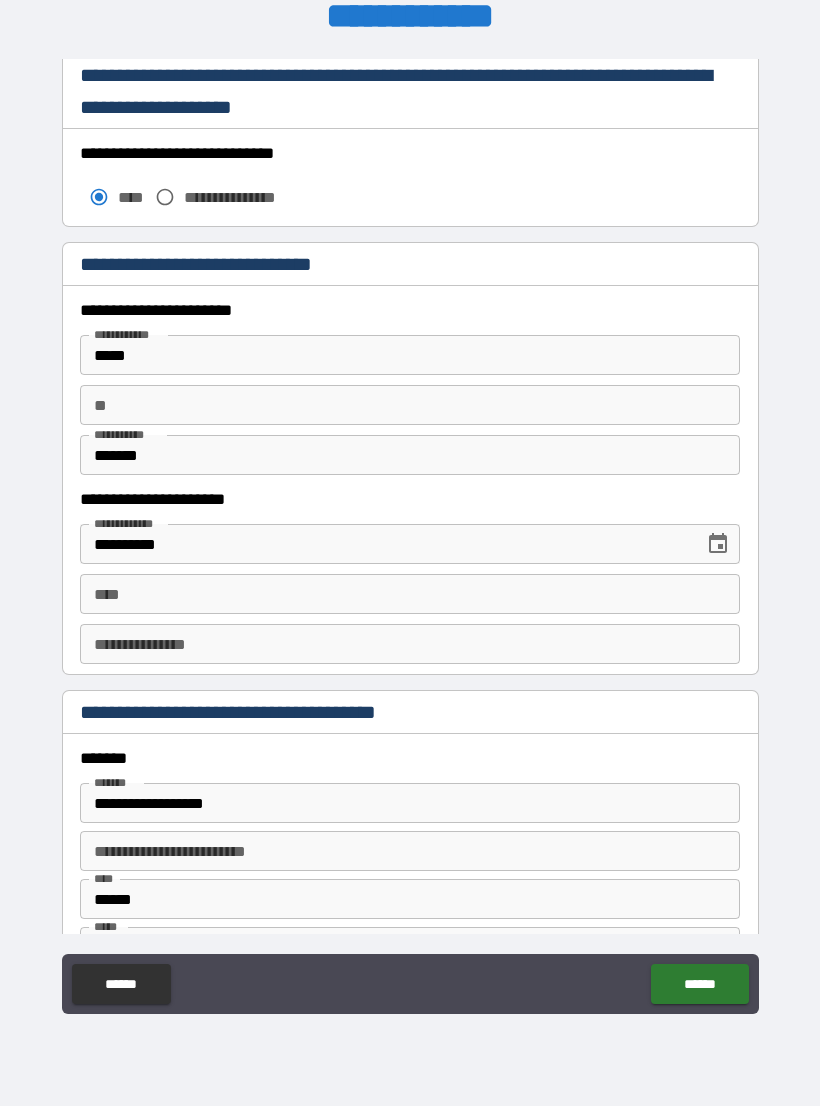 click on "*******" at bounding box center [410, 455] 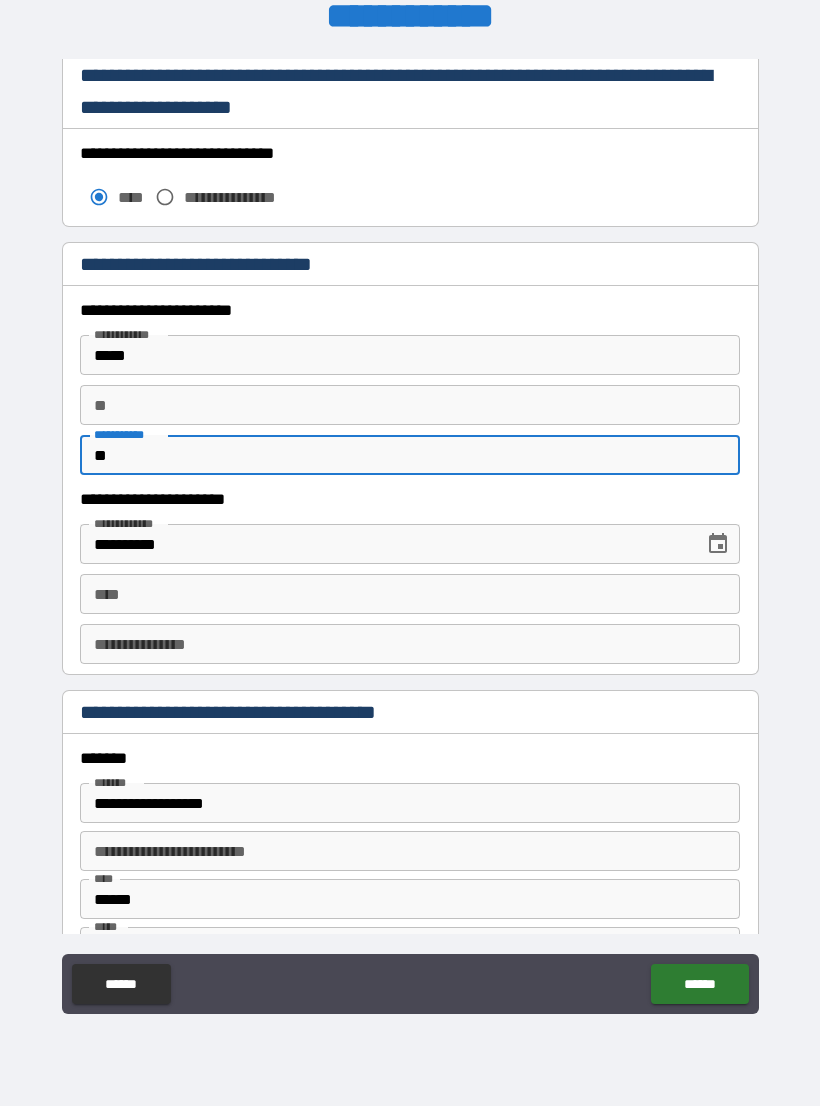 type on "*" 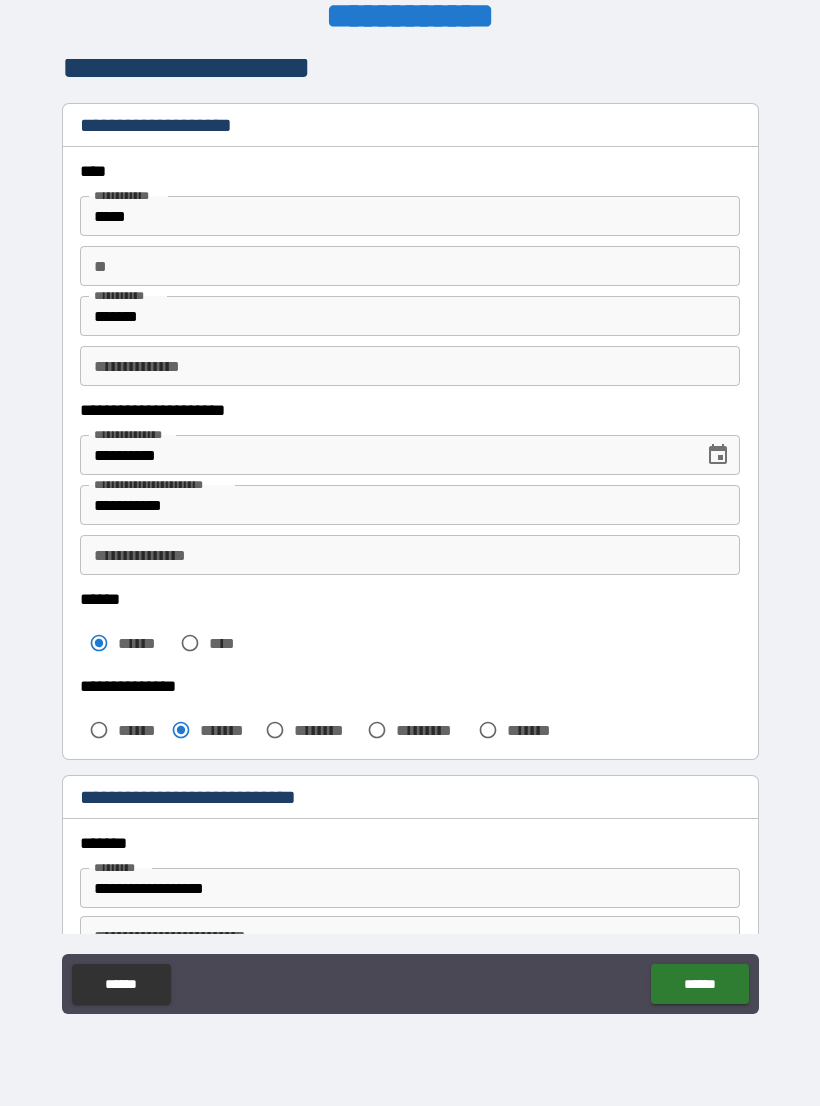 scroll, scrollTop: 12, scrollLeft: 0, axis: vertical 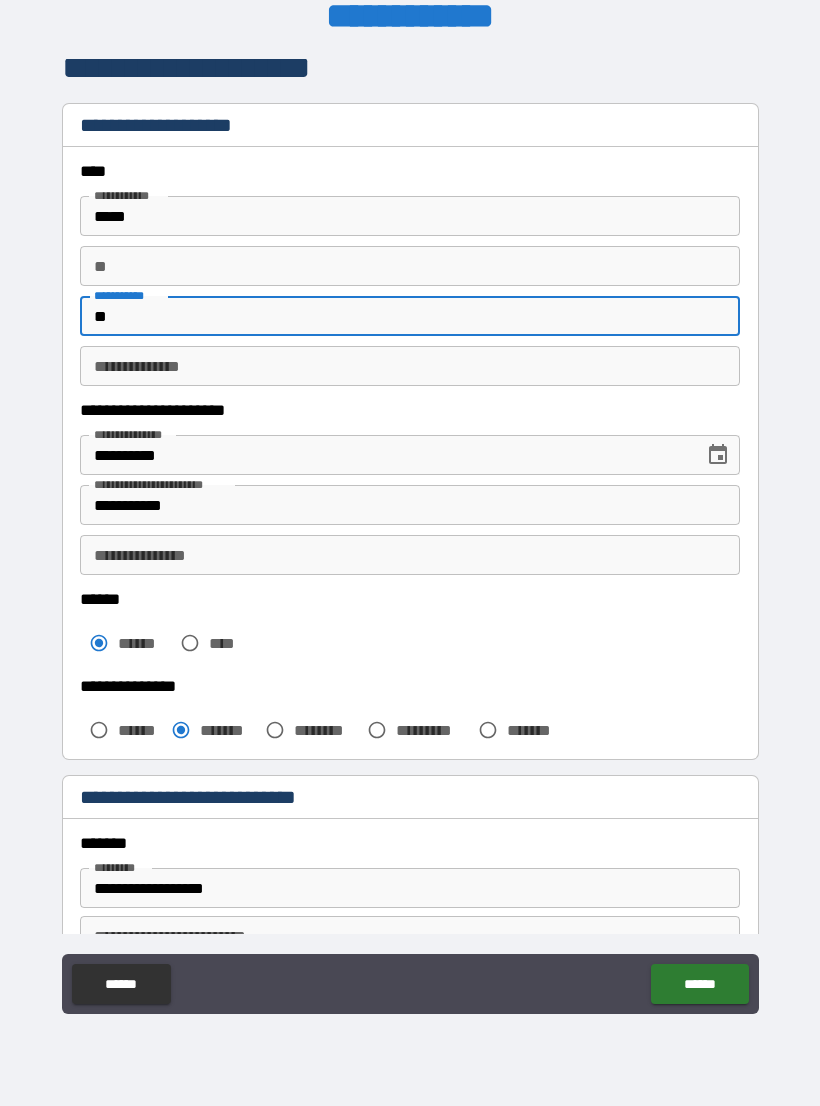 type on "*" 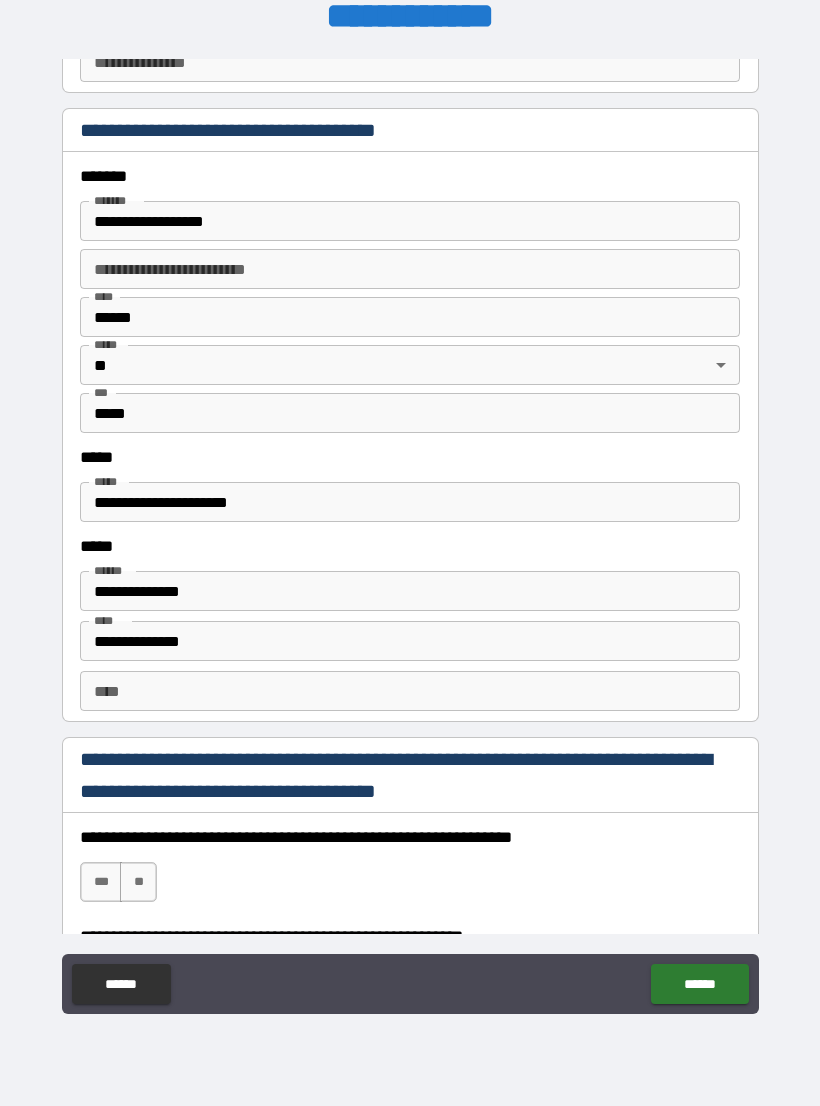 scroll, scrollTop: 2326, scrollLeft: 0, axis: vertical 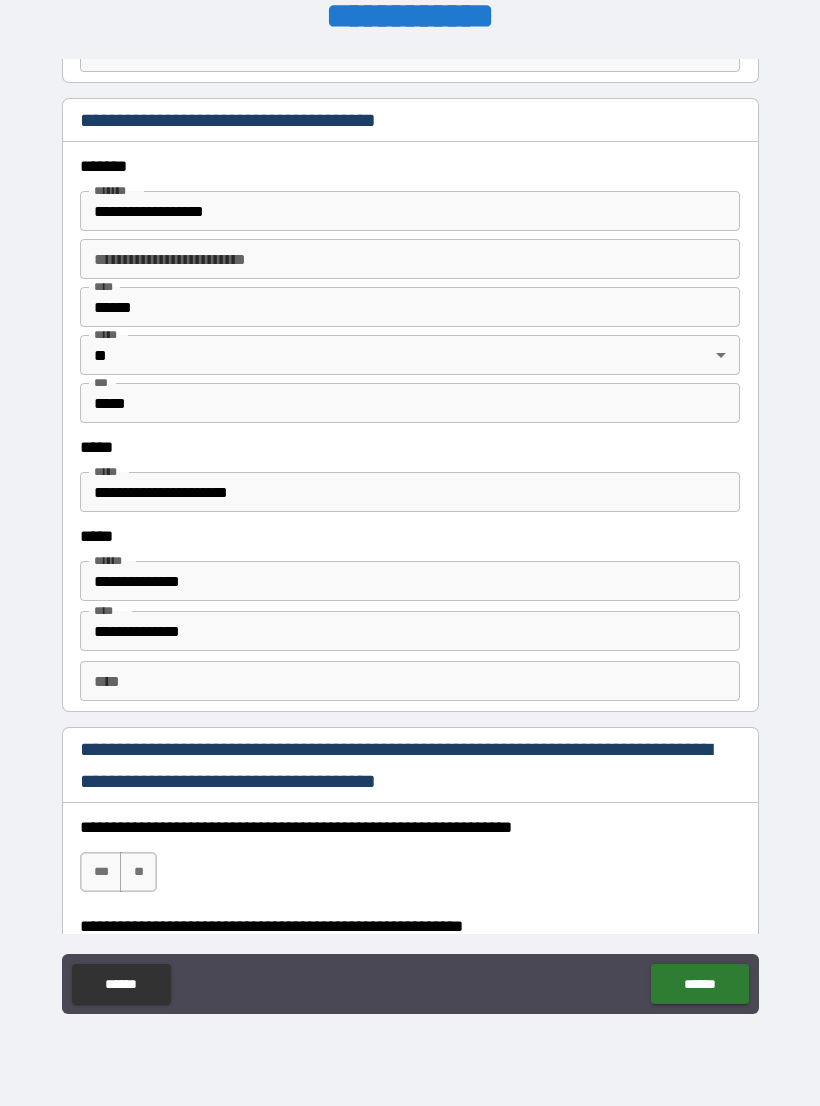 type on "*******" 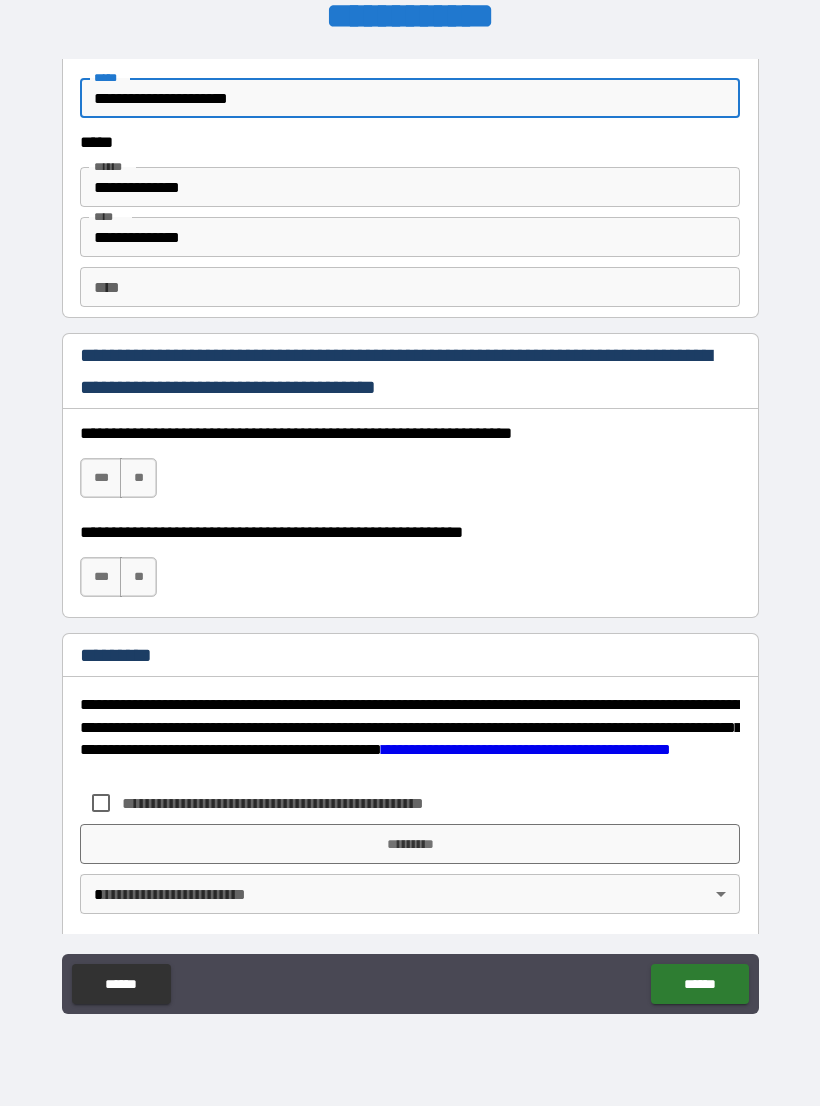 scroll, scrollTop: 2722, scrollLeft: 0, axis: vertical 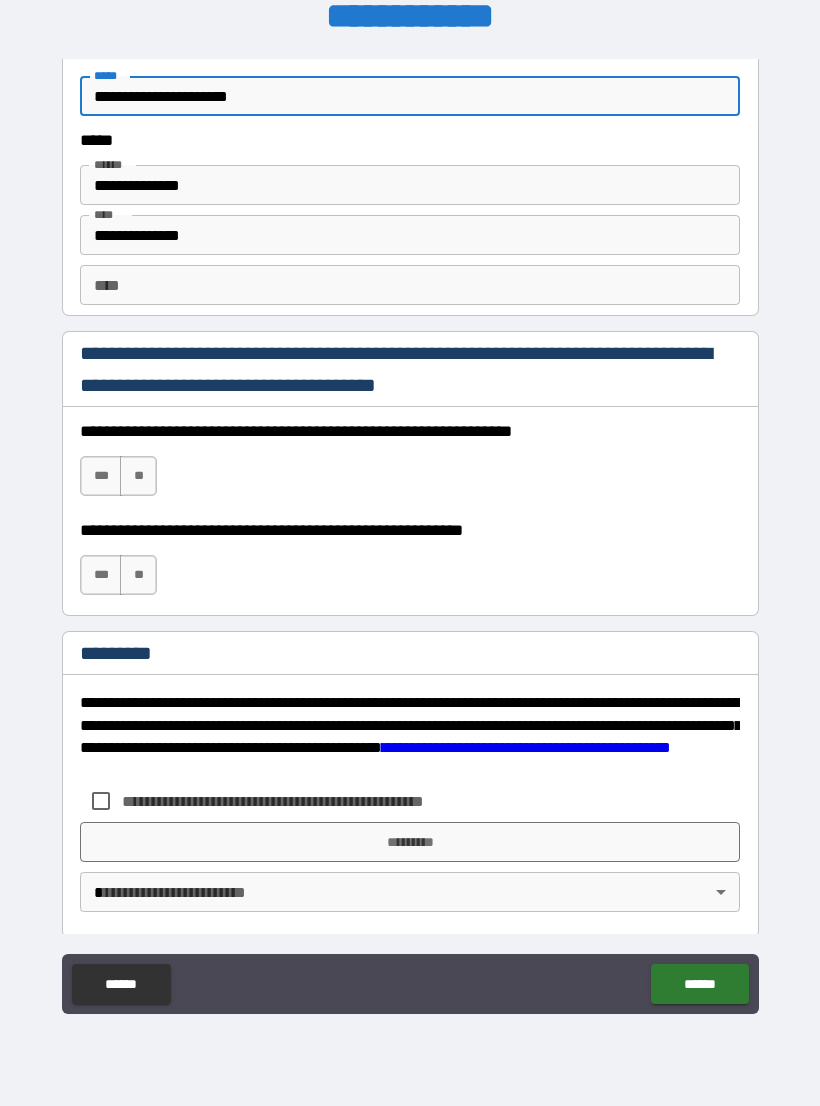 type on "**********" 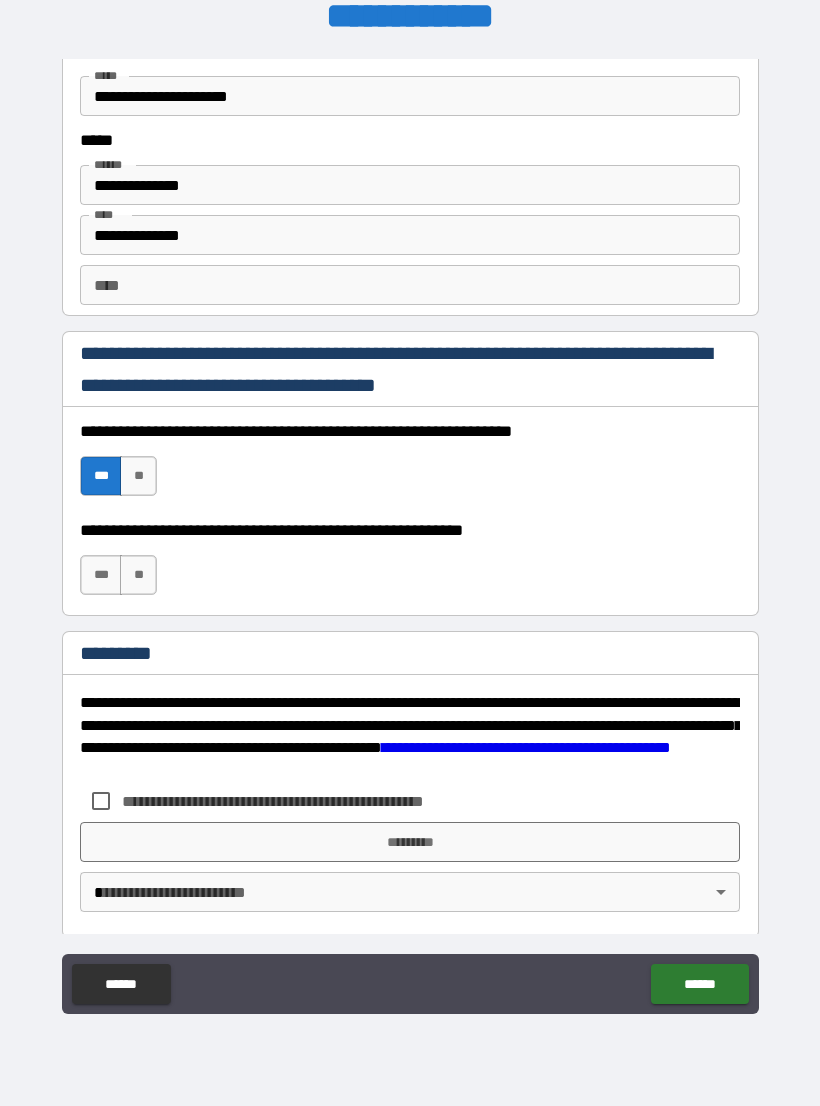 click on "***" at bounding box center (101, 575) 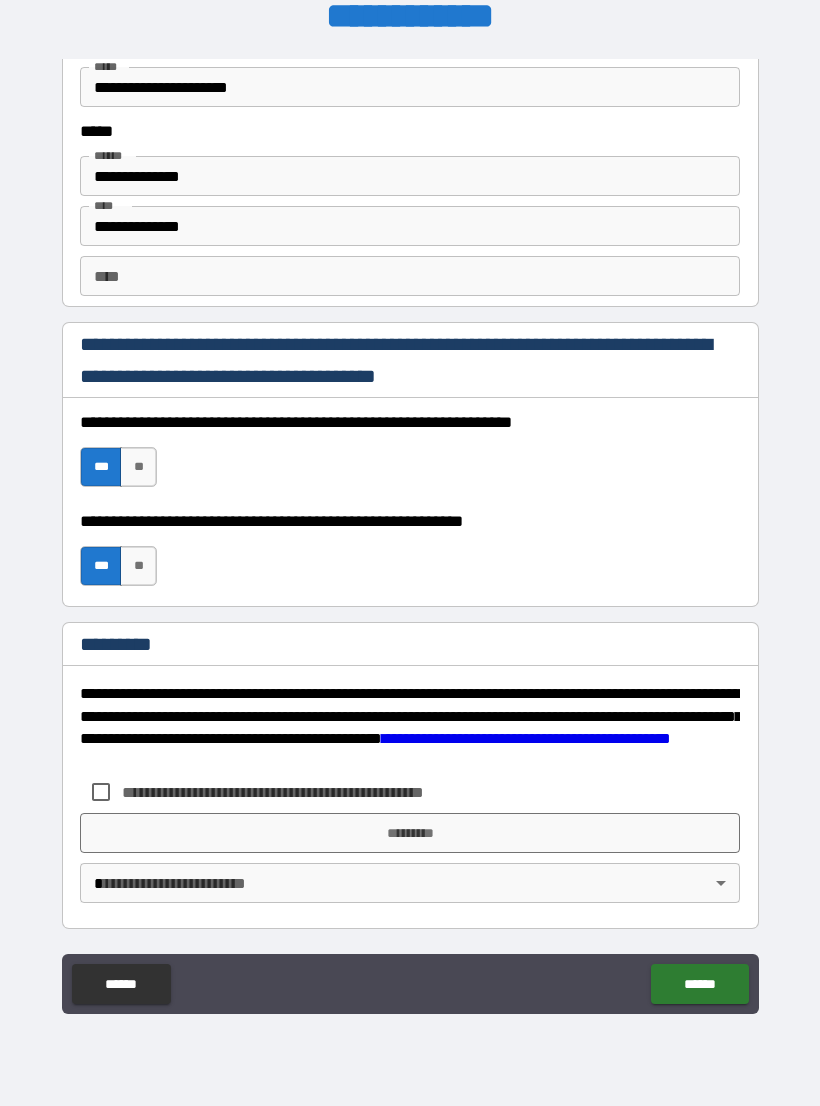 scroll, scrollTop: 2731, scrollLeft: 0, axis: vertical 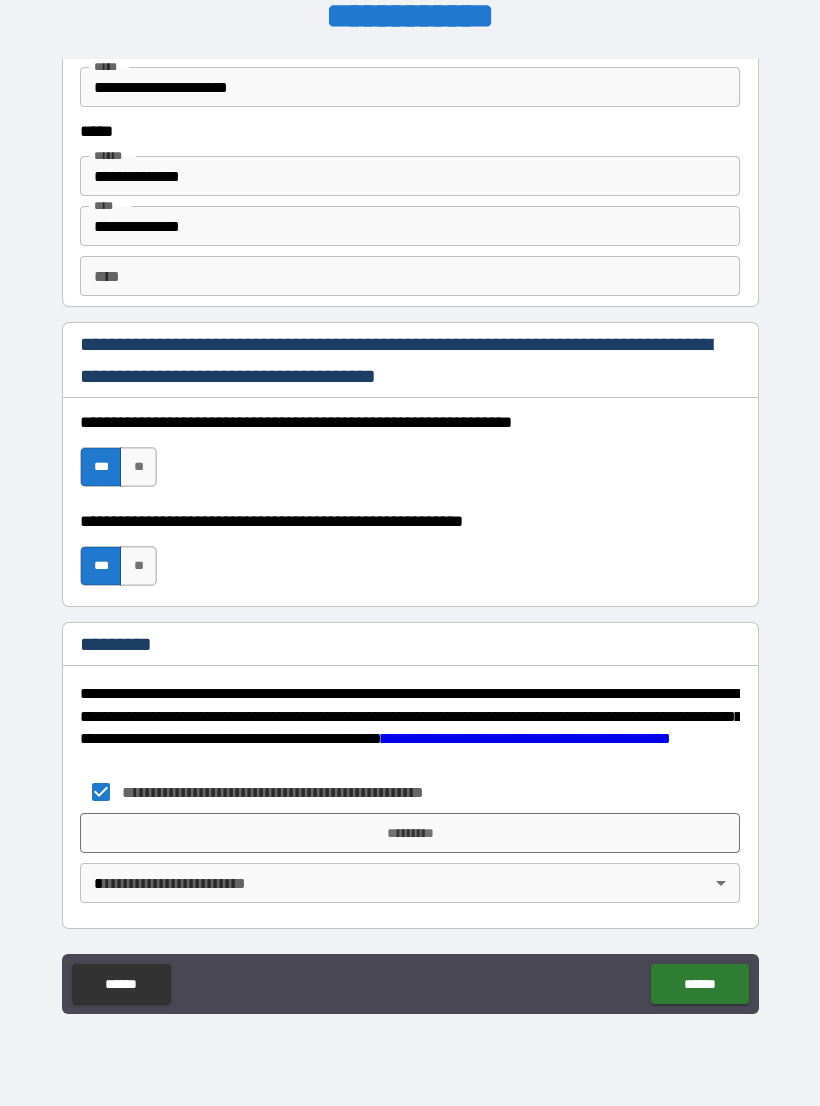 click on "*********" at bounding box center (410, 833) 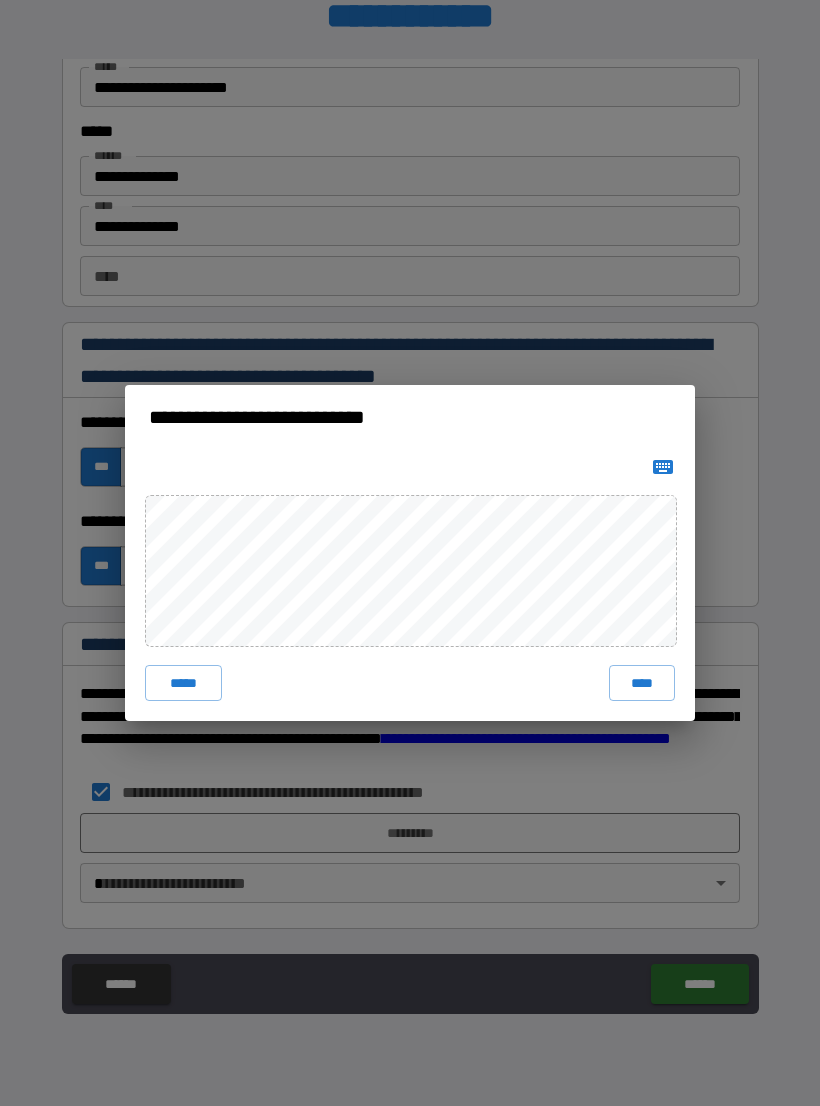 click on "****" at bounding box center (642, 683) 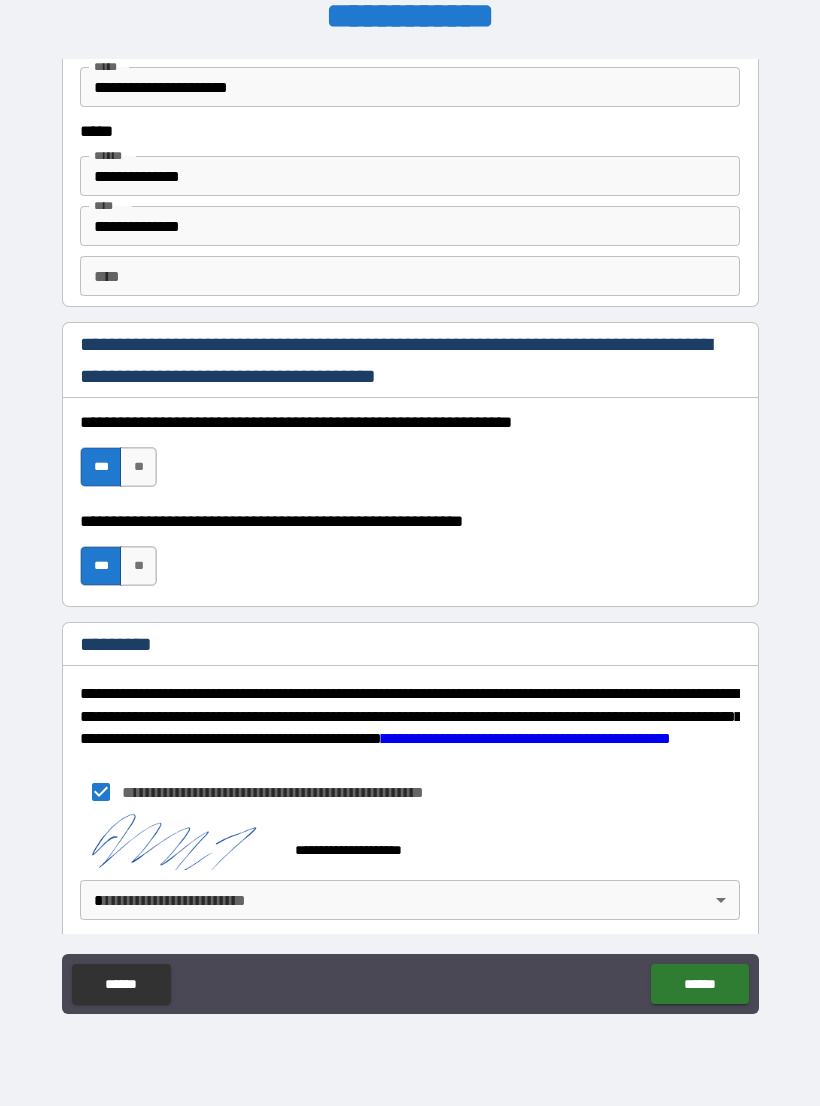 click on "**********" at bounding box center [410, 537] 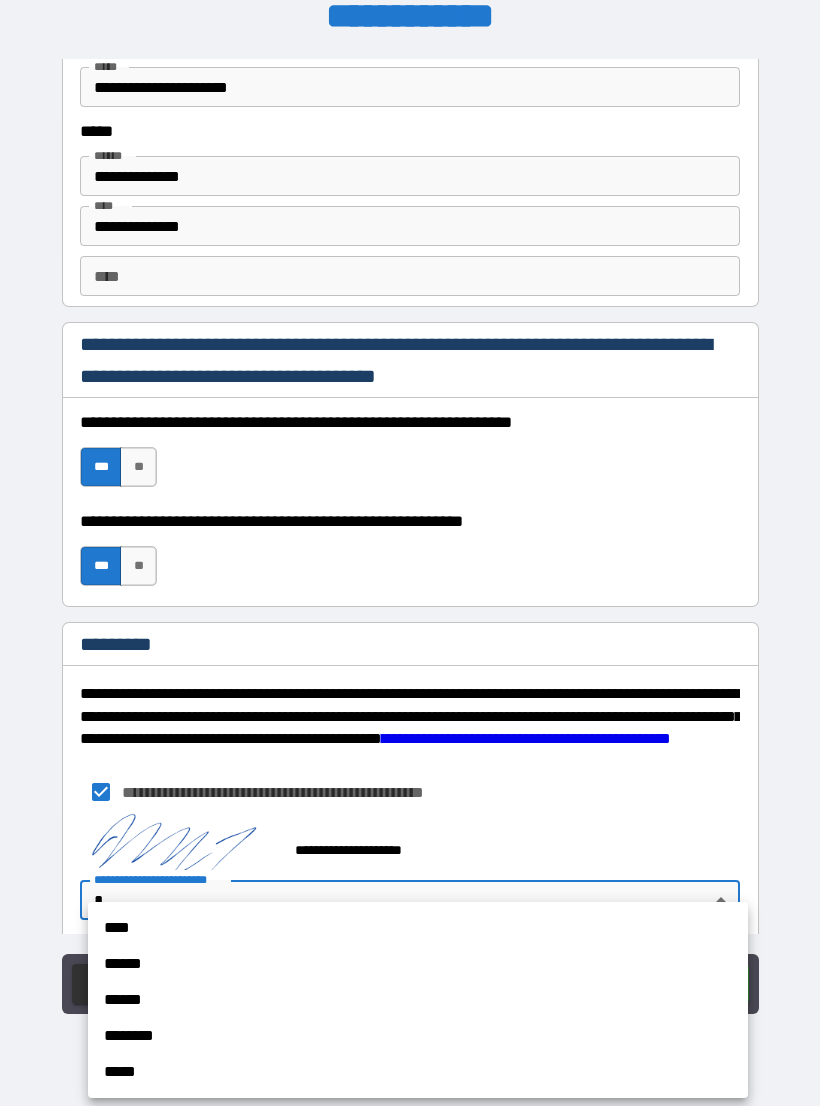 click on "****" at bounding box center (418, 928) 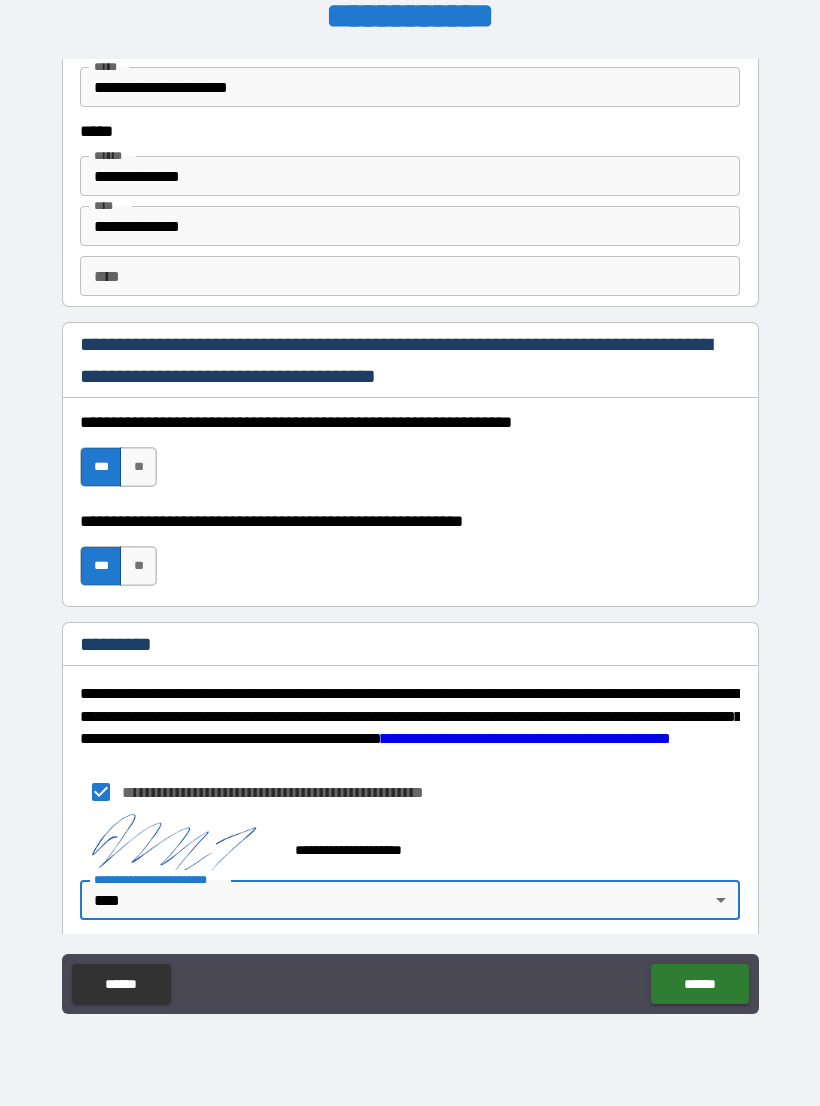 type on "*" 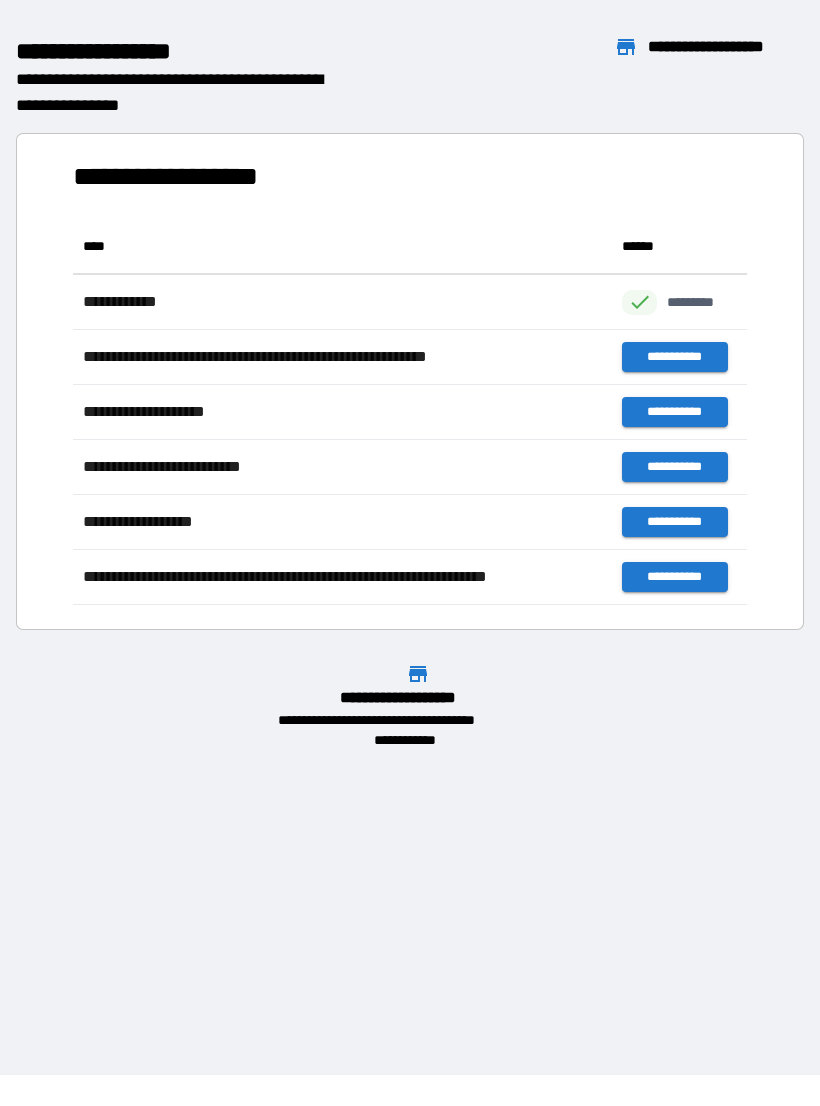 scroll, scrollTop: 386, scrollLeft: 674, axis: both 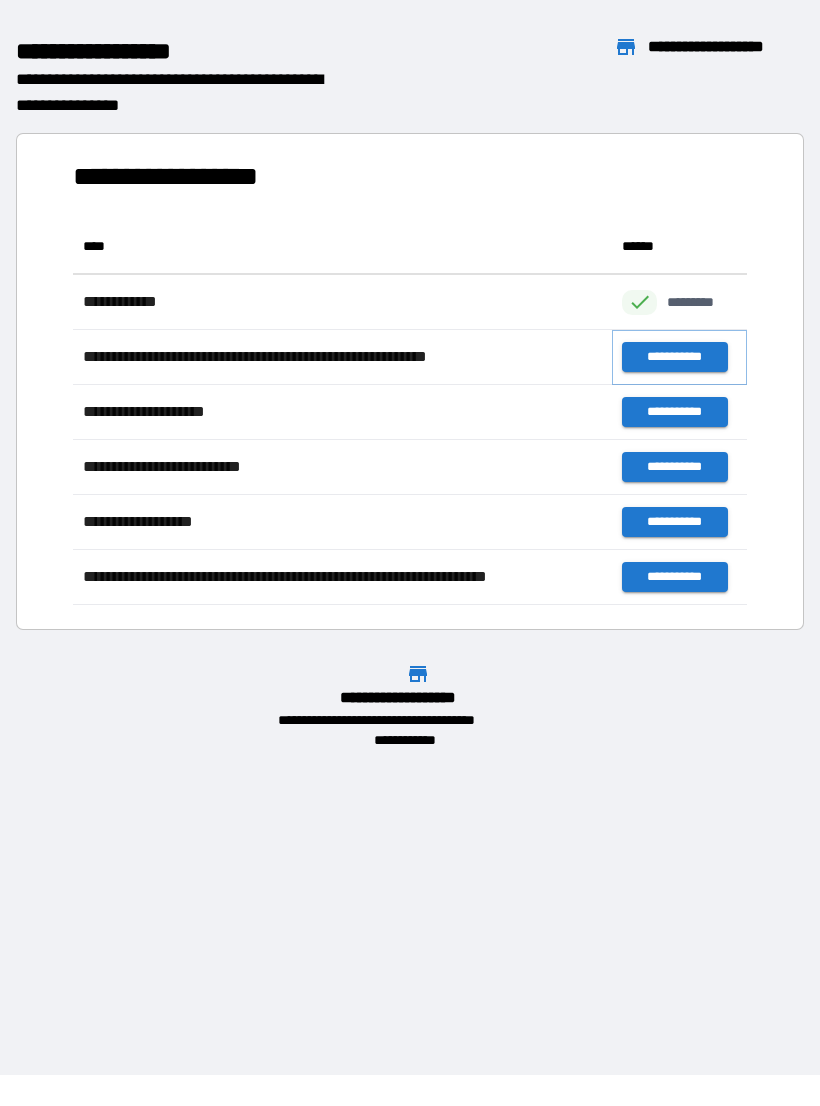 click on "**********" at bounding box center [674, 357] 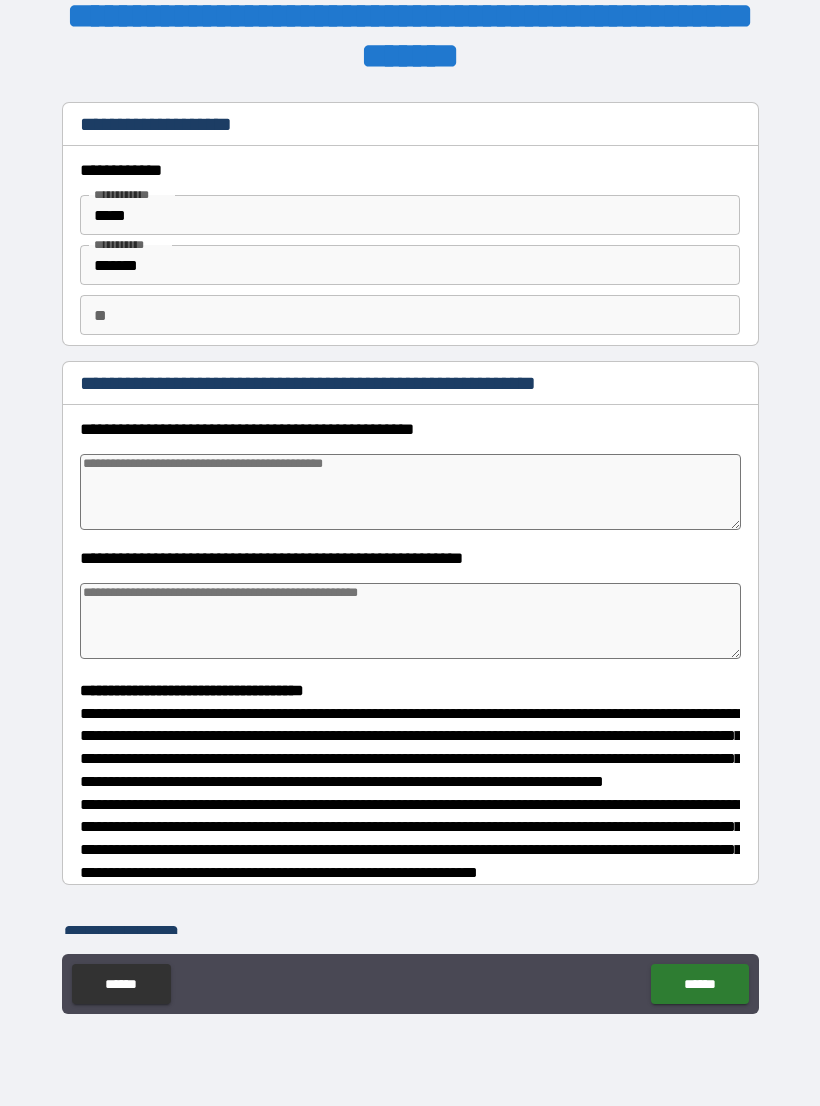 type on "*" 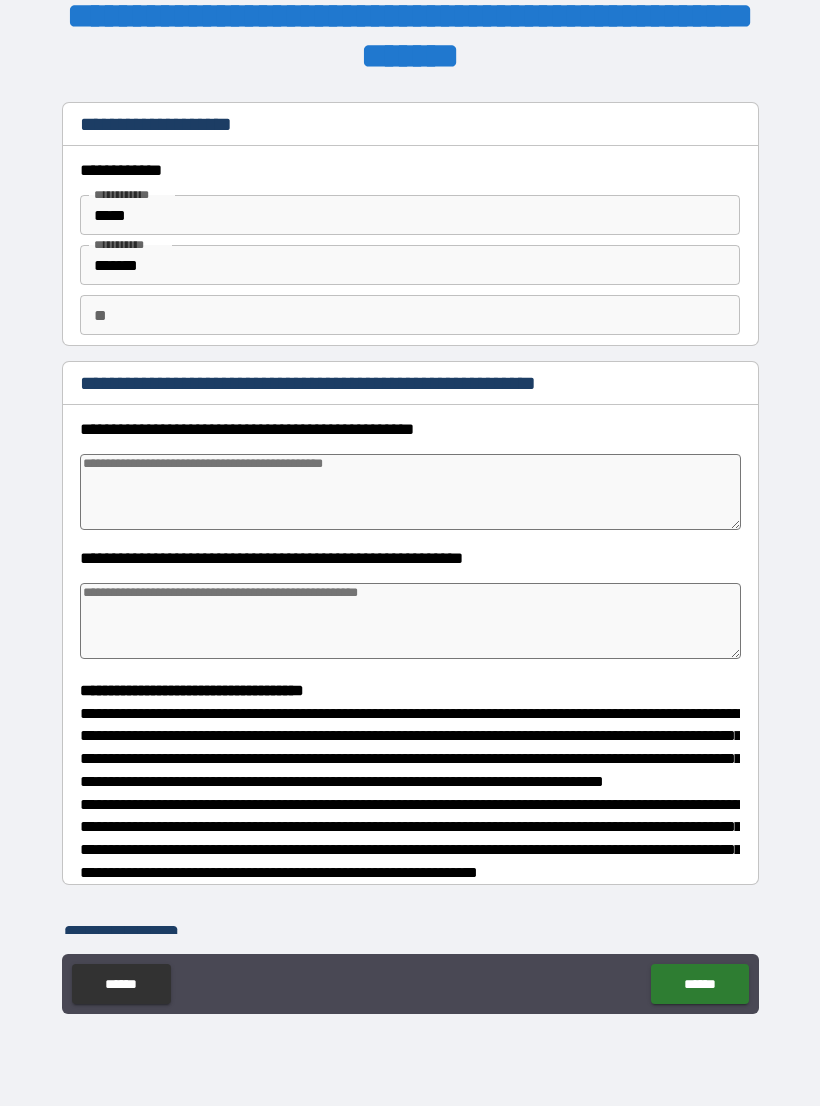 type on "*" 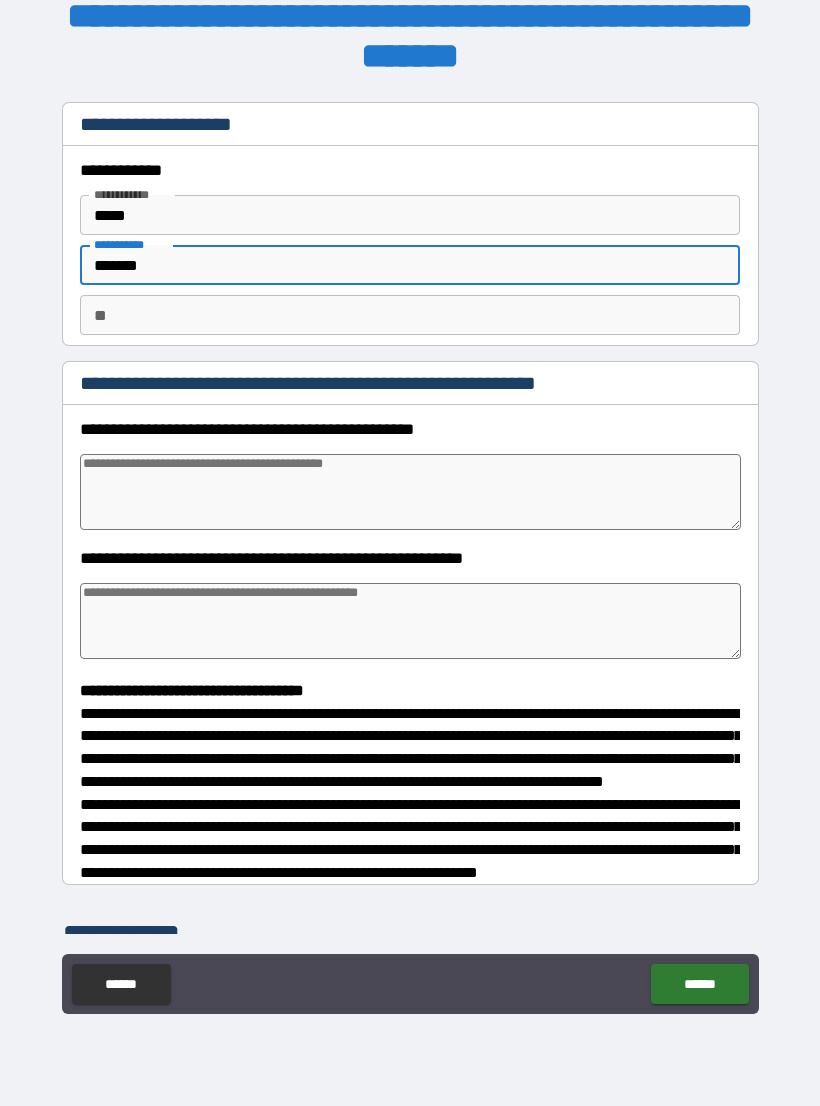 type on "******" 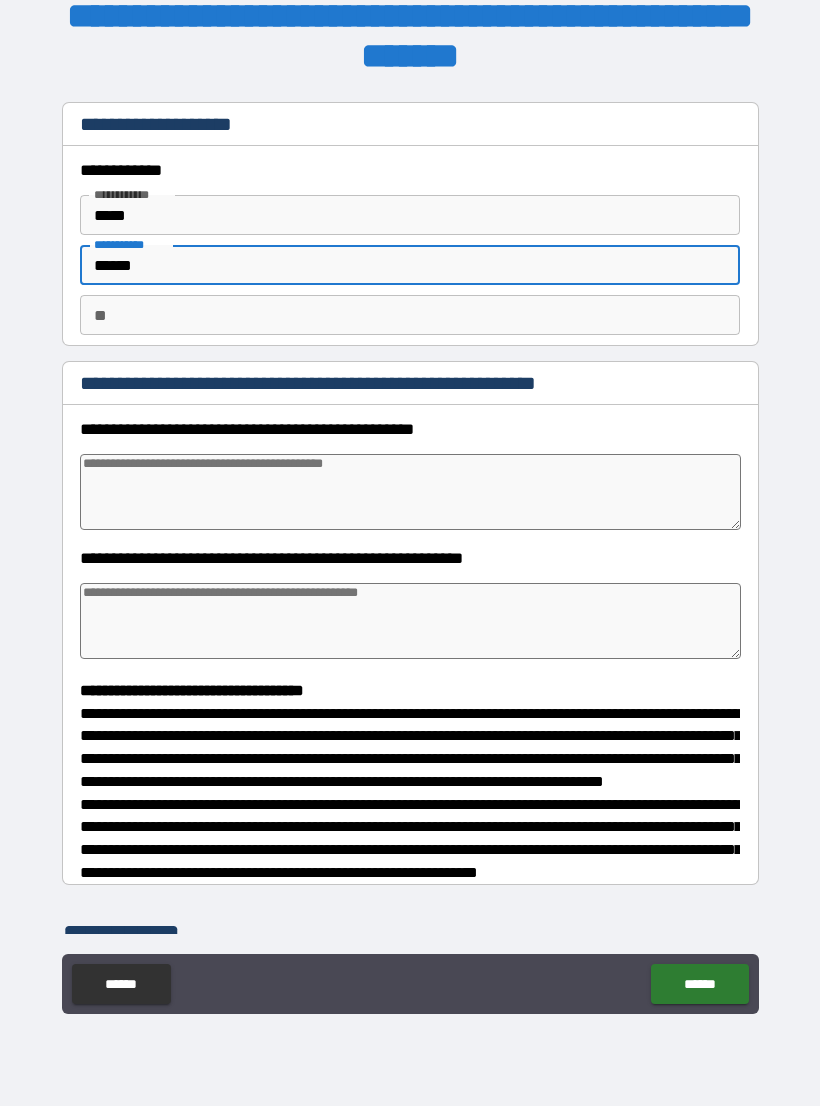 type on "*" 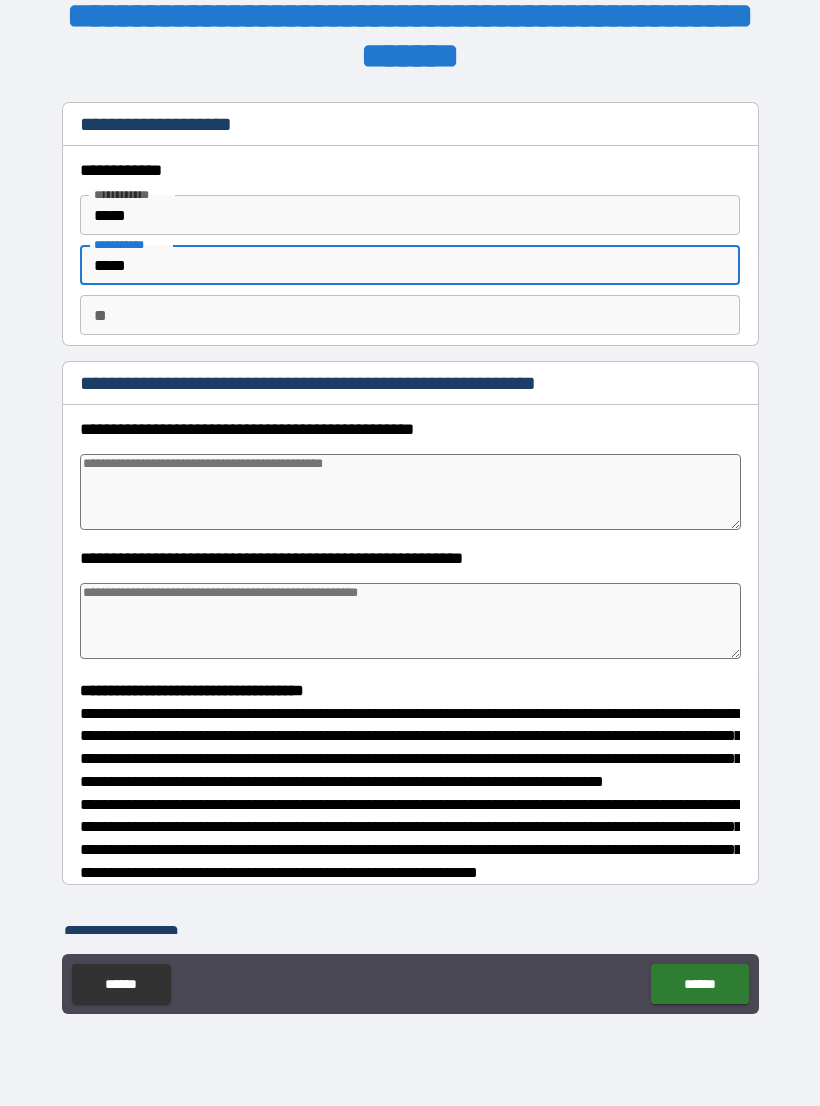 type on "*" 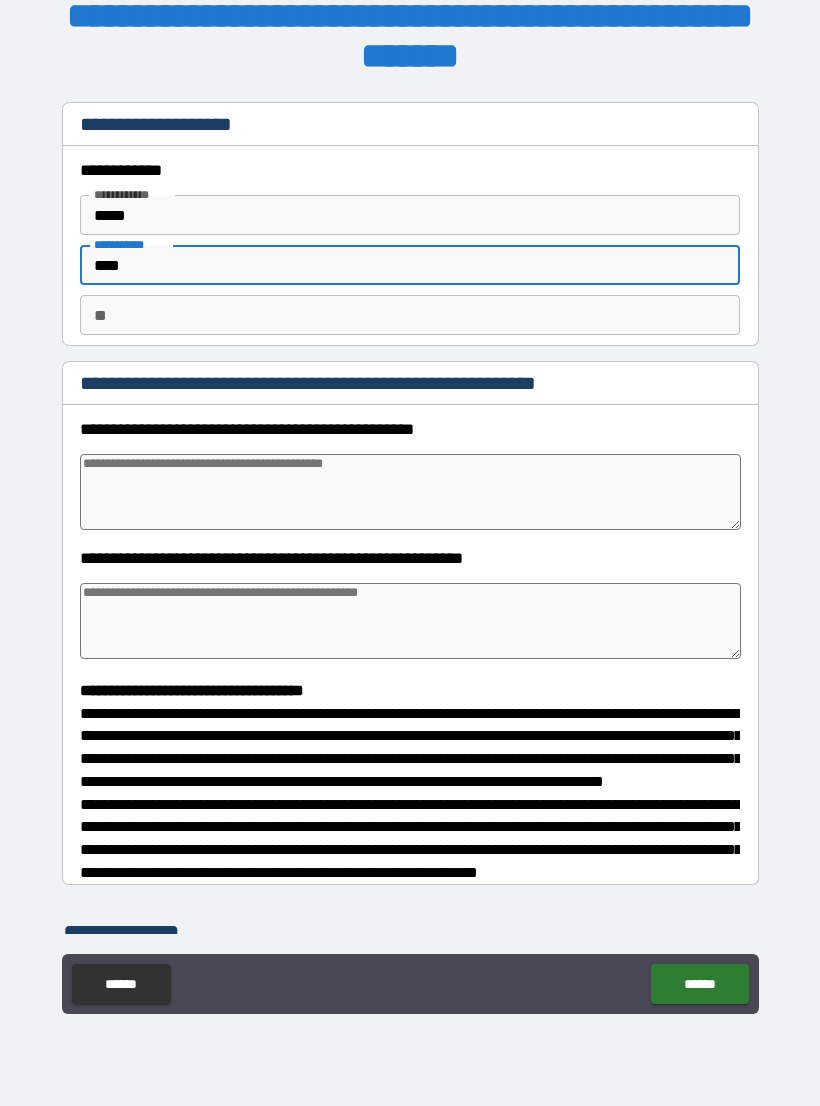type on "*" 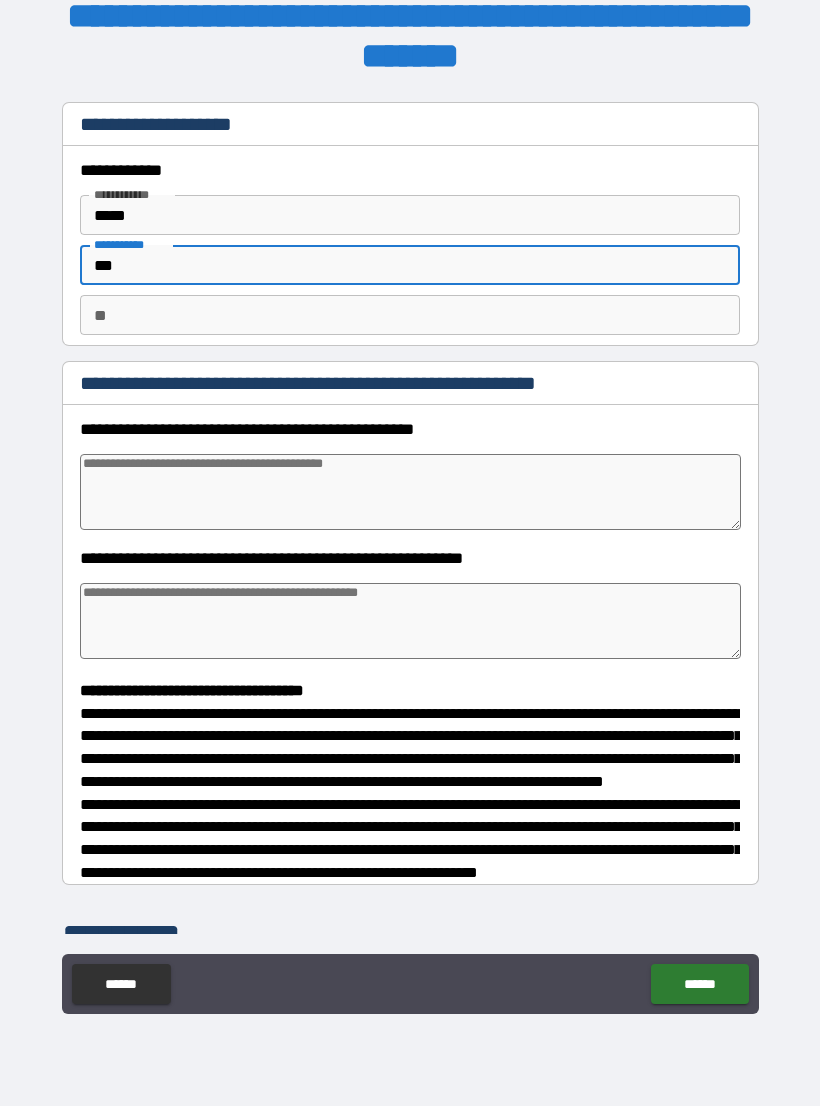 type on "*" 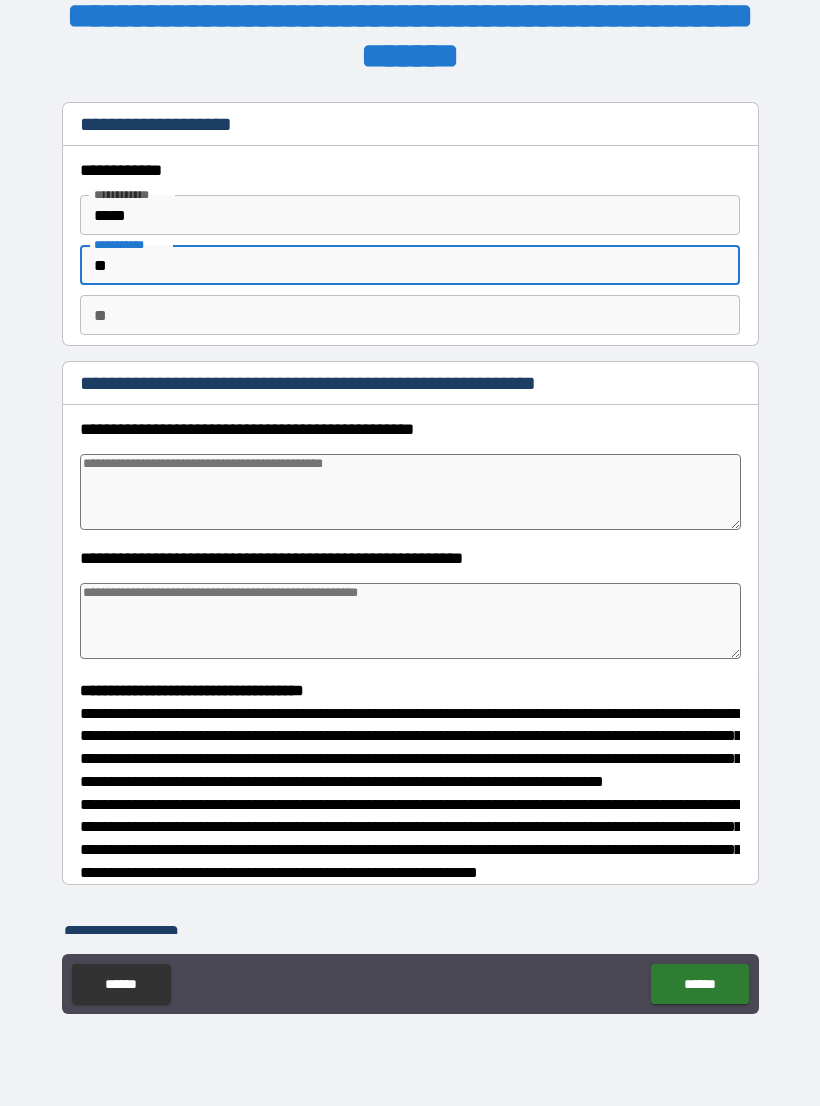 type on "*" 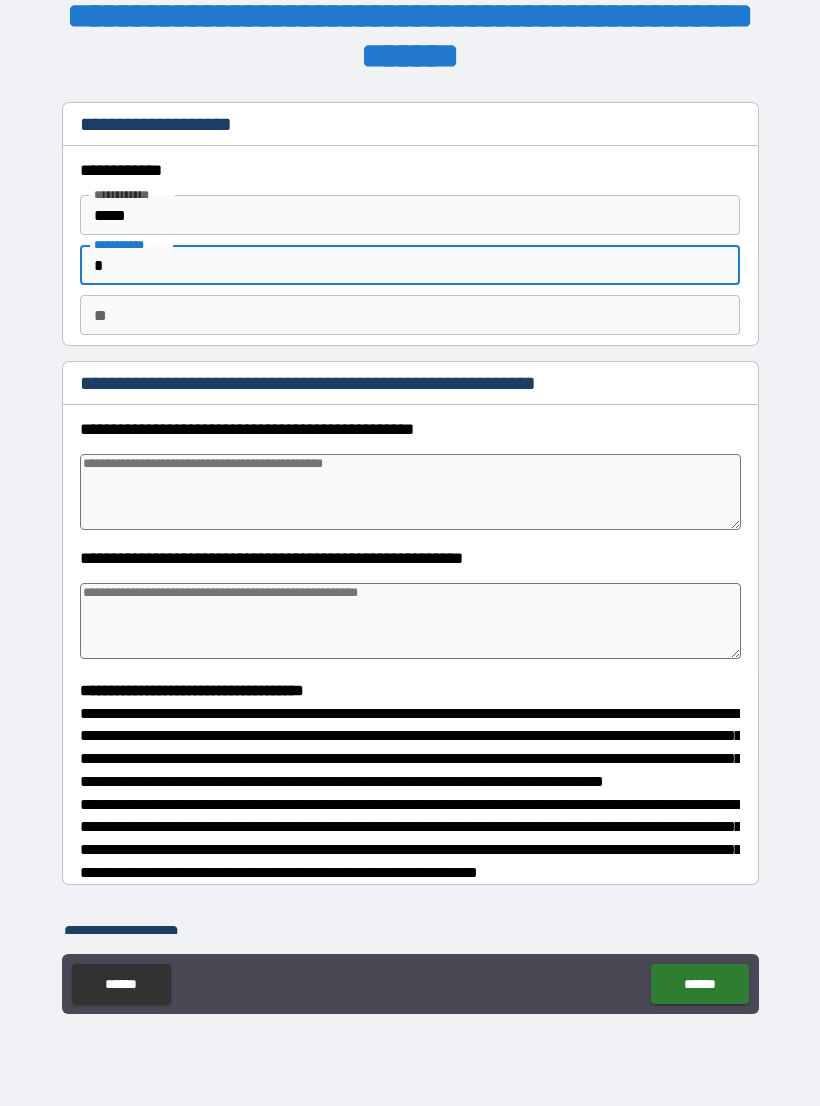 type on "*" 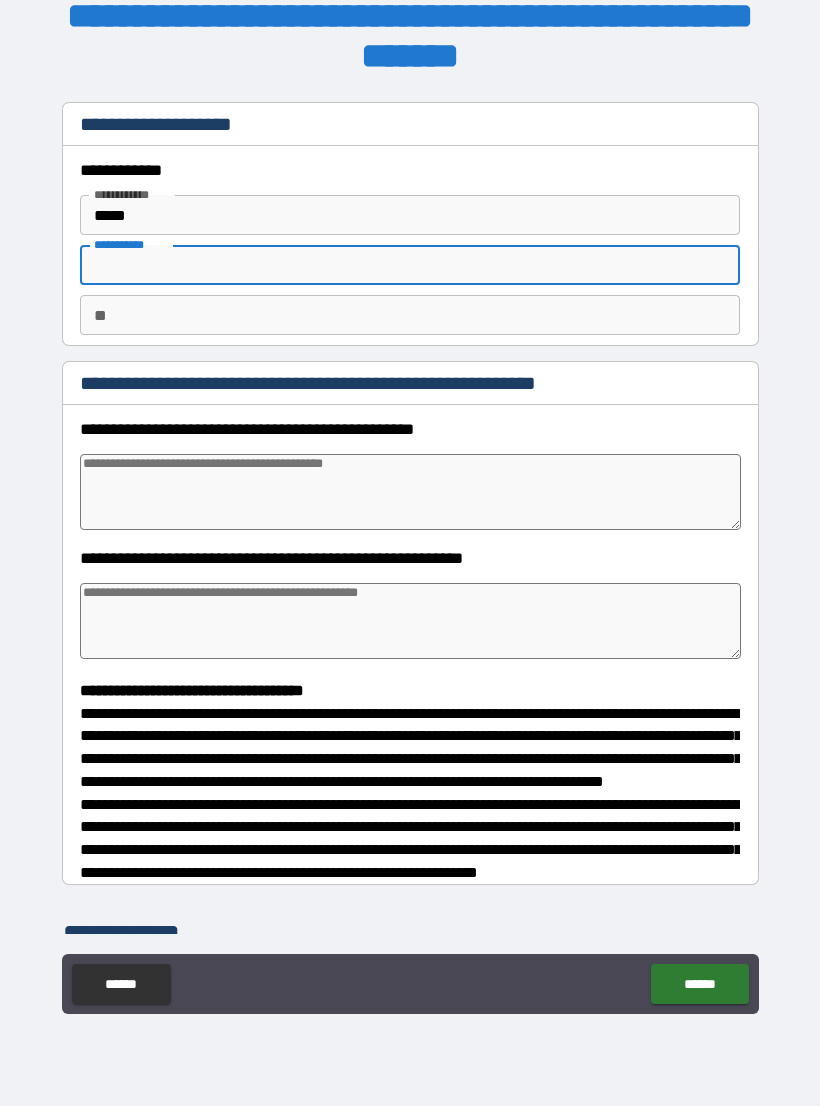 type on "*" 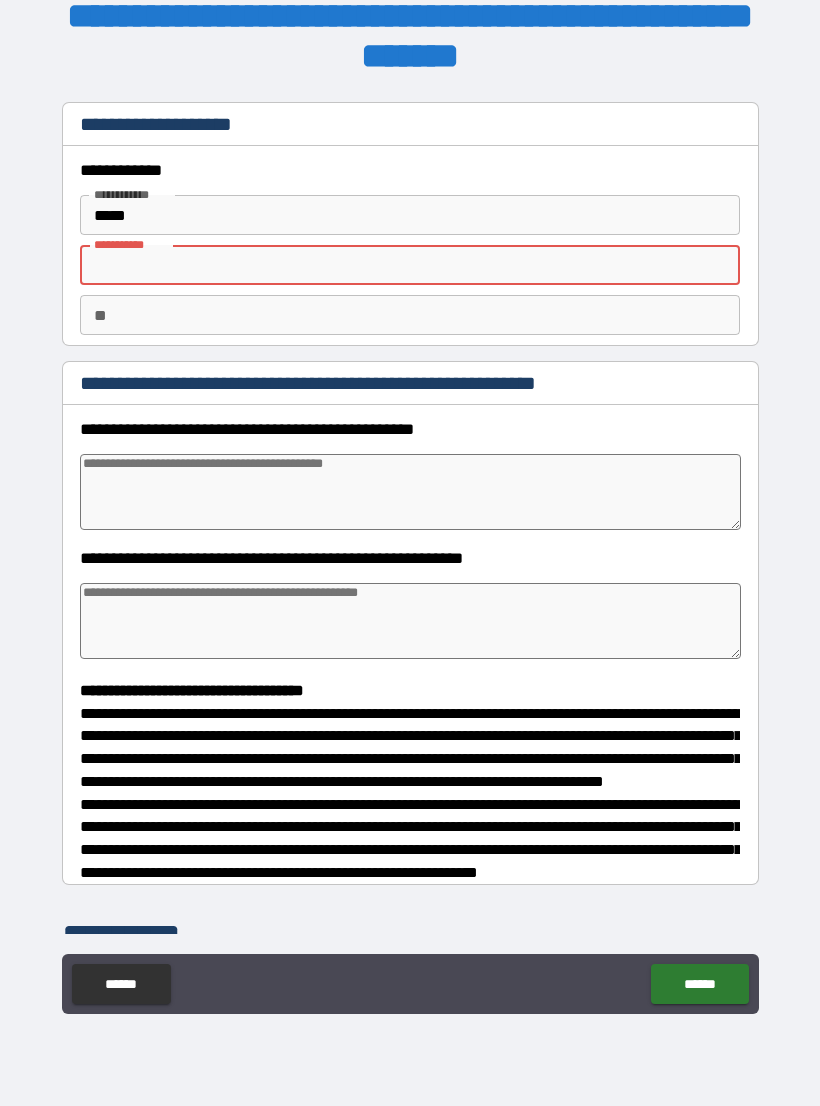 type on "*" 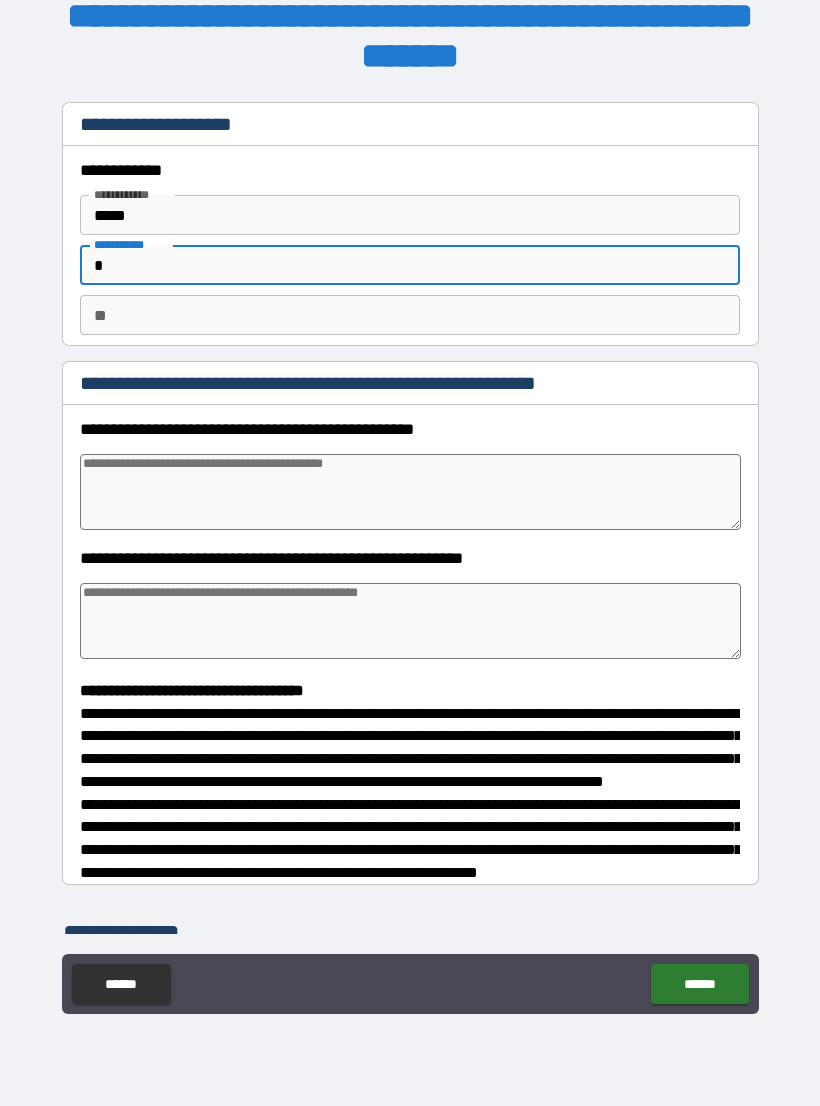 type on "*" 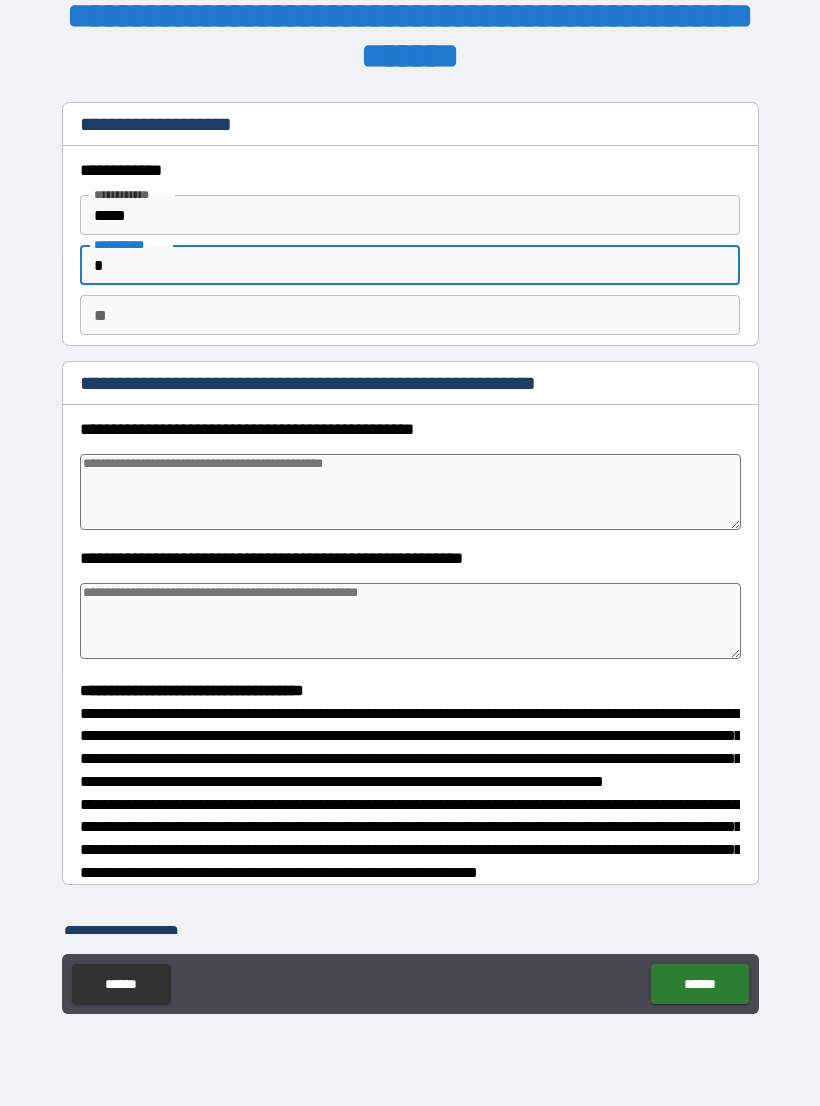 type on "*" 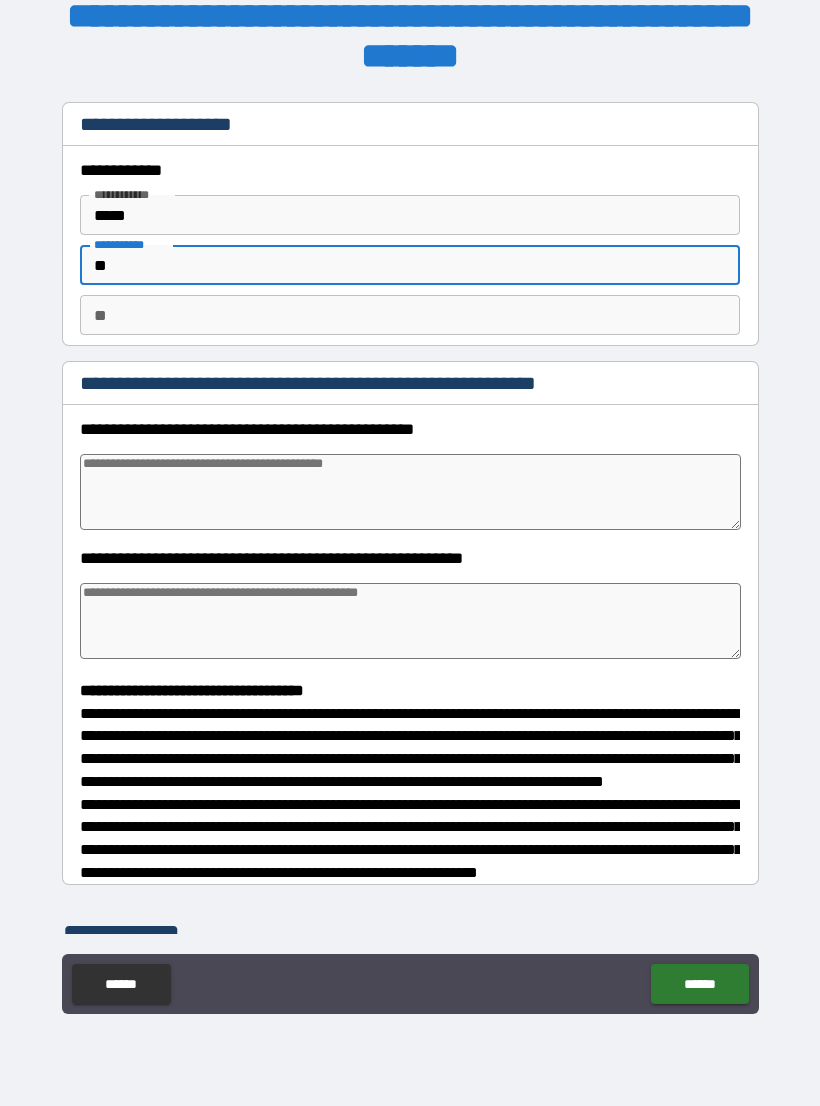 type on "*" 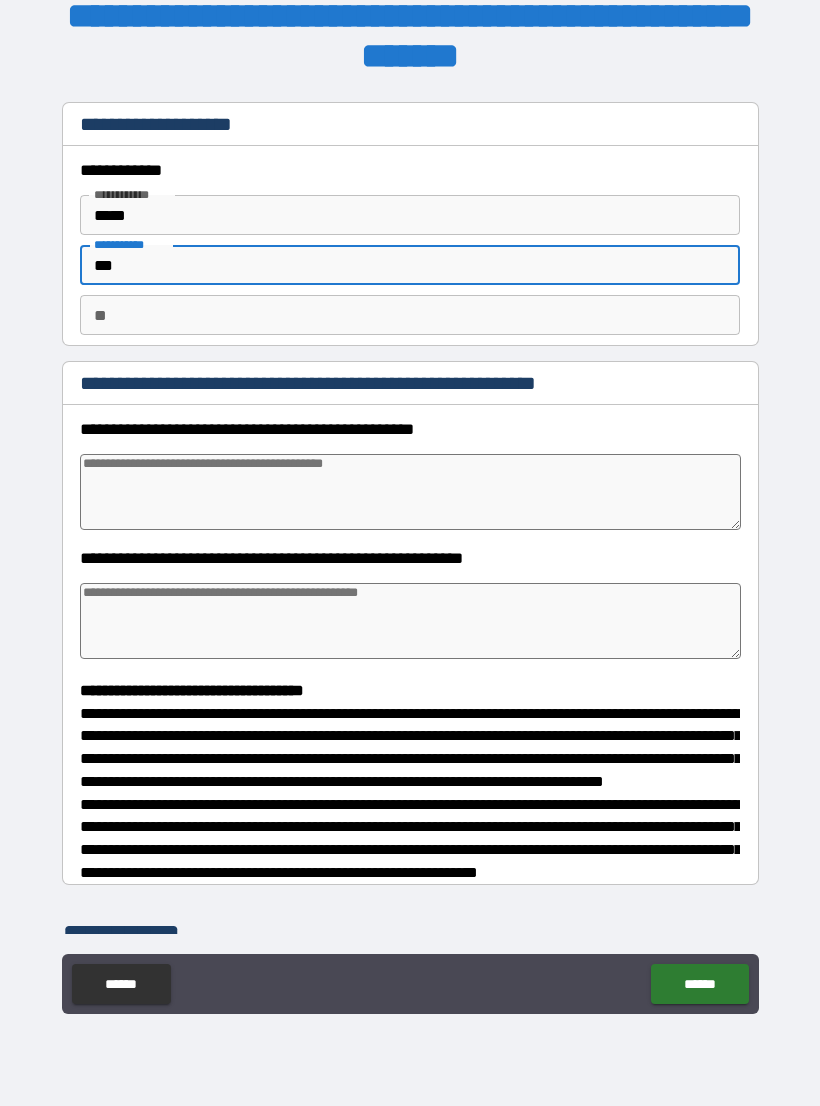 type on "*" 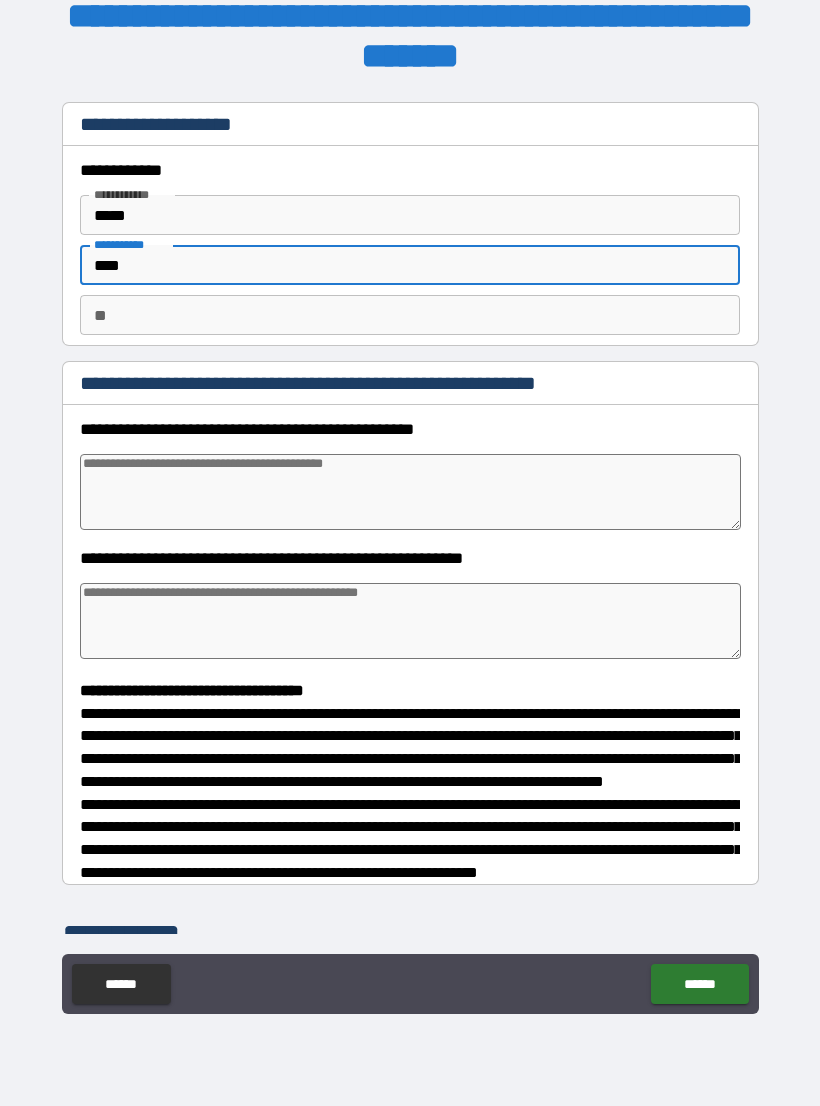 type on "*" 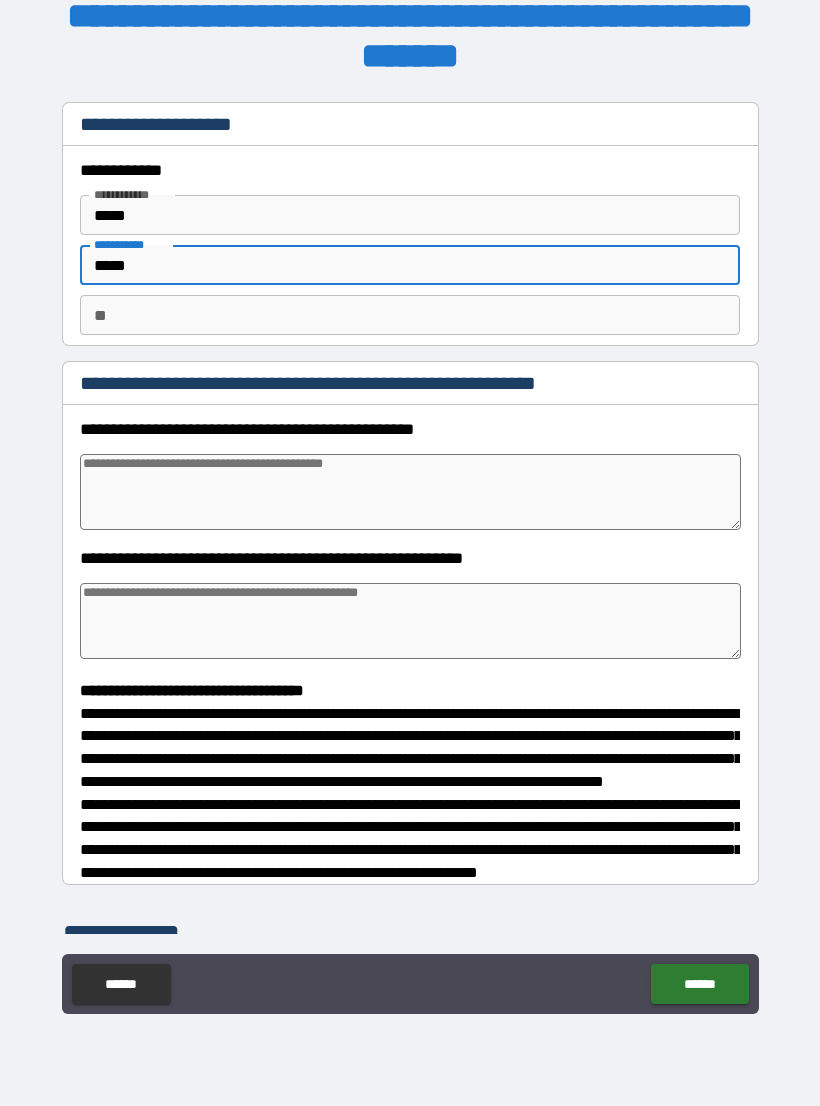 type on "*" 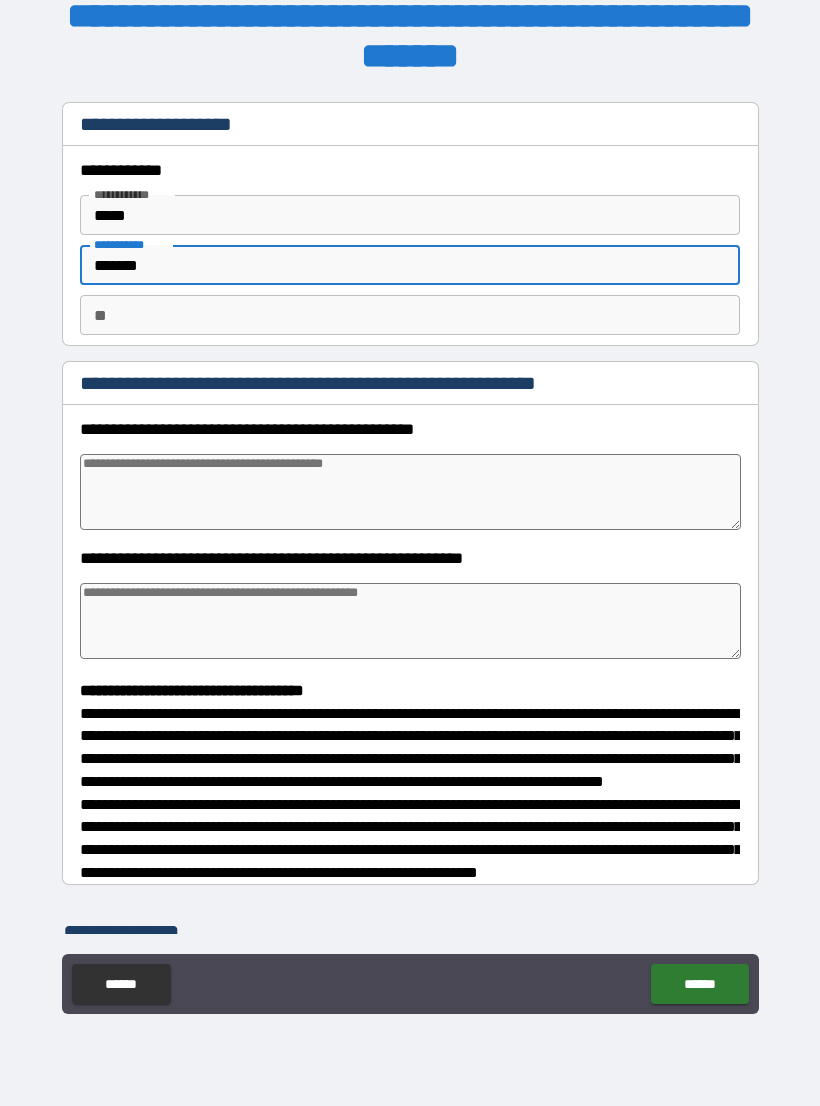 type on "*" 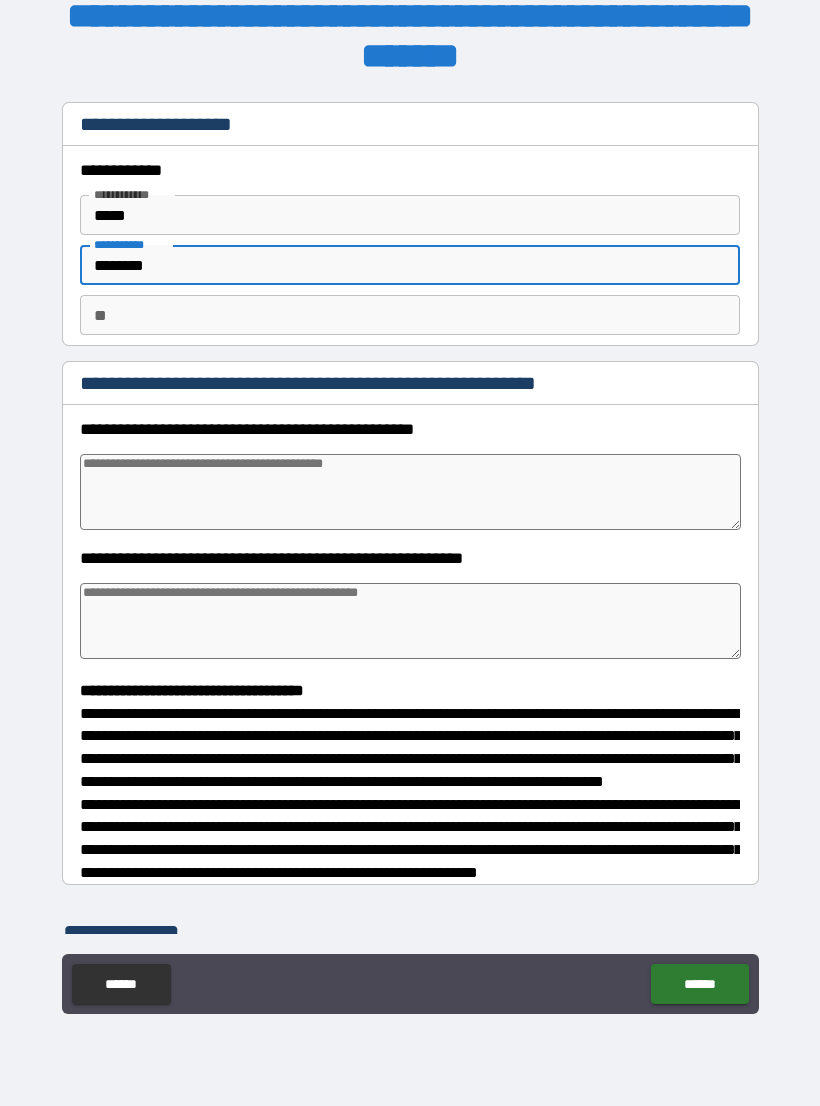type on "*" 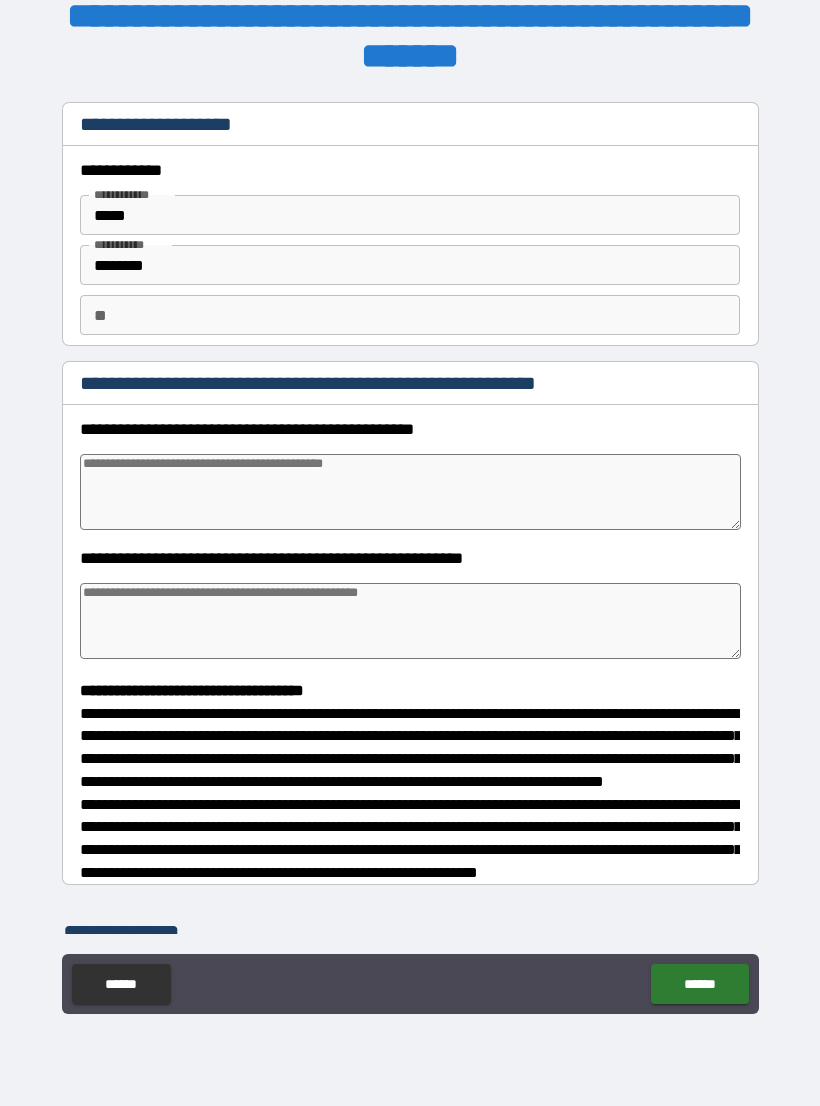 type on "*" 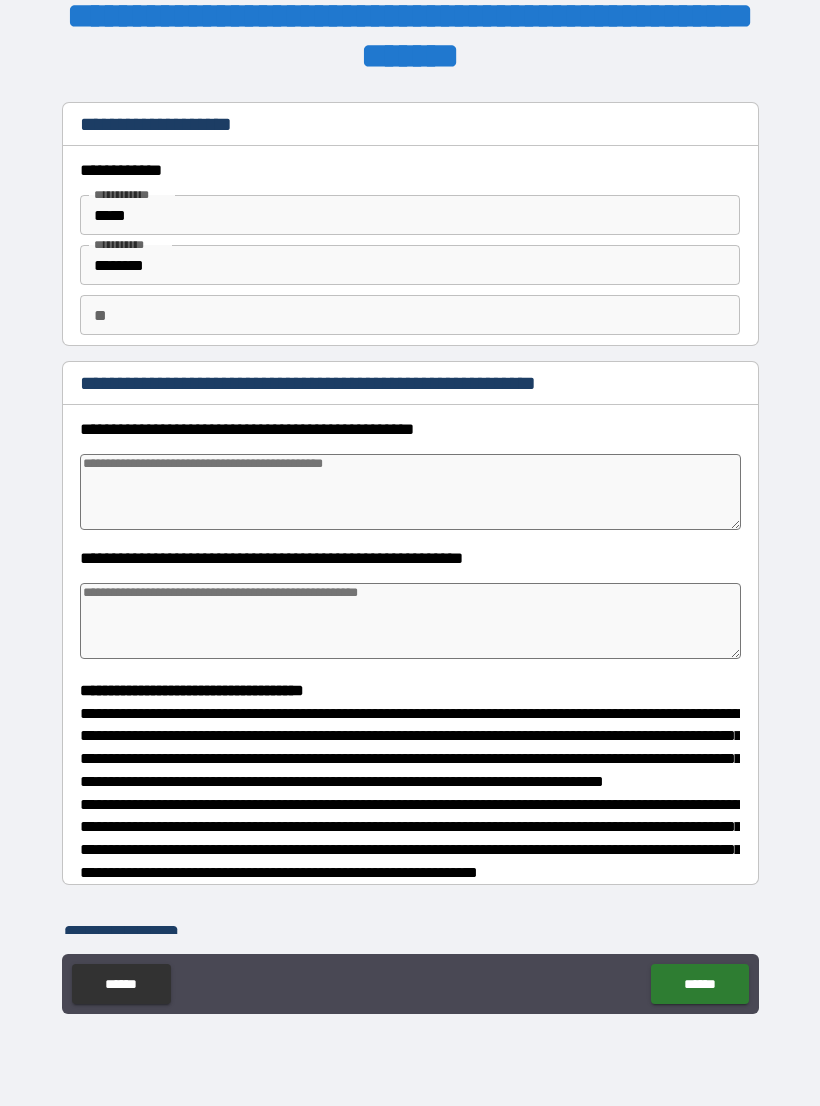 type on "*" 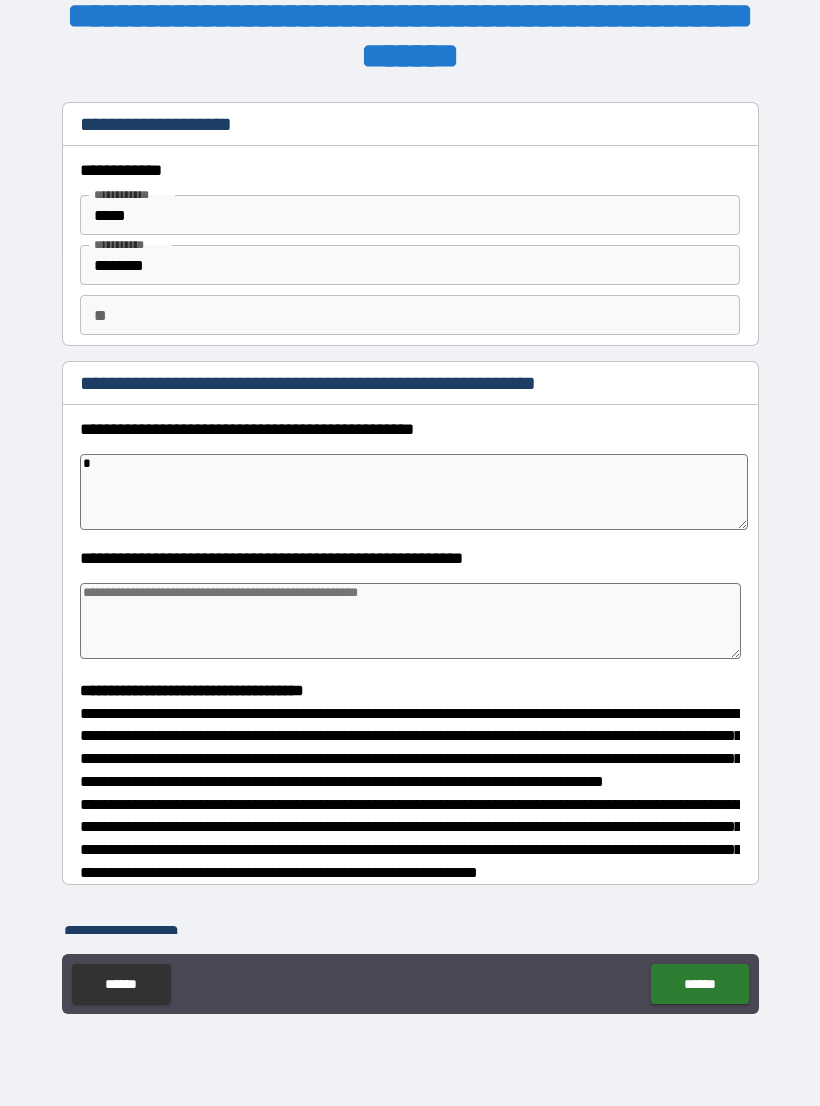 type on "*" 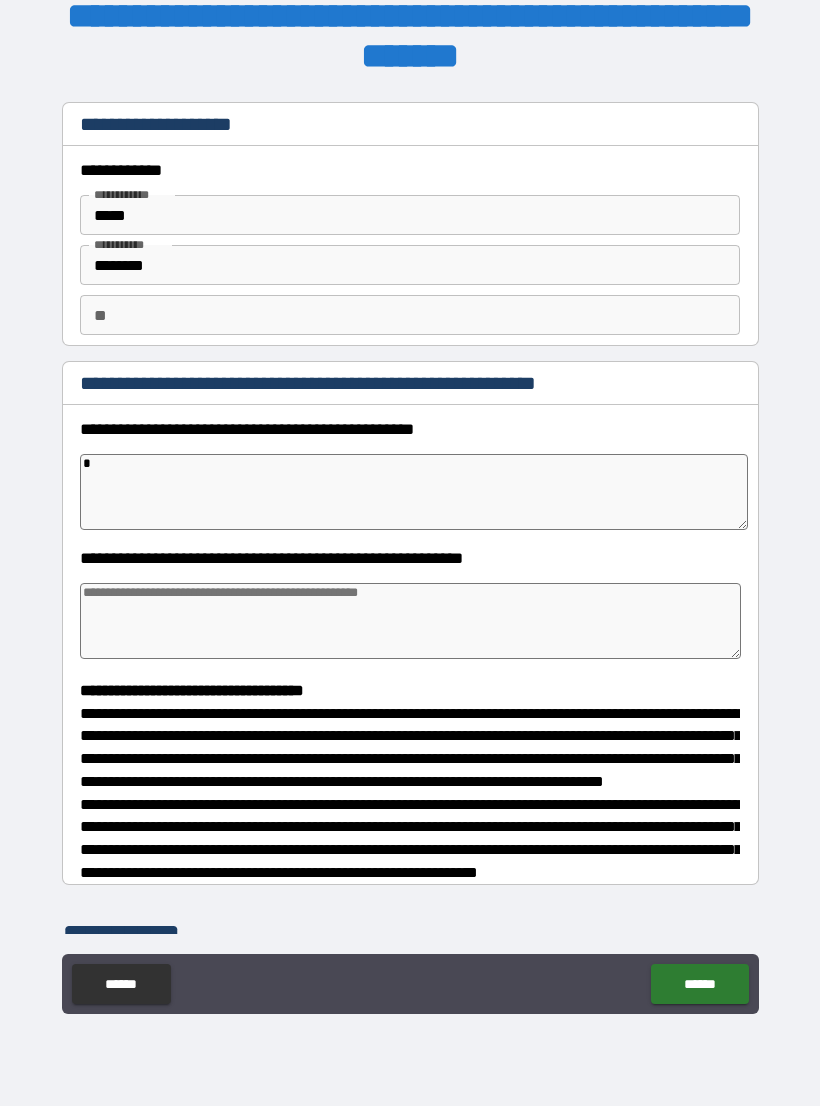 type on "*" 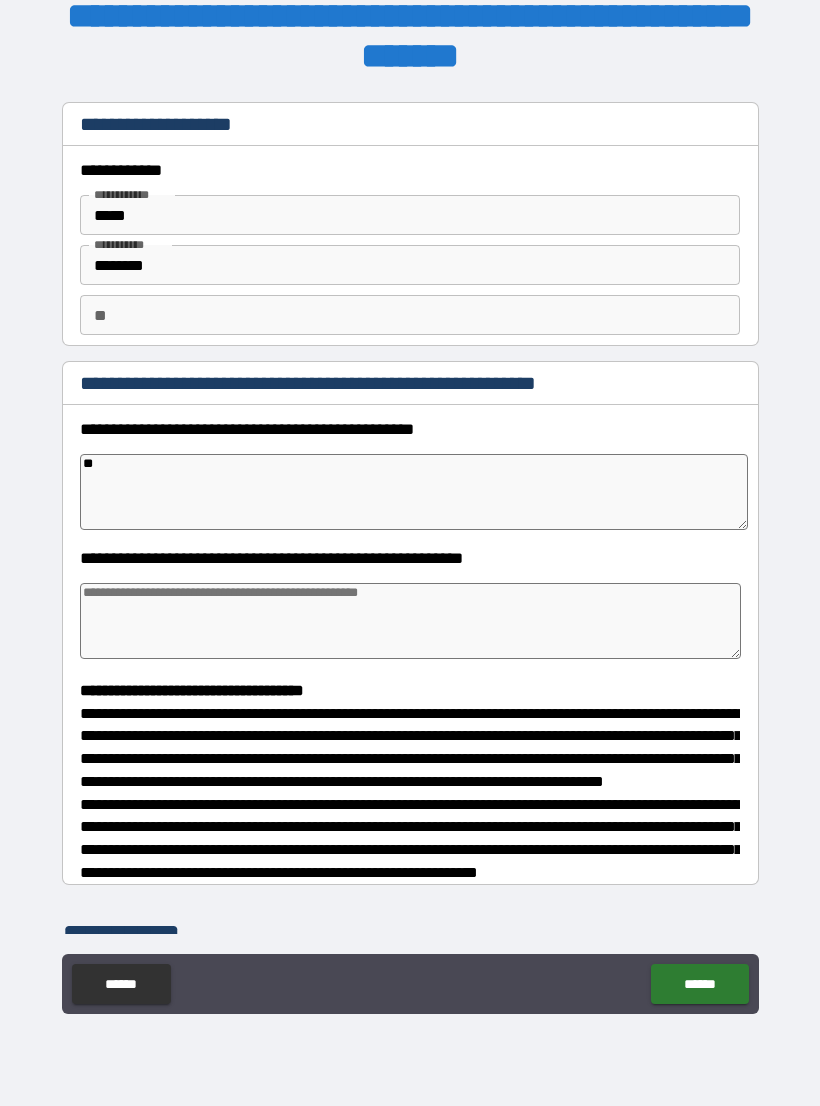 type on "*" 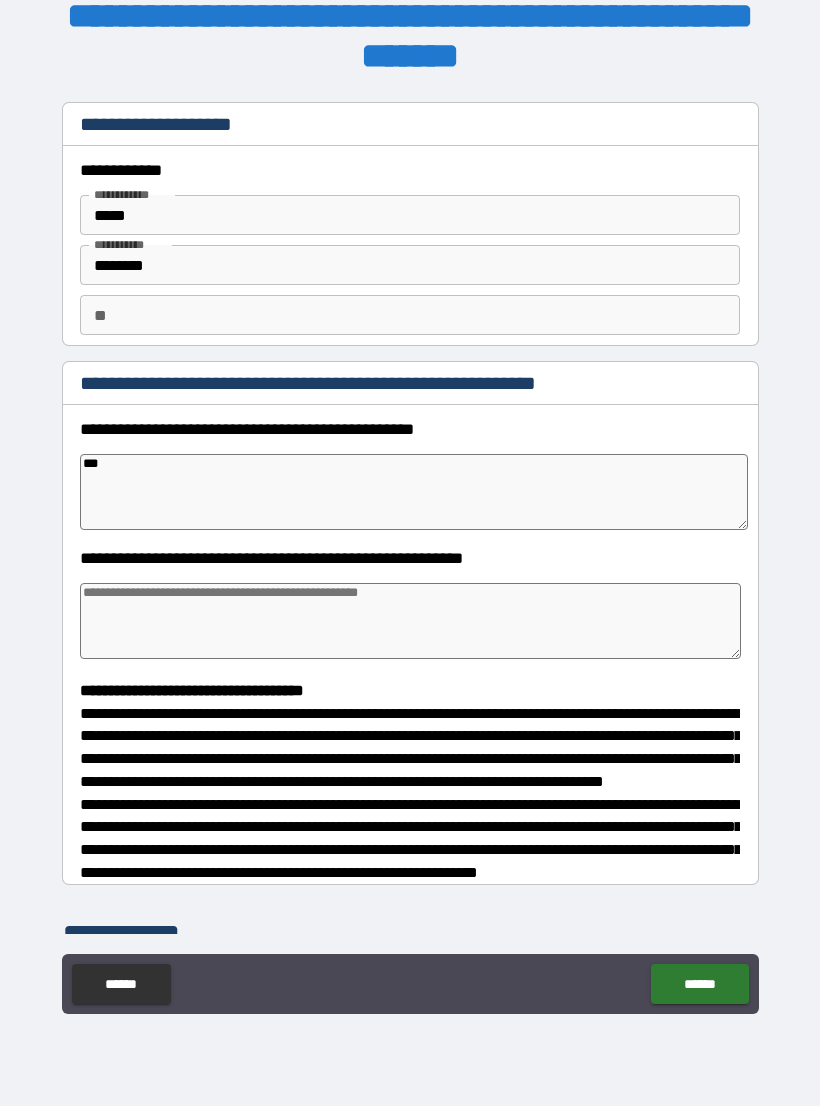 type on "*" 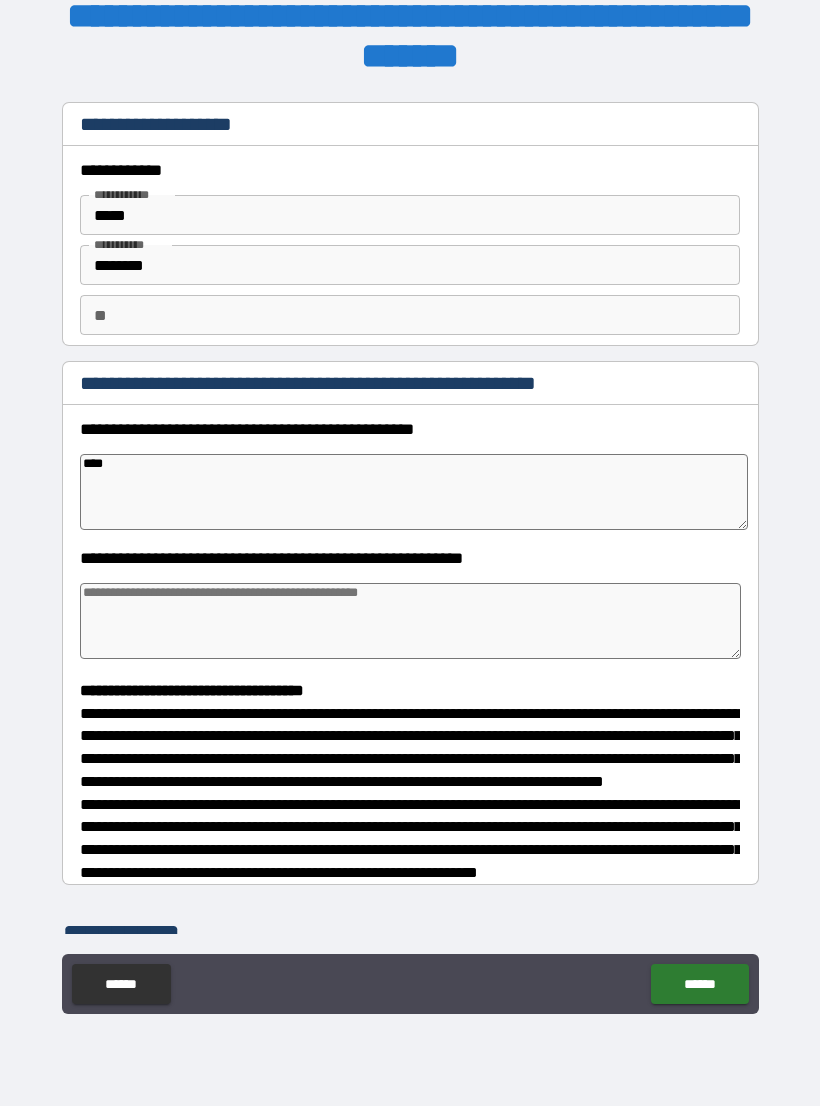 type on "*" 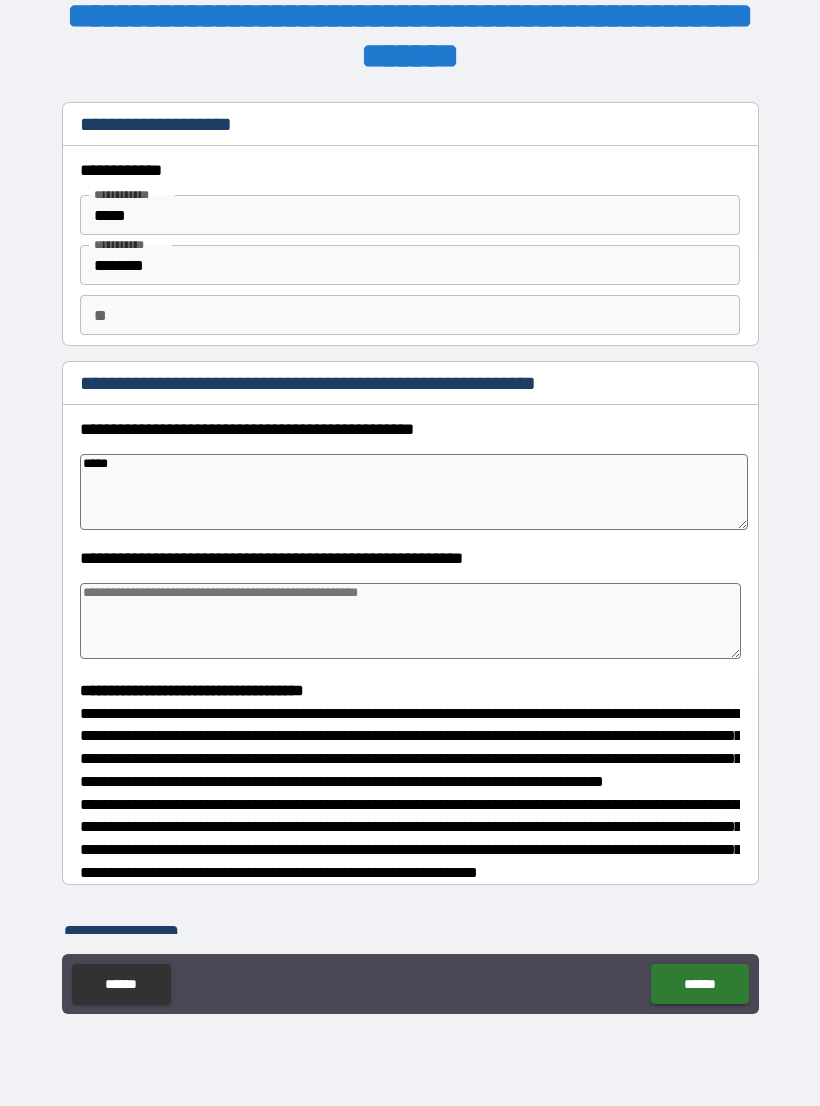 type on "*" 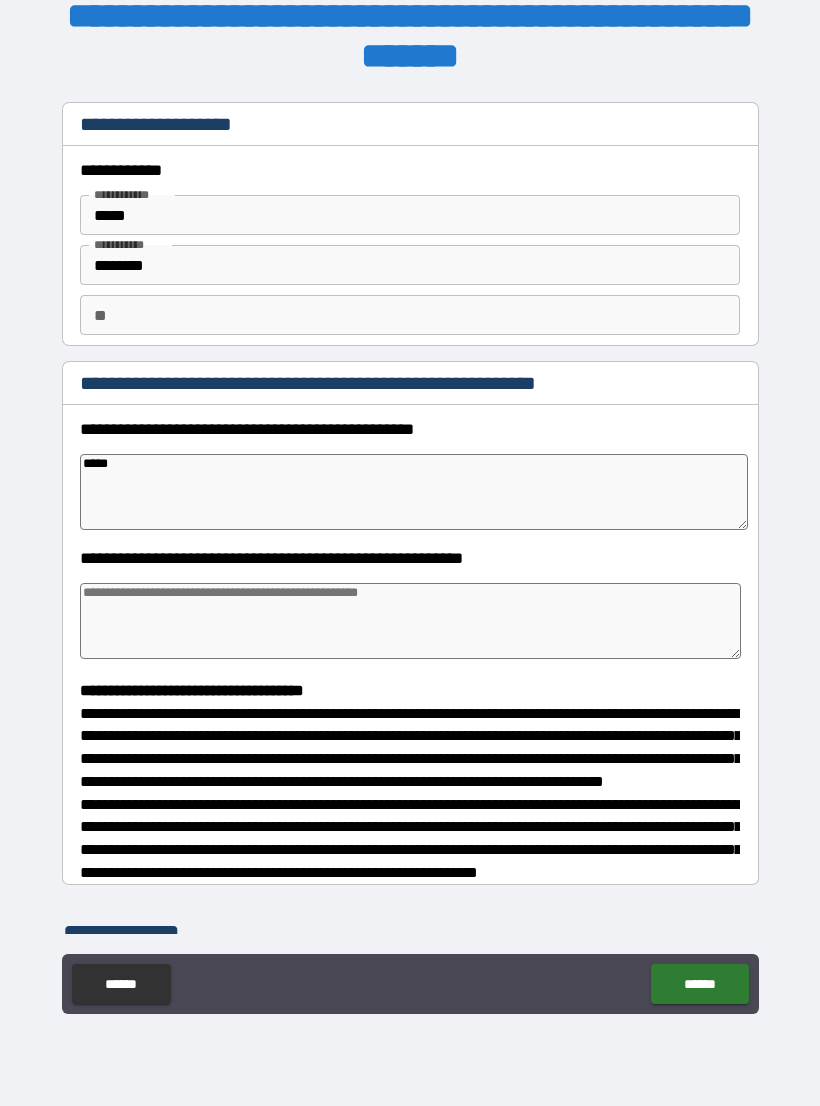 type on "******" 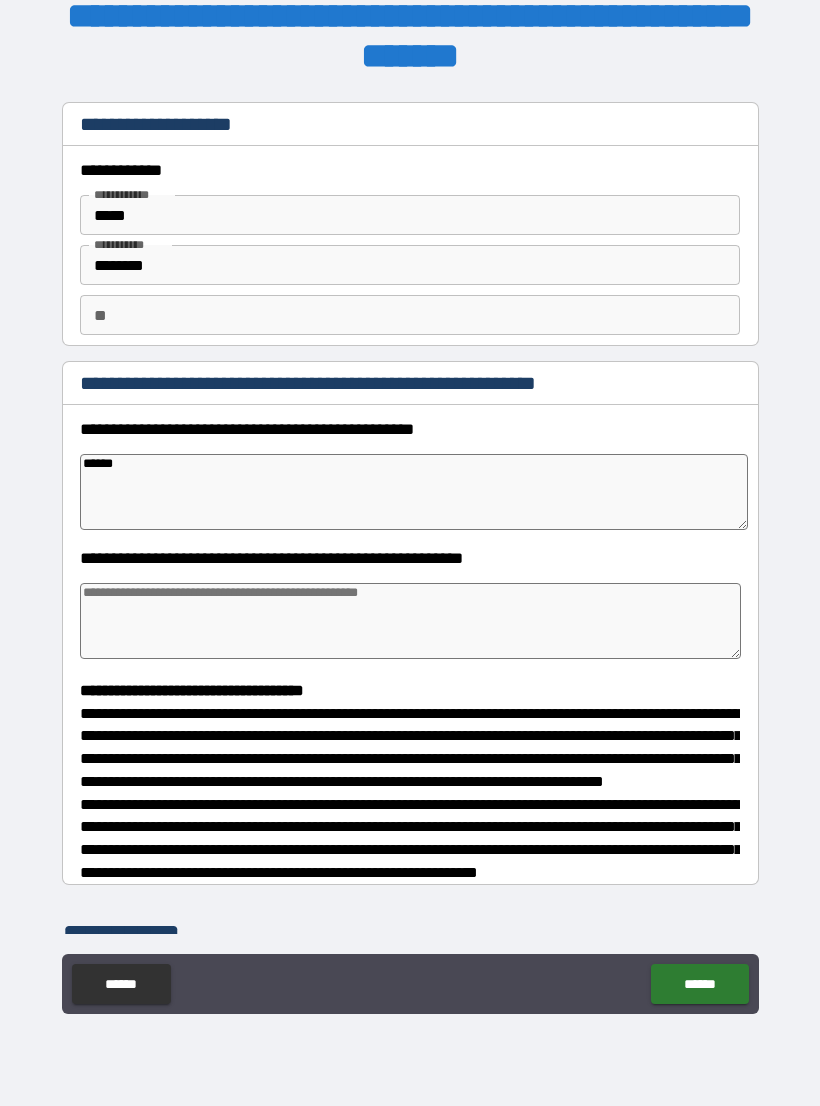 type on "*" 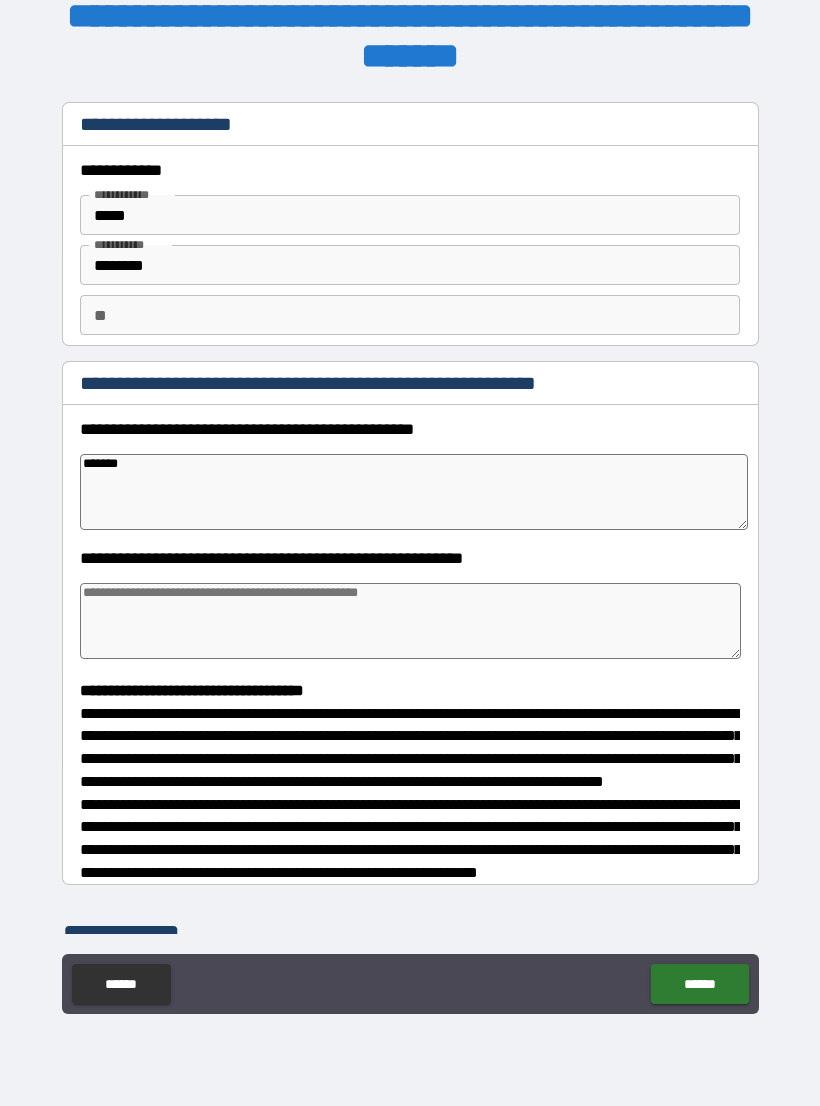 type on "*" 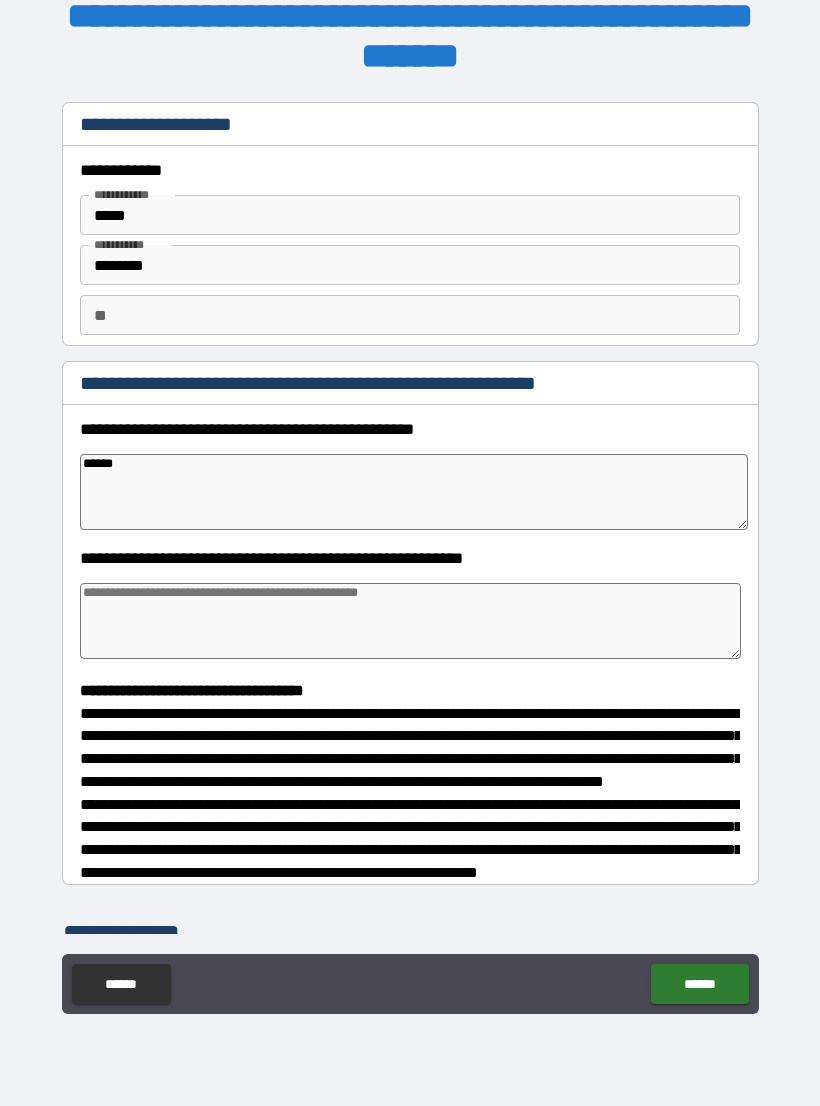 type on "*" 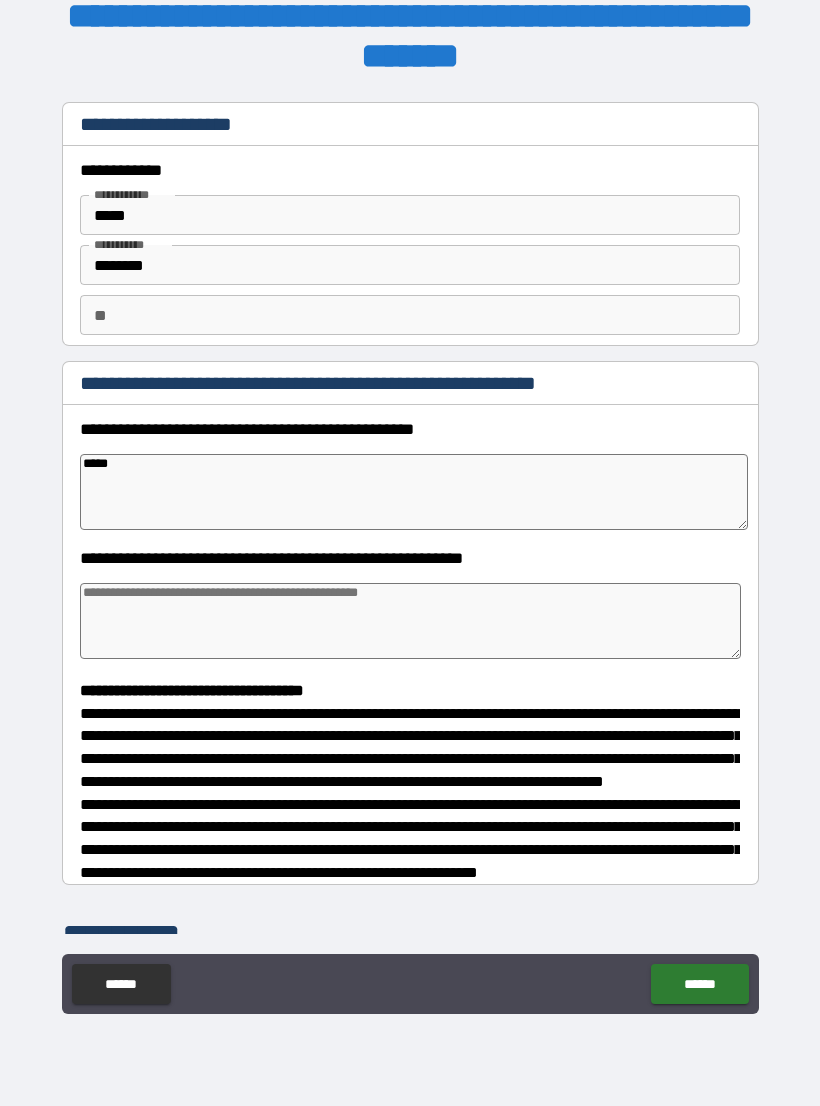 type on "*" 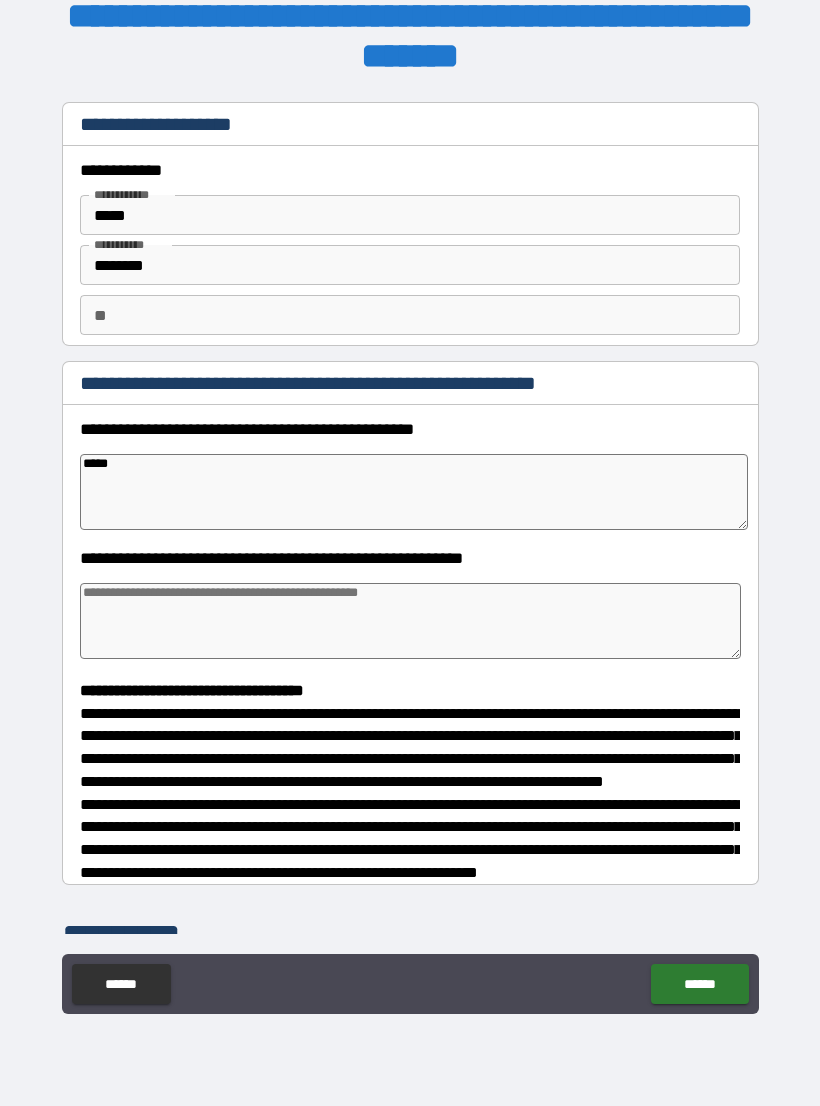 type on "******" 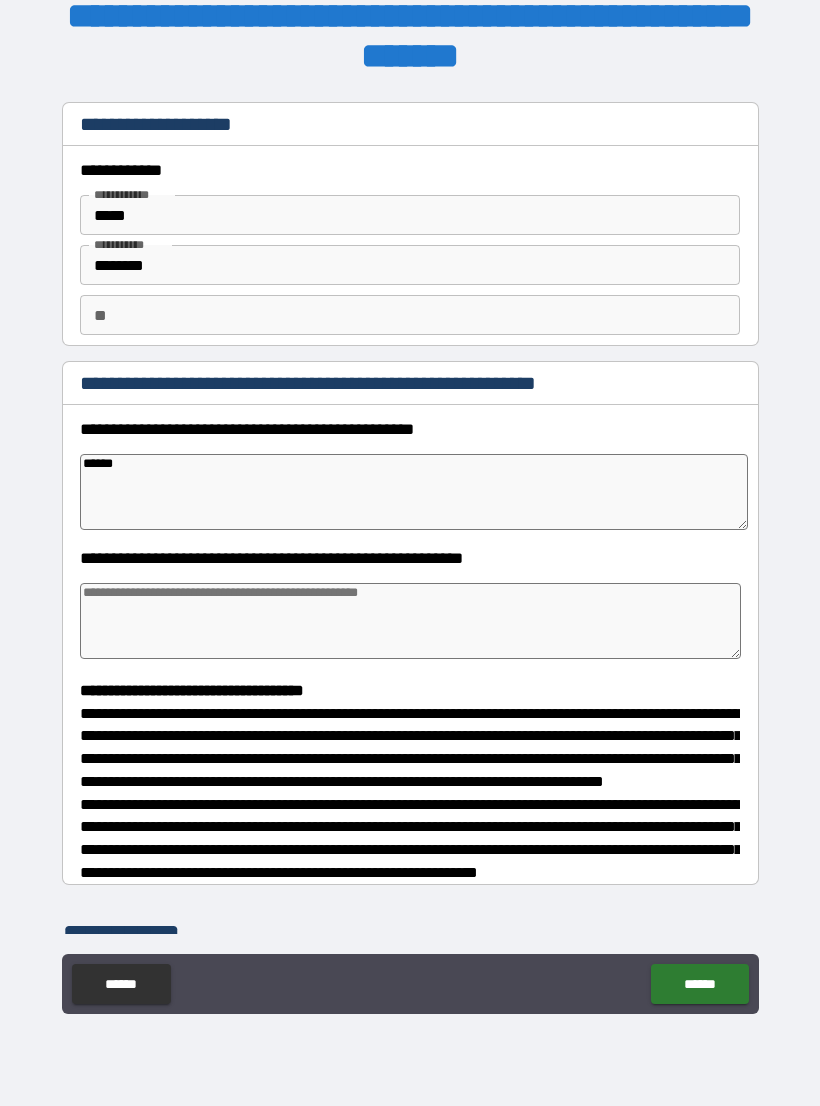 type on "*" 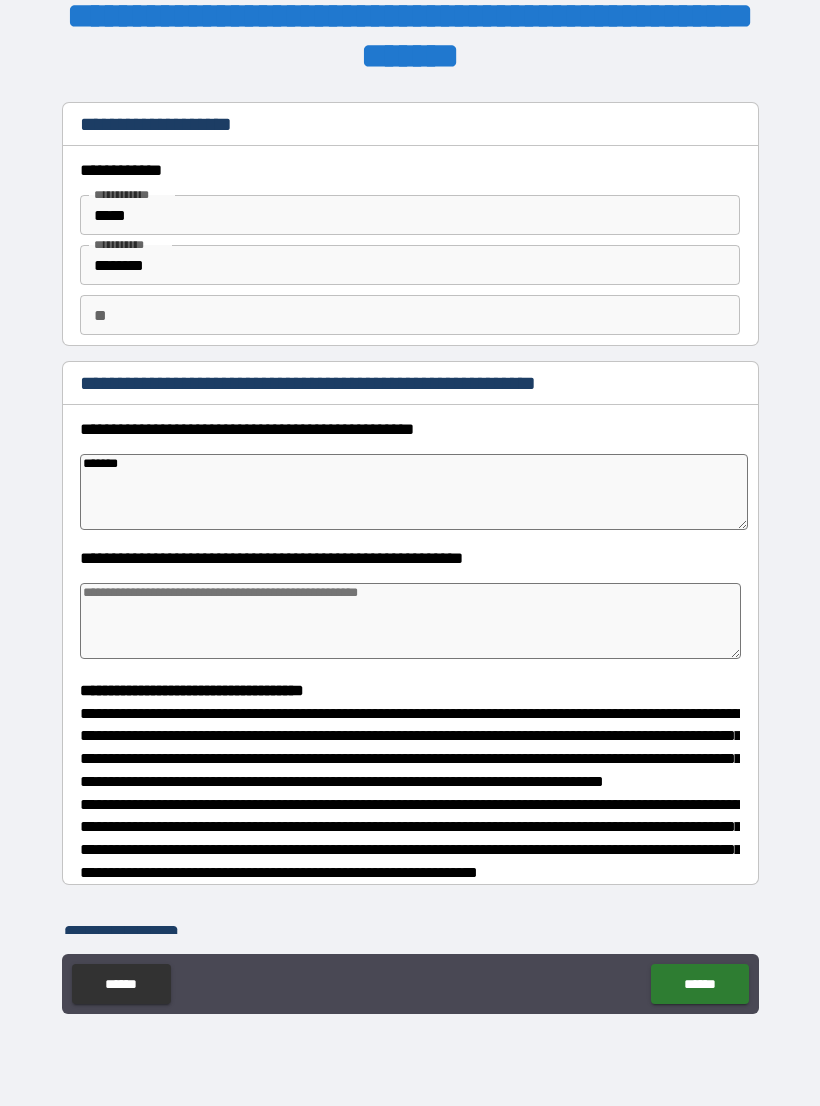 type on "*" 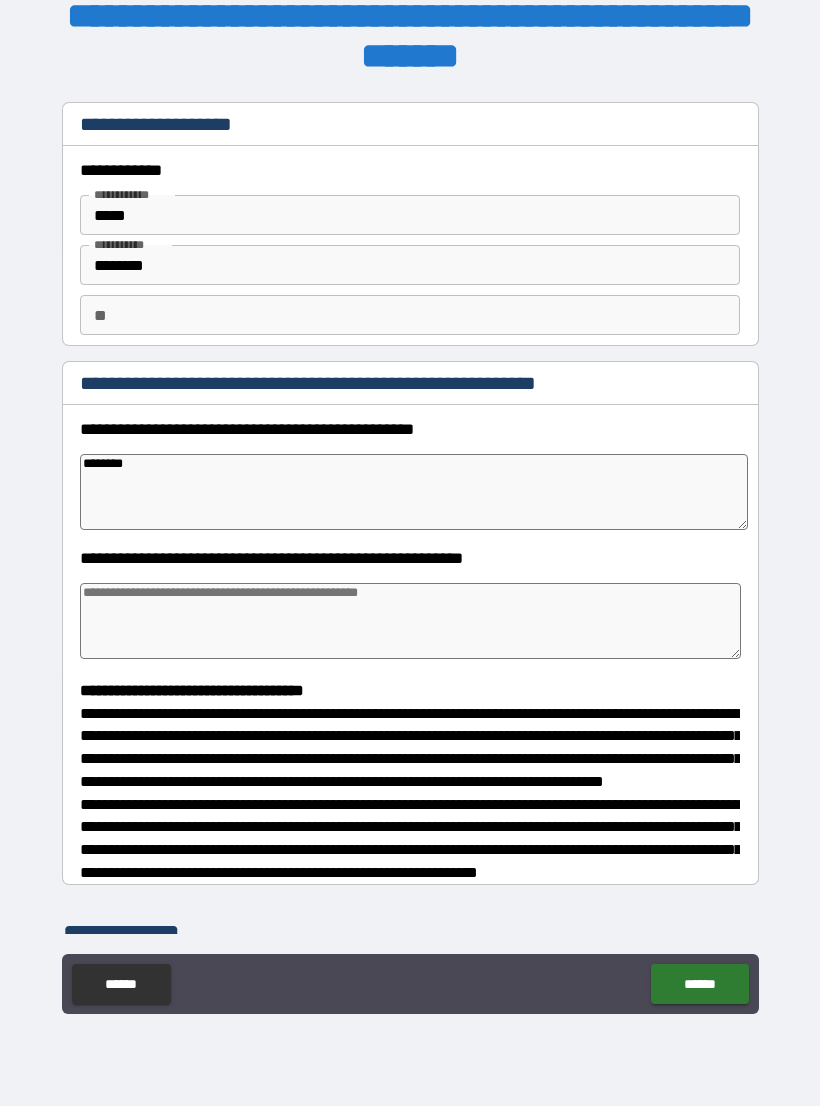 type on "*" 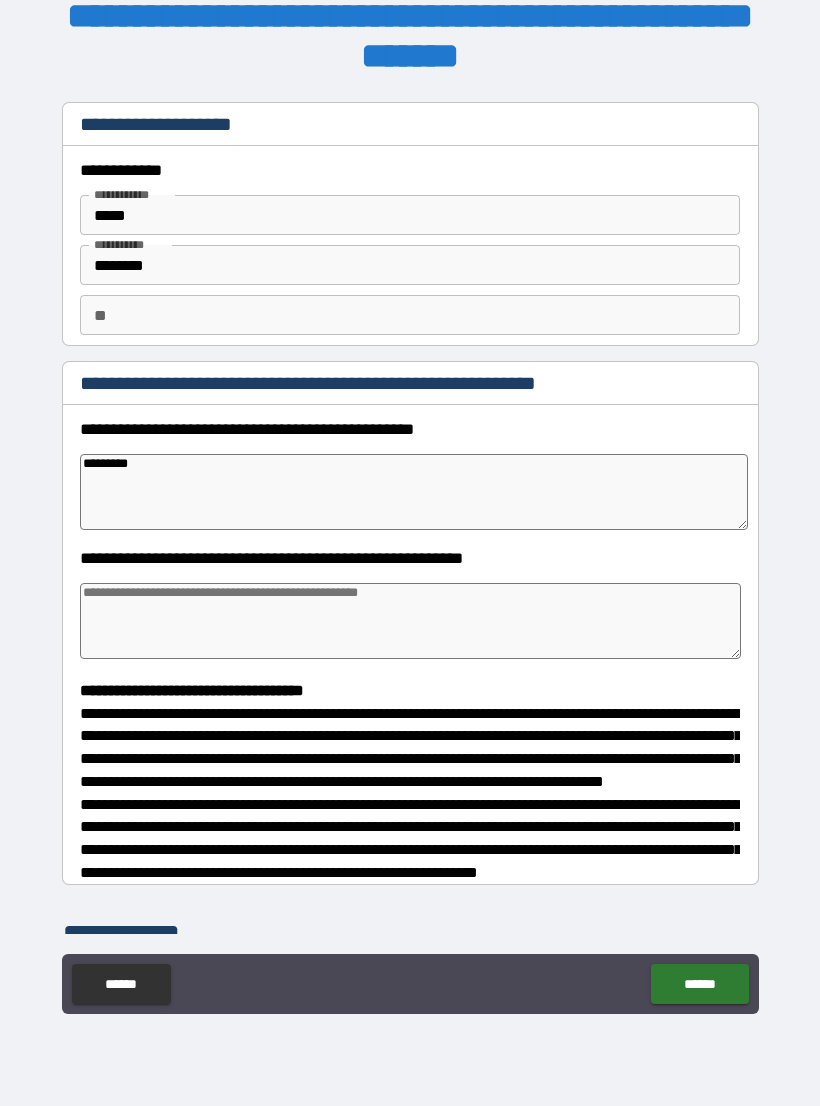 type on "*" 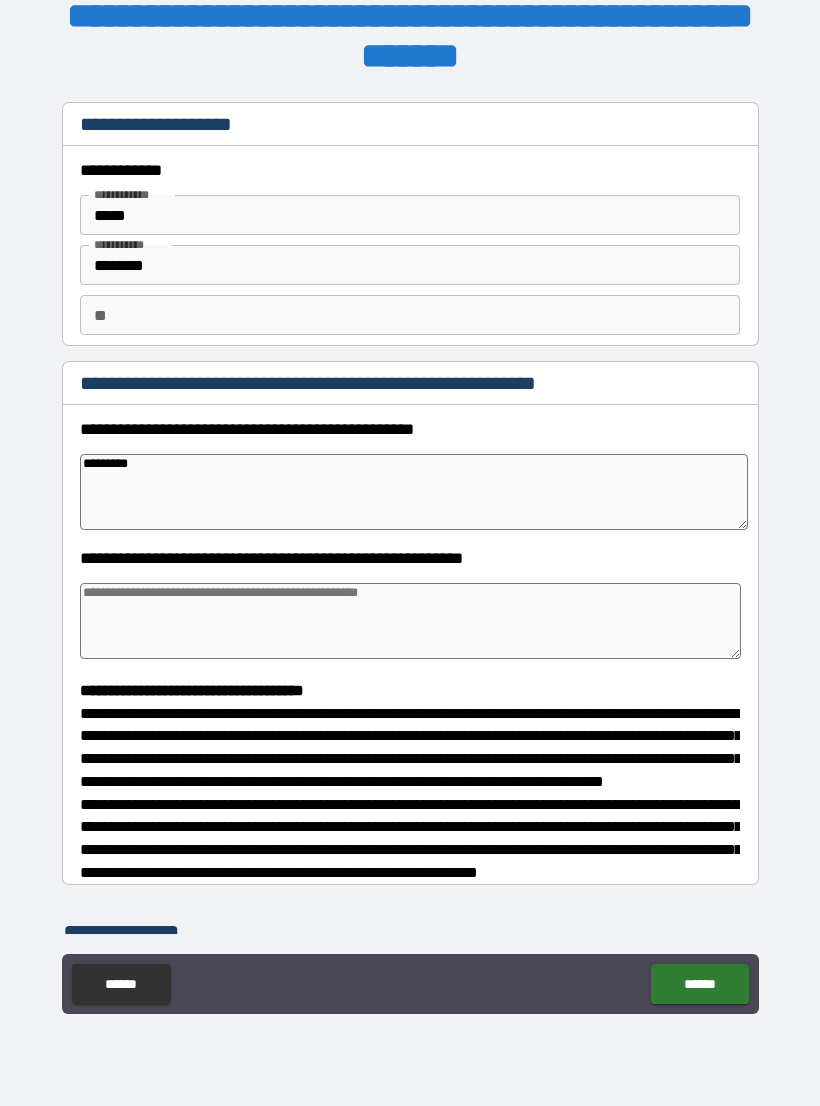 type on "********" 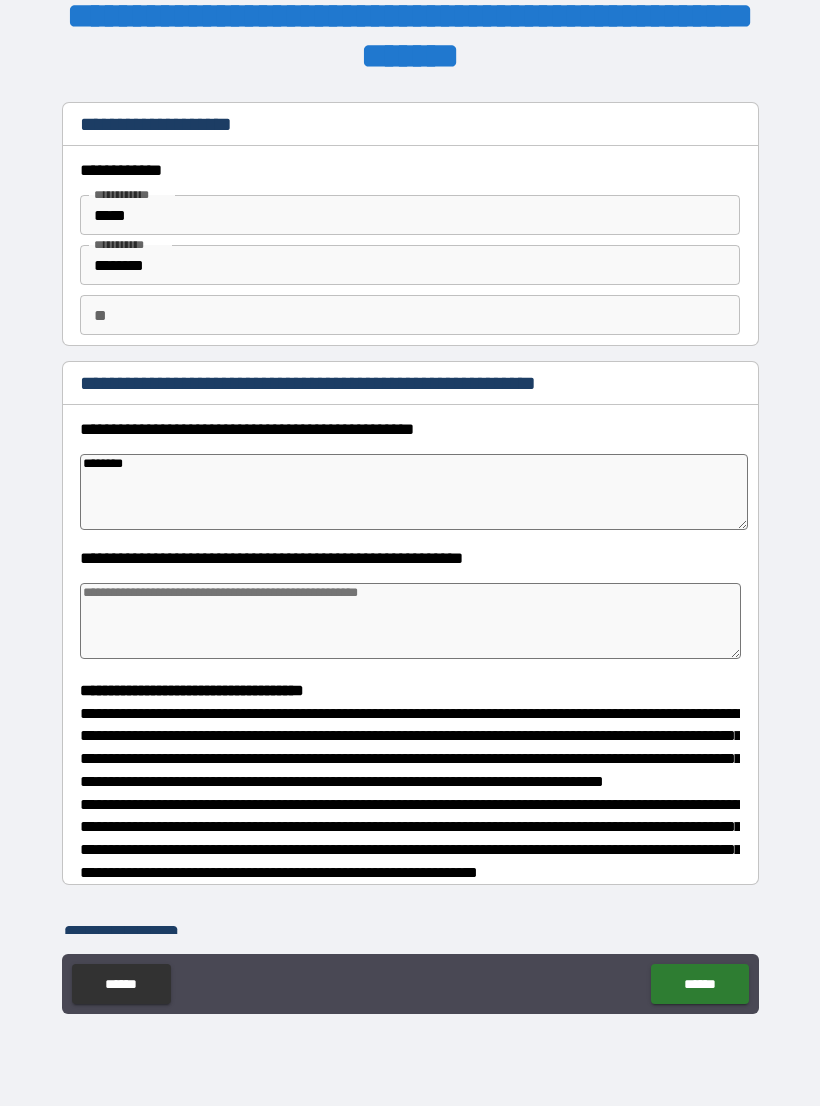 type on "*" 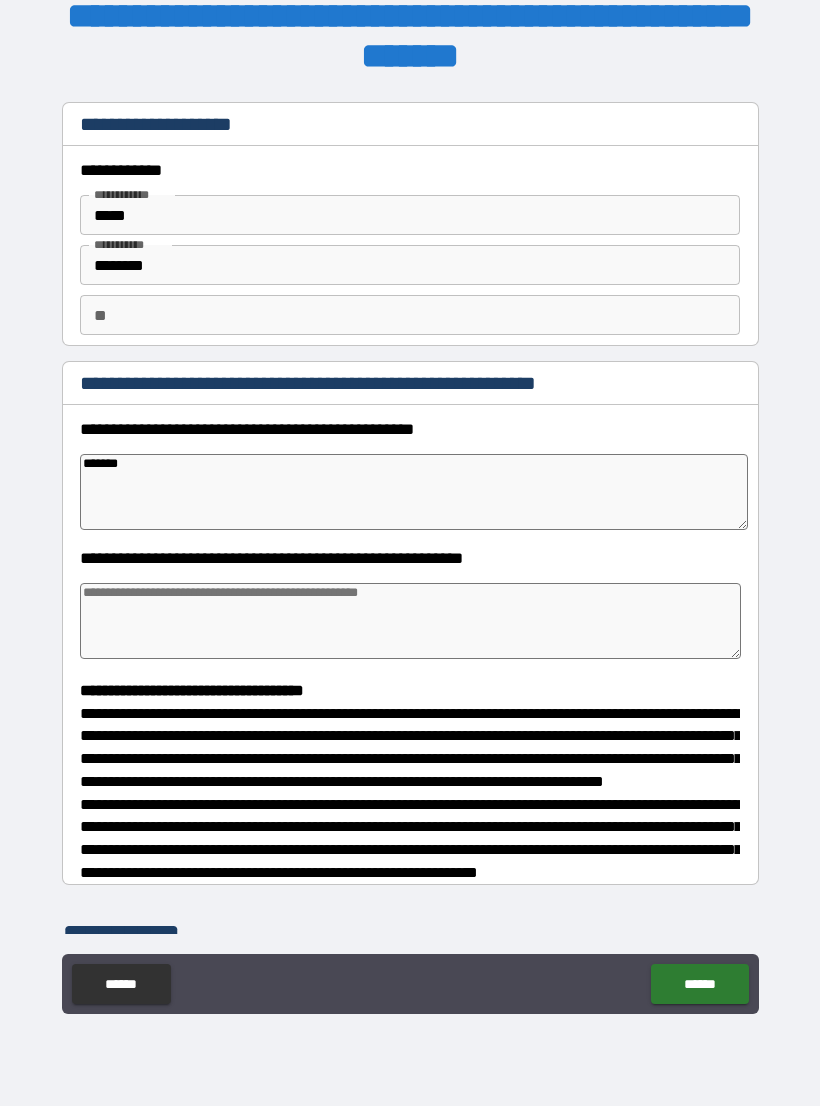 type on "*" 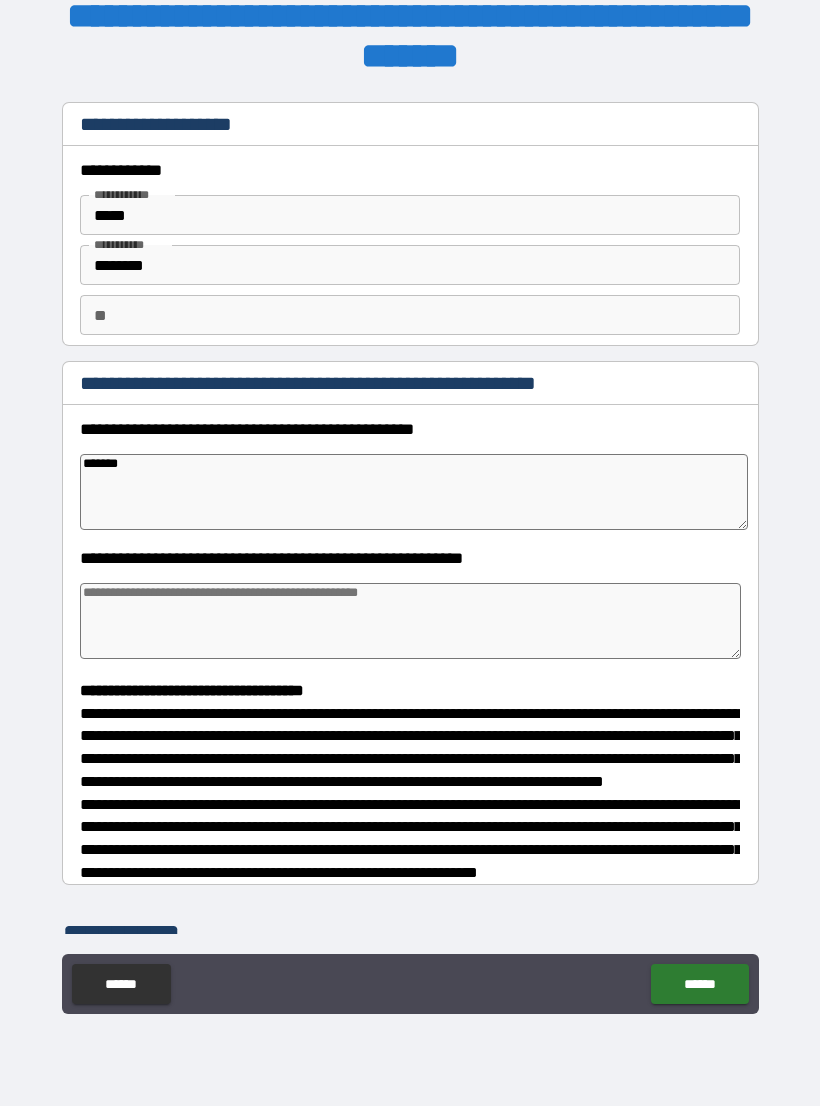 type on "******" 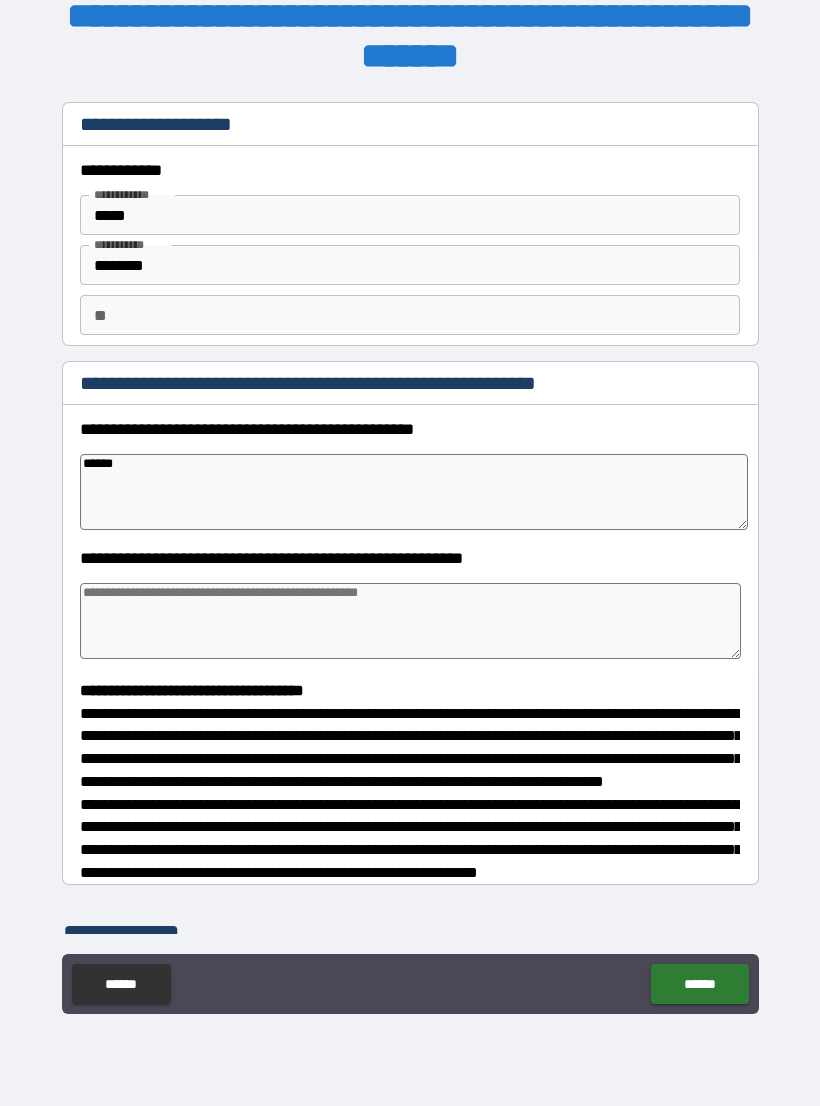 type on "*" 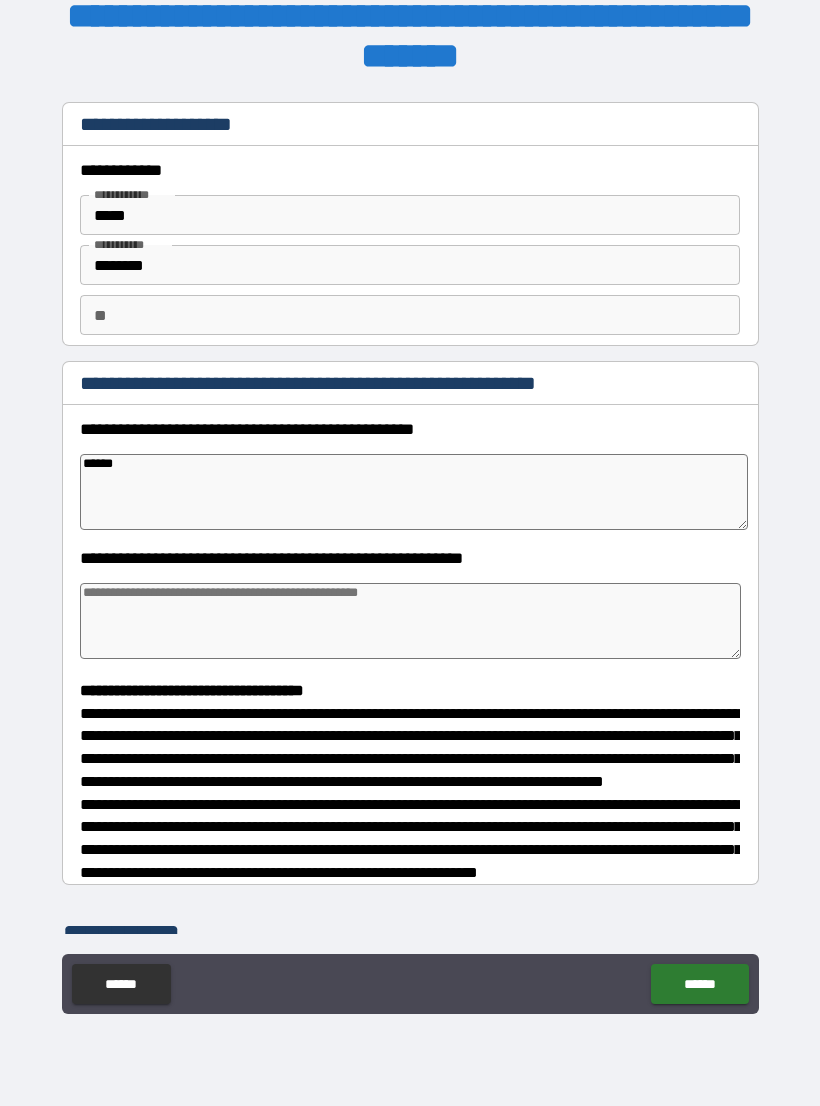 type on "*******" 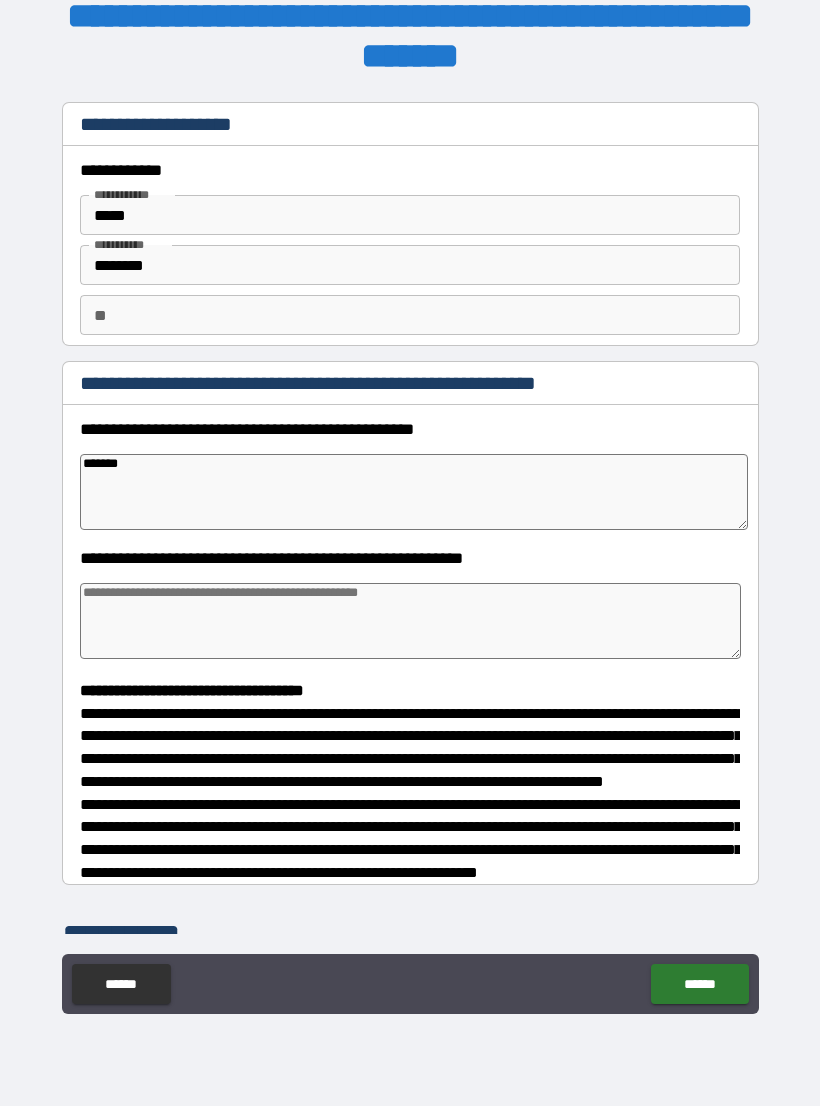type on "*" 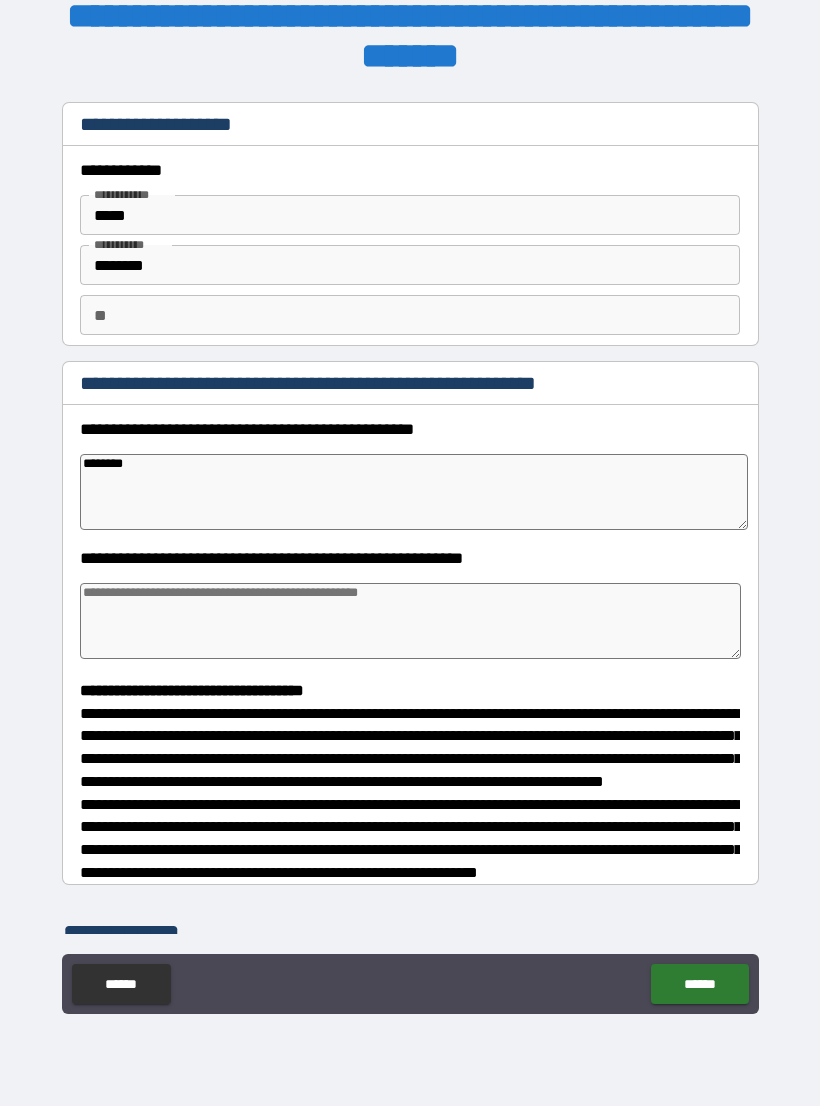 type on "*" 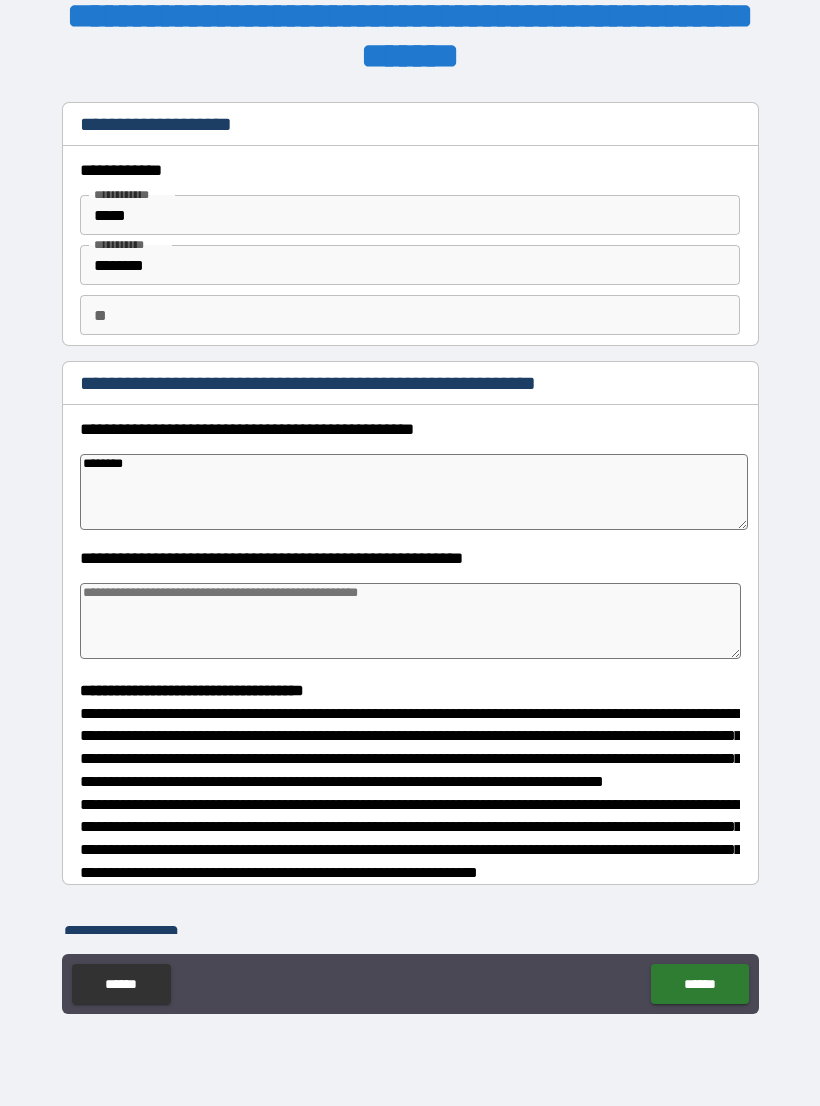 type on "**********" 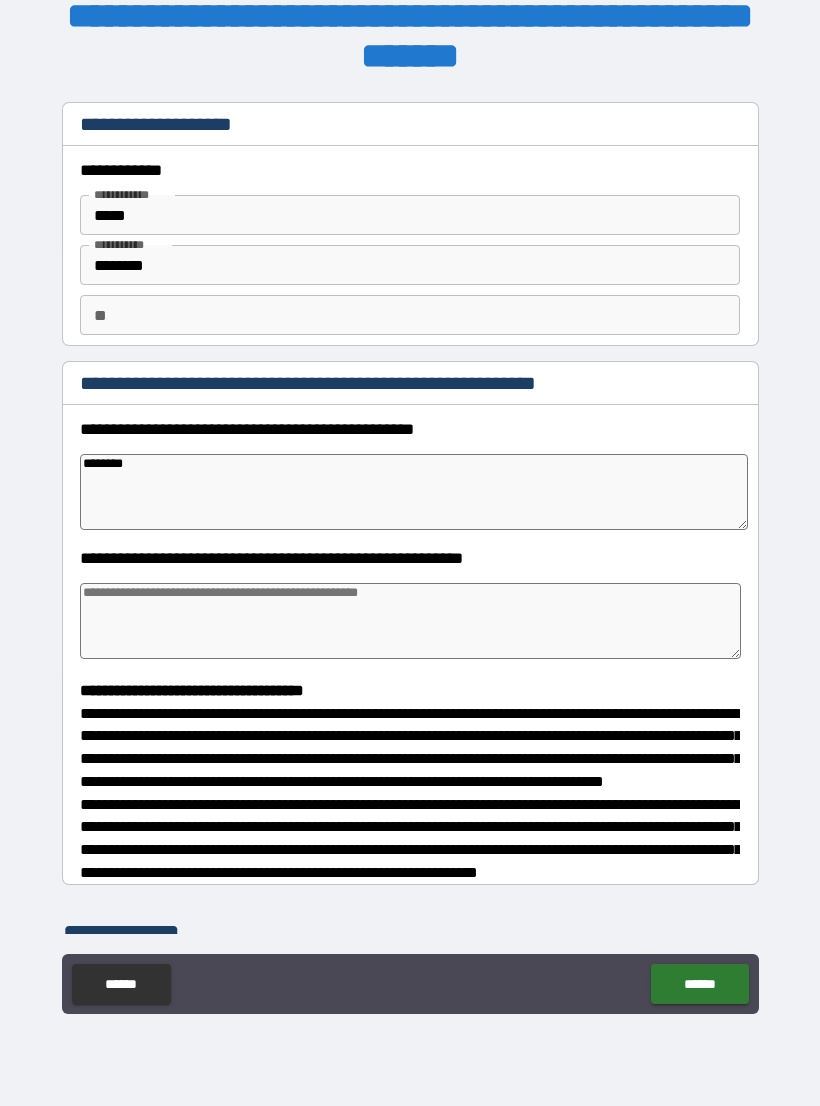 type on "*" 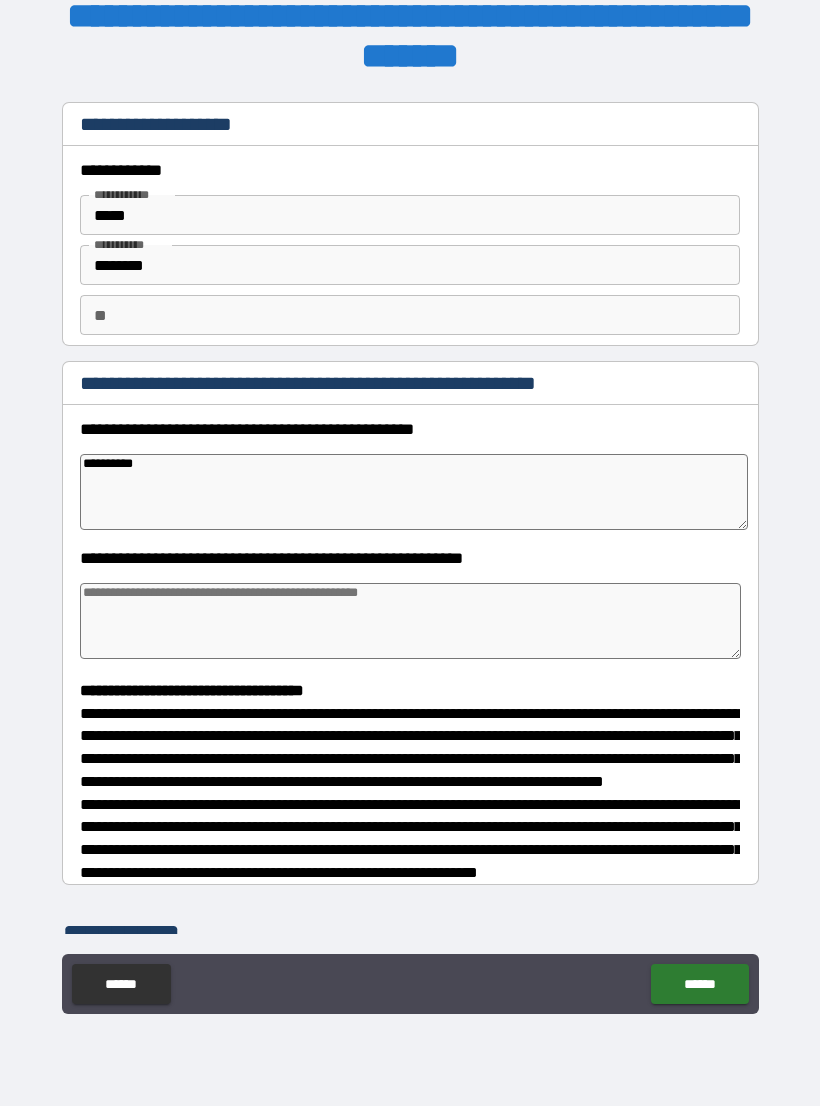 type on "**********" 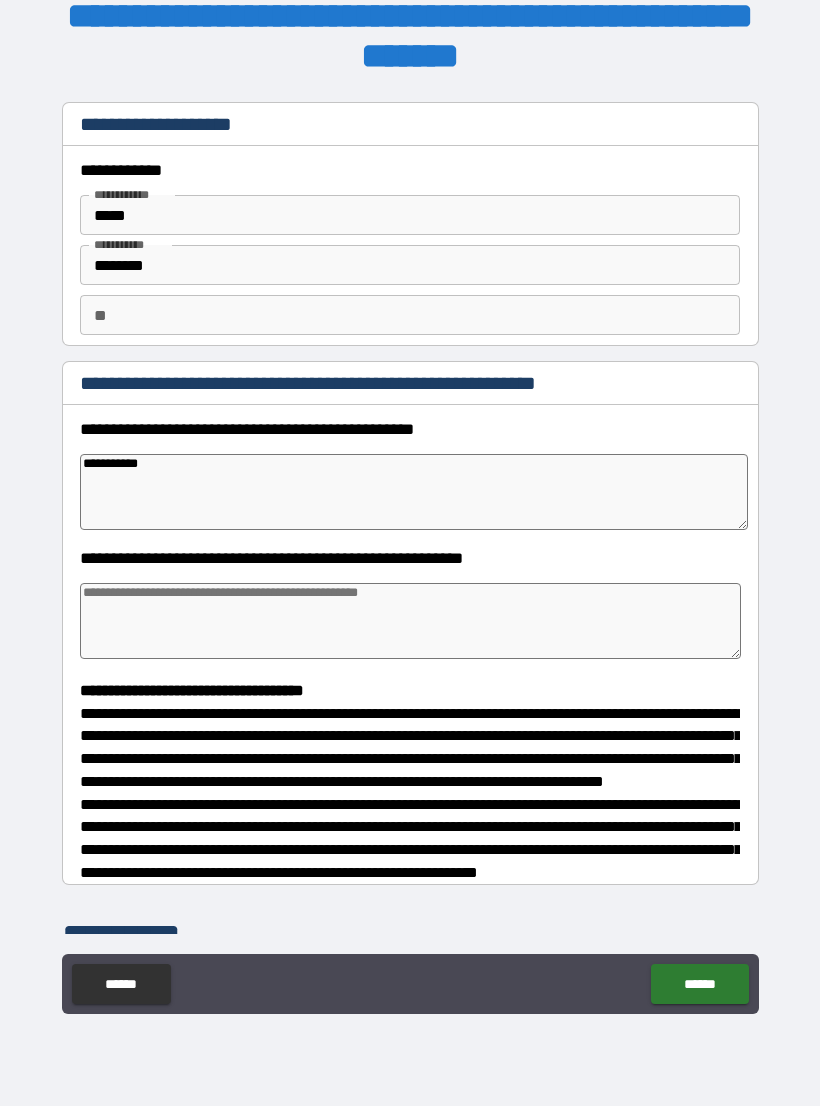 type on "*" 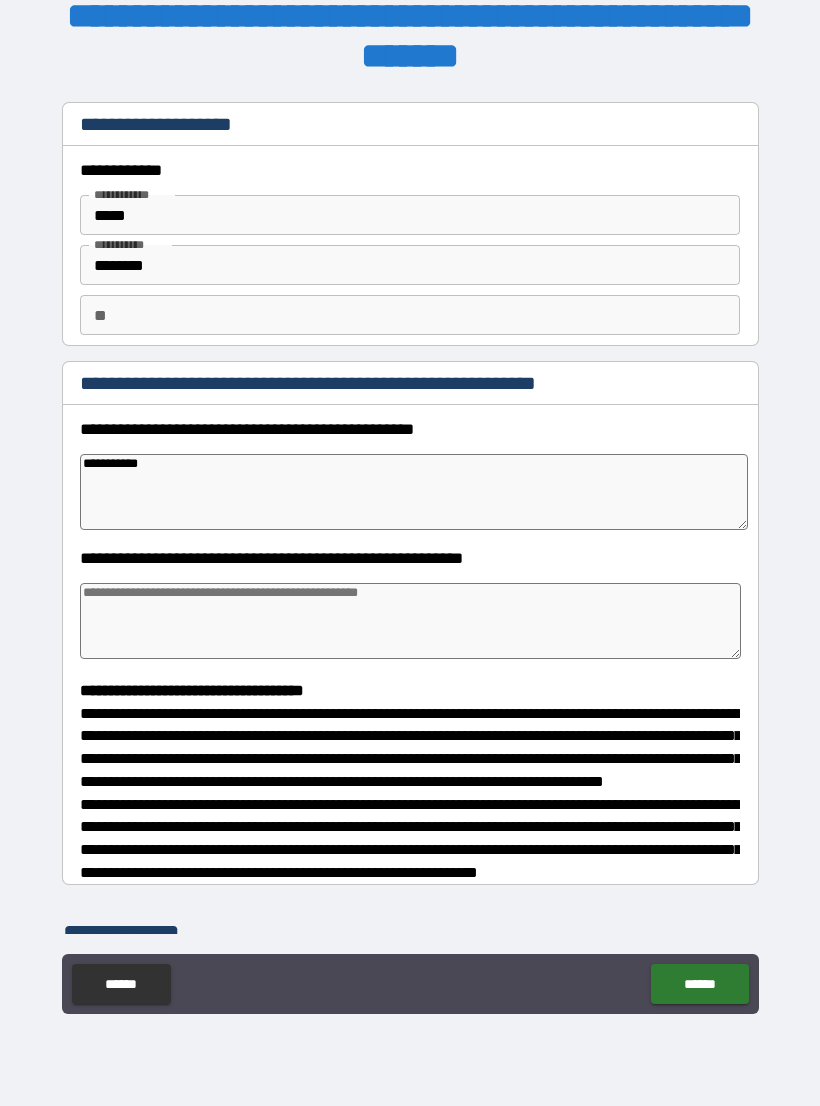 type on "**********" 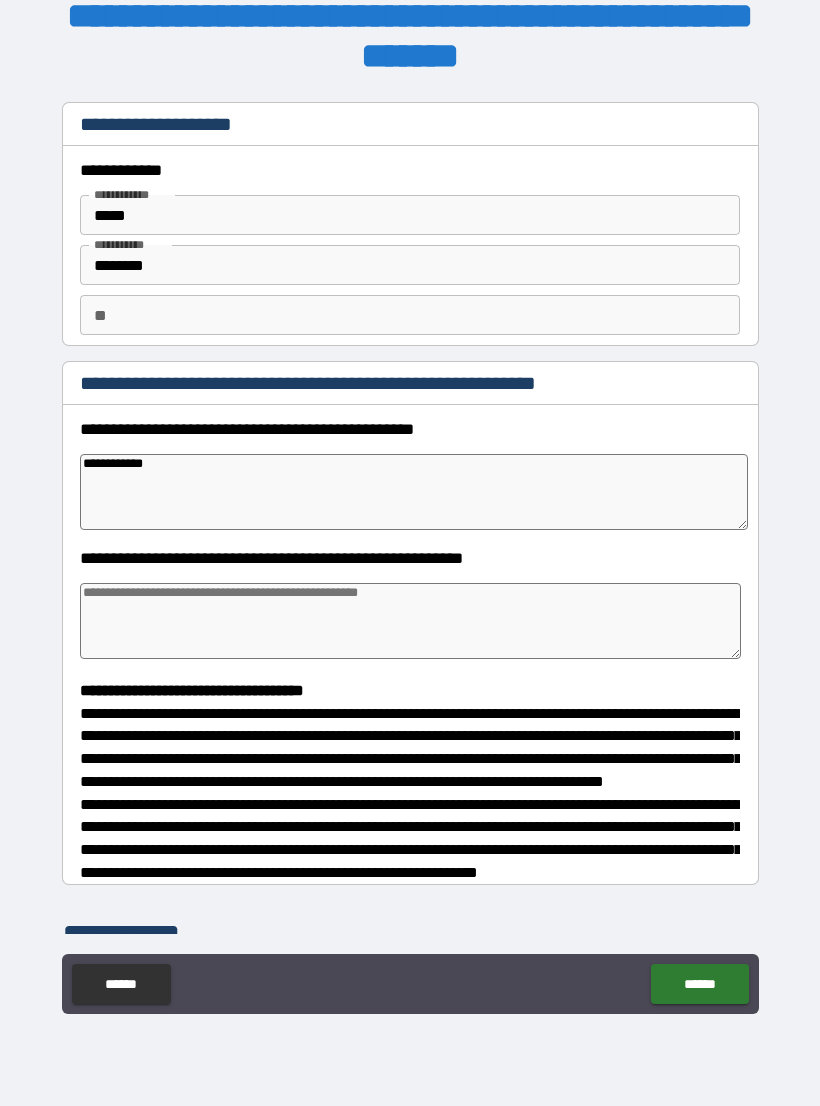 type on "*" 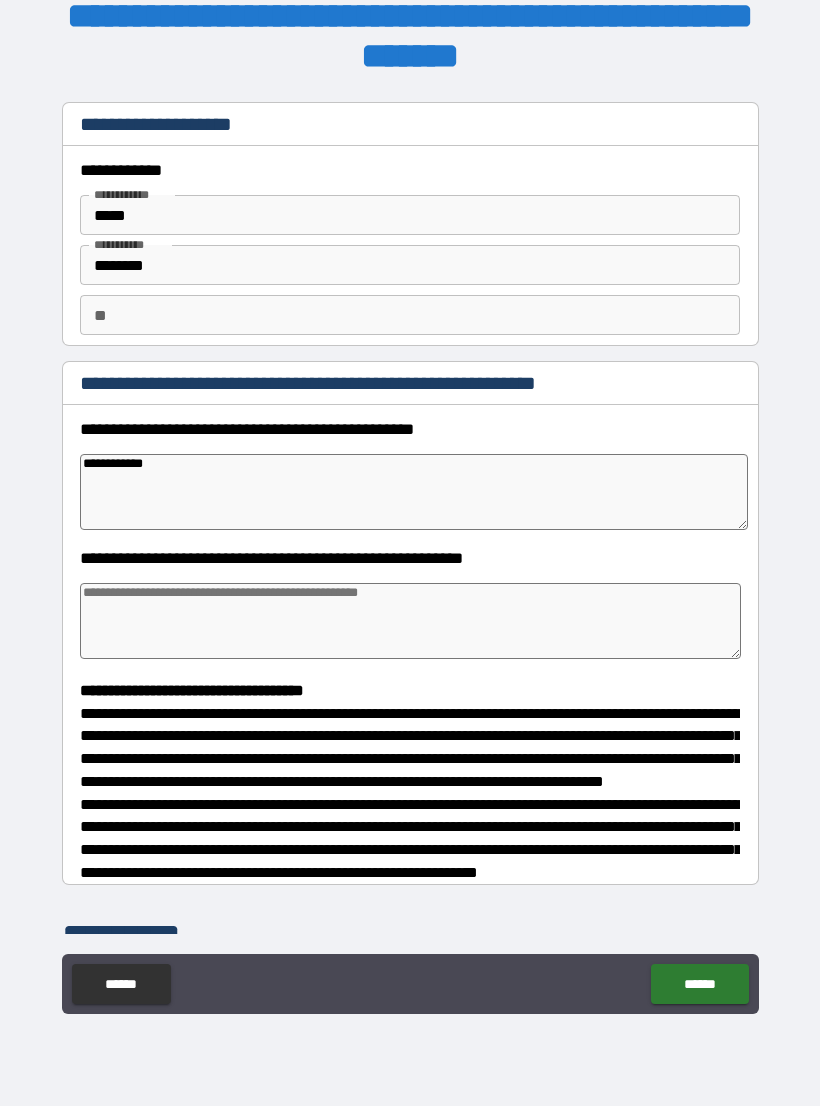 type on "**********" 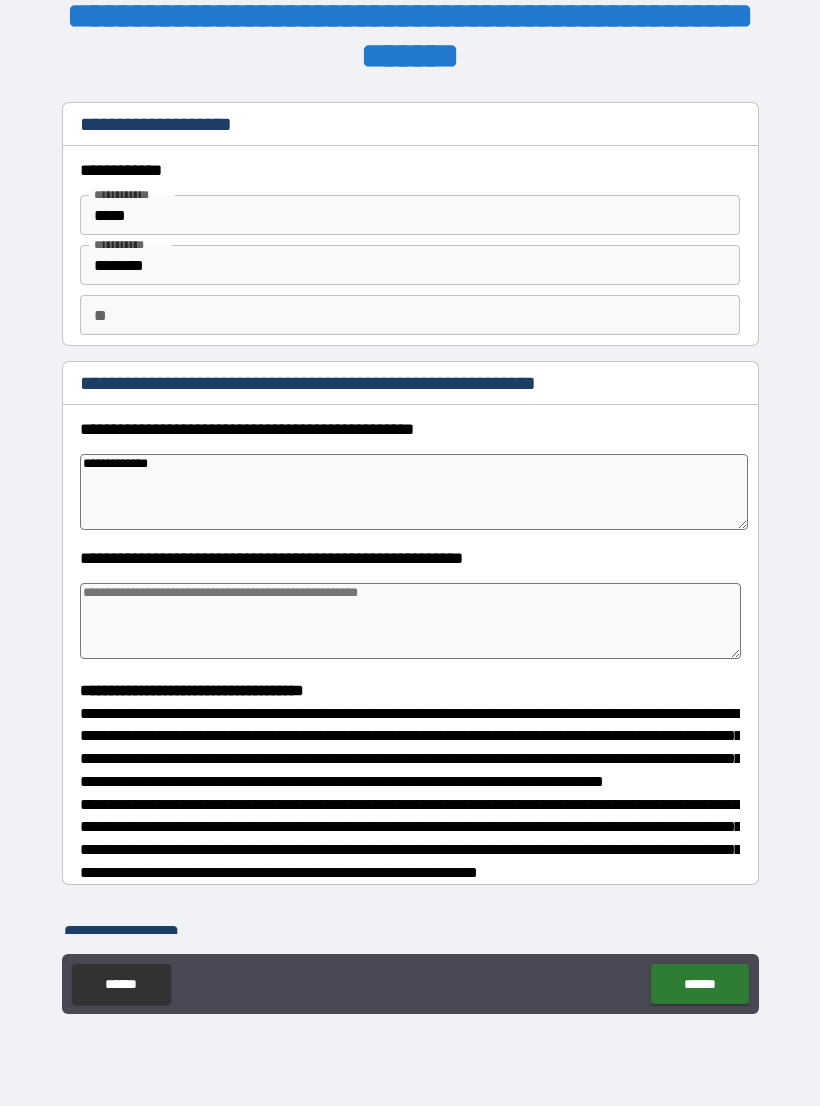 type on "*" 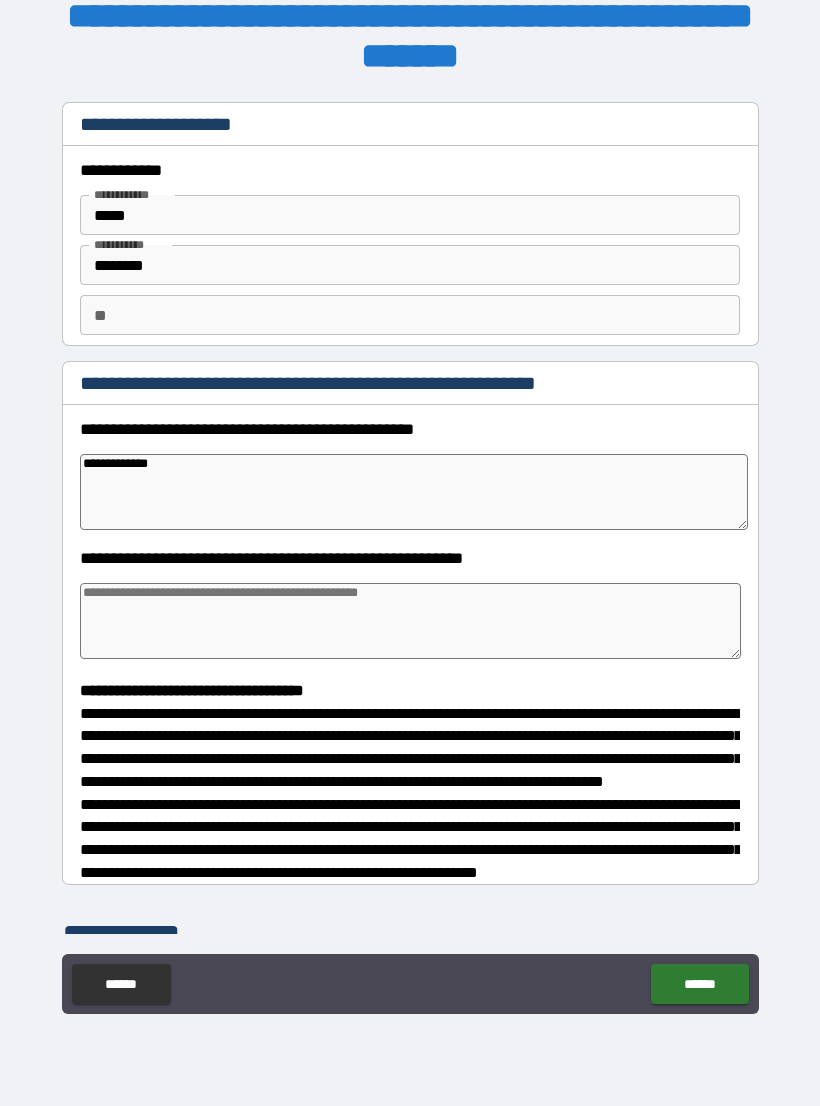 type on "**********" 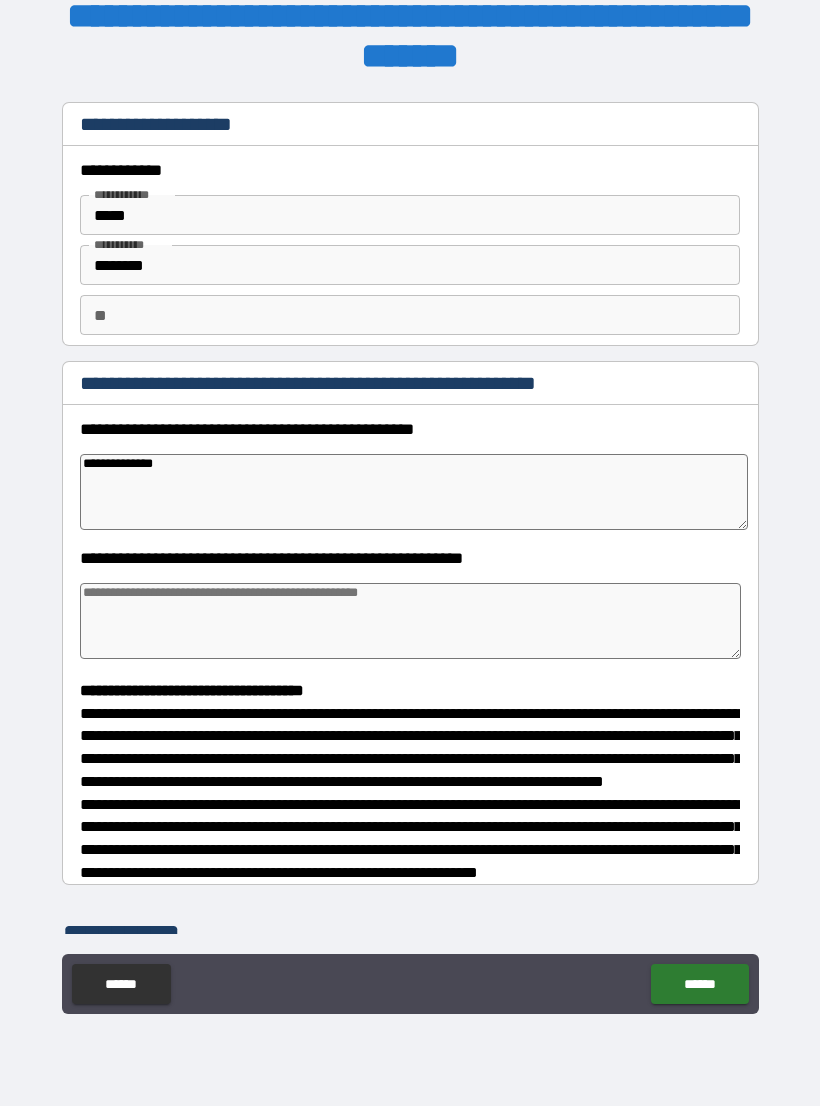 type on "*" 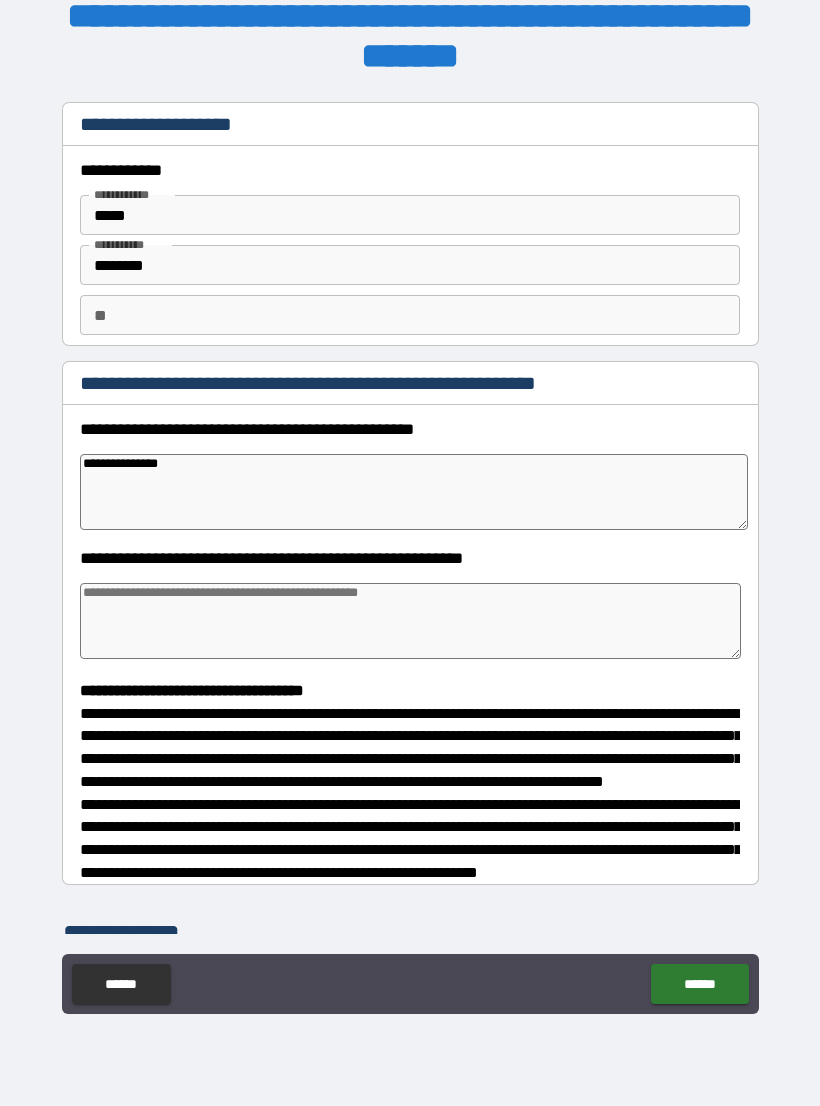 type on "*" 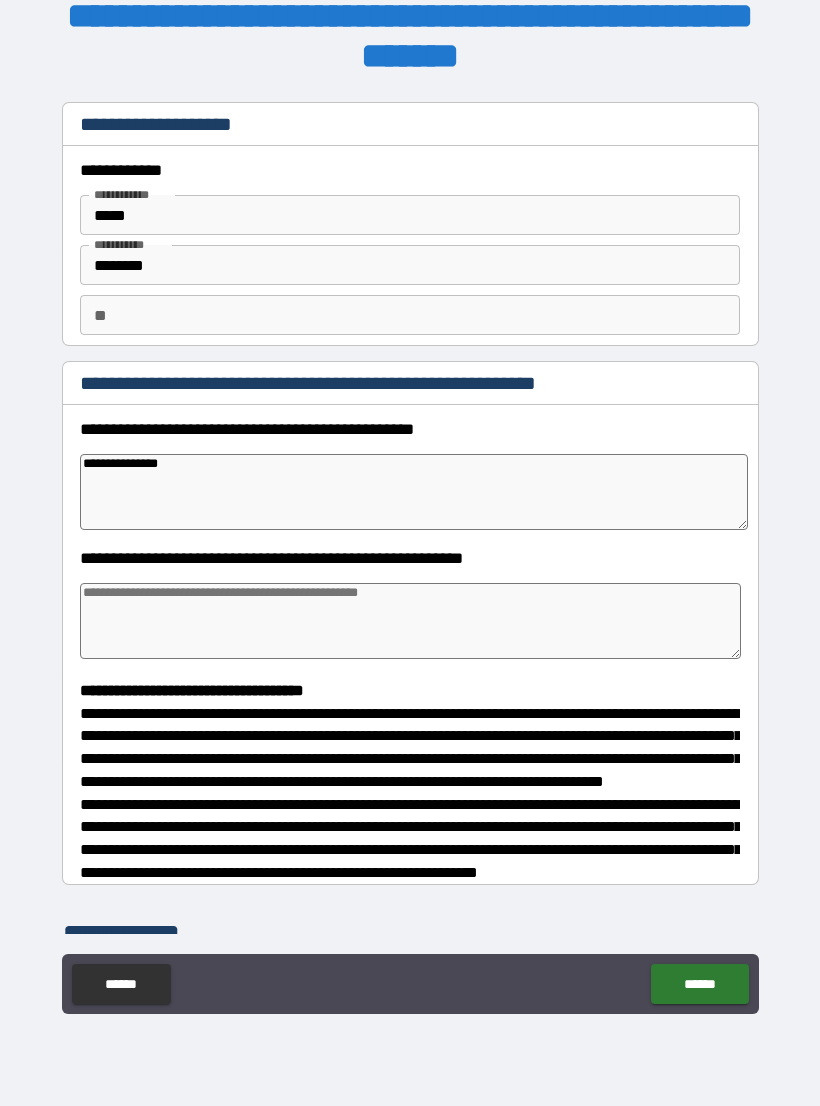 type on "**********" 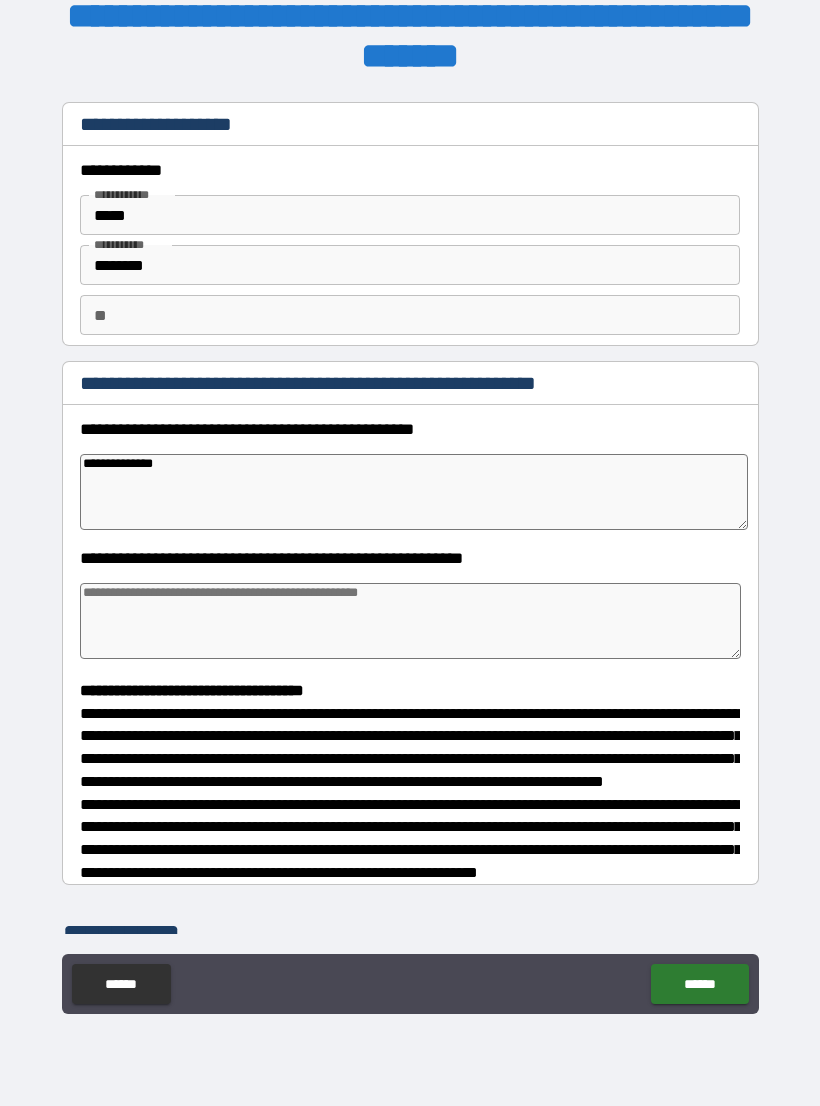 type on "*" 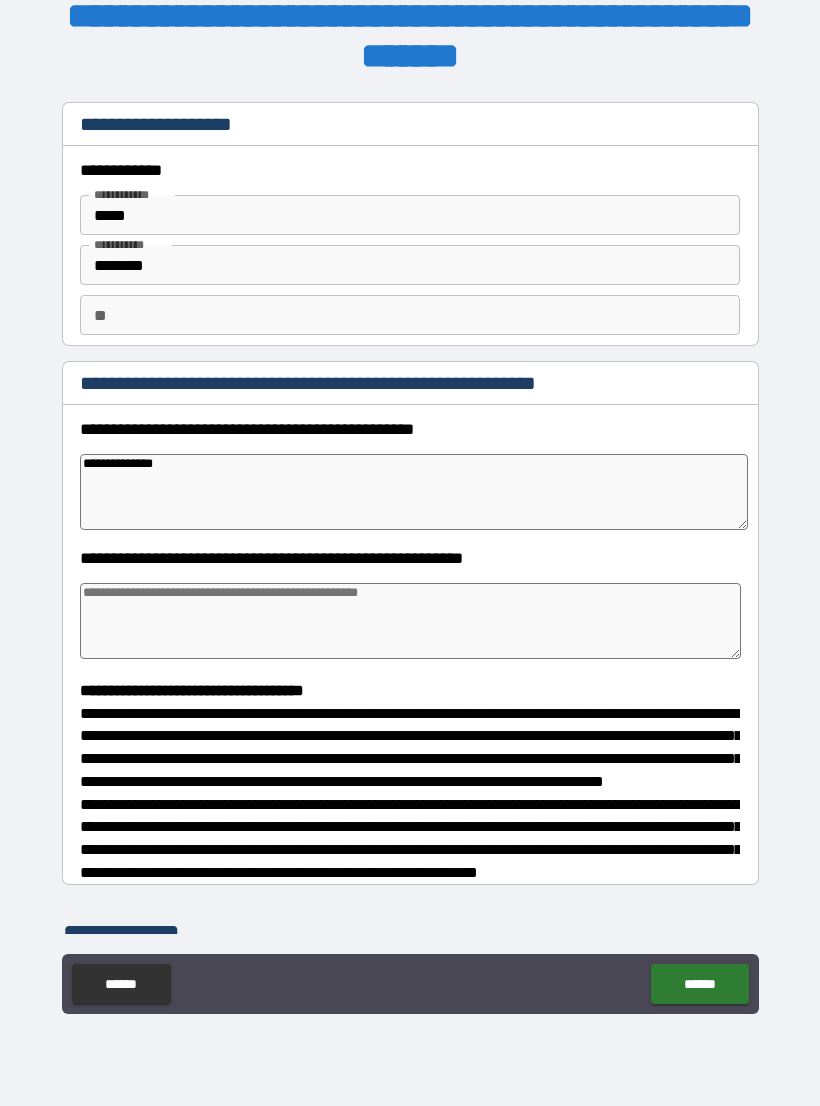 type on "**********" 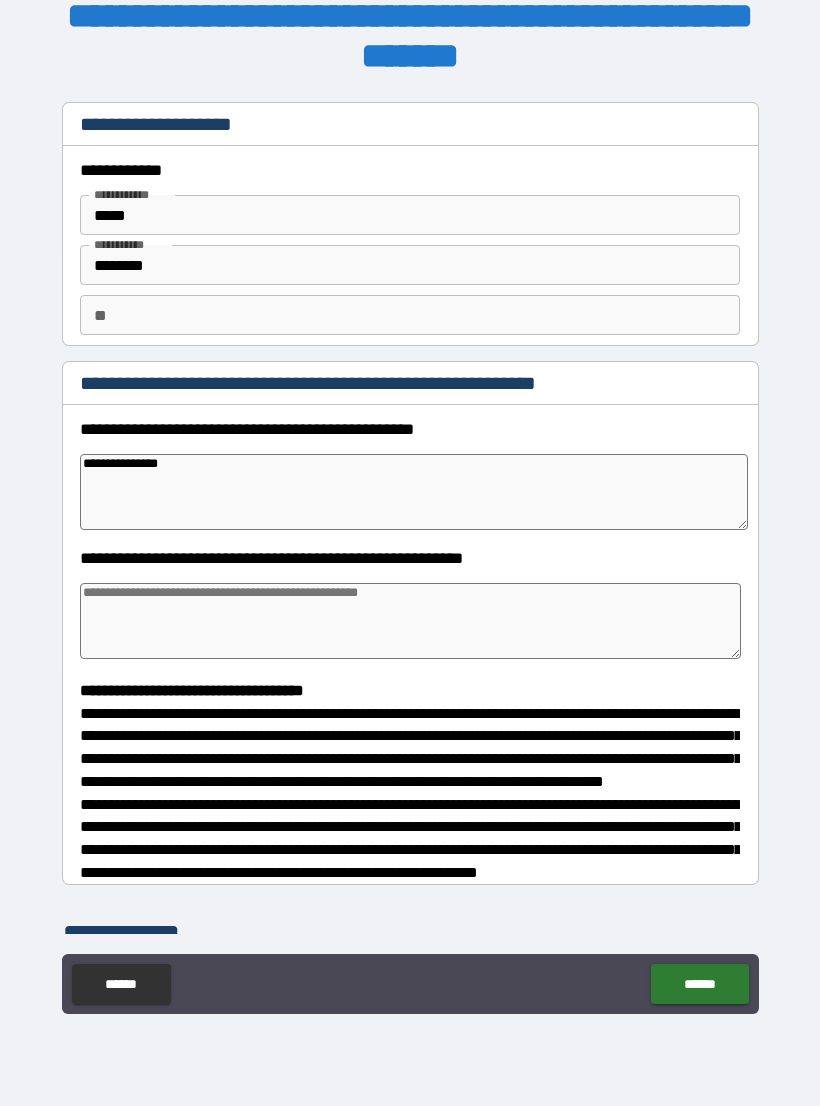 type on "*" 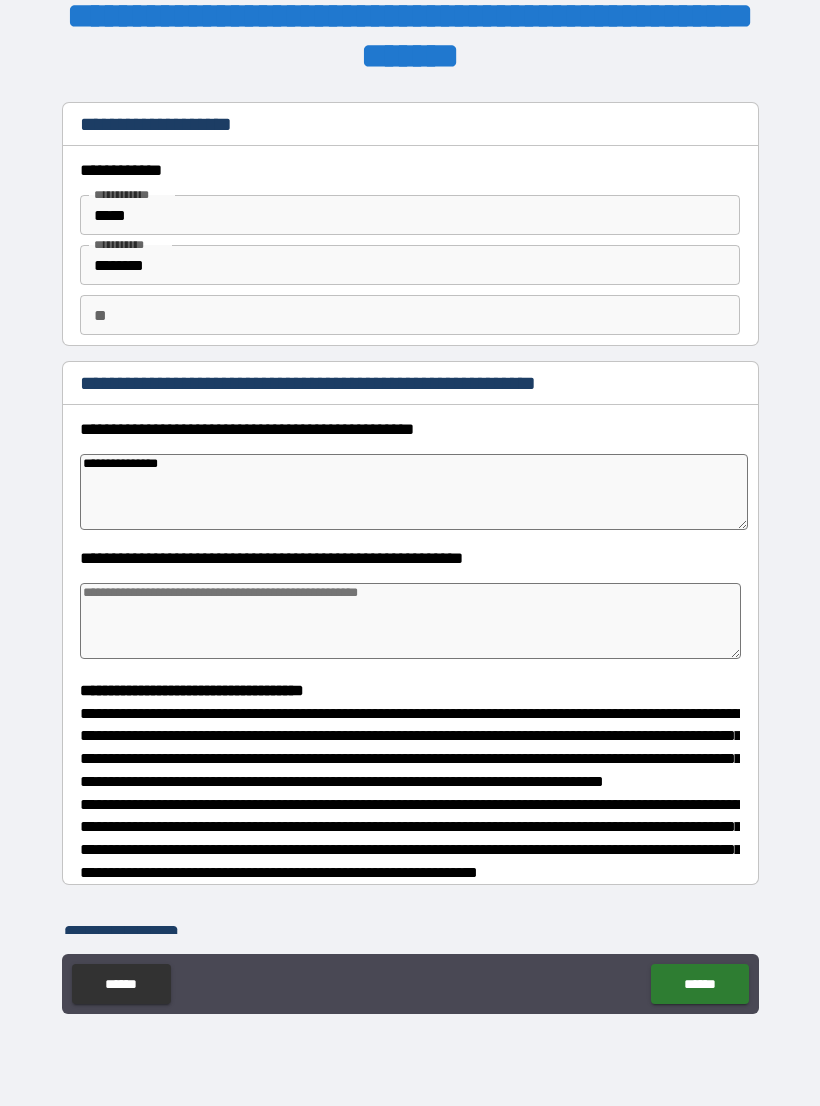 type on "**********" 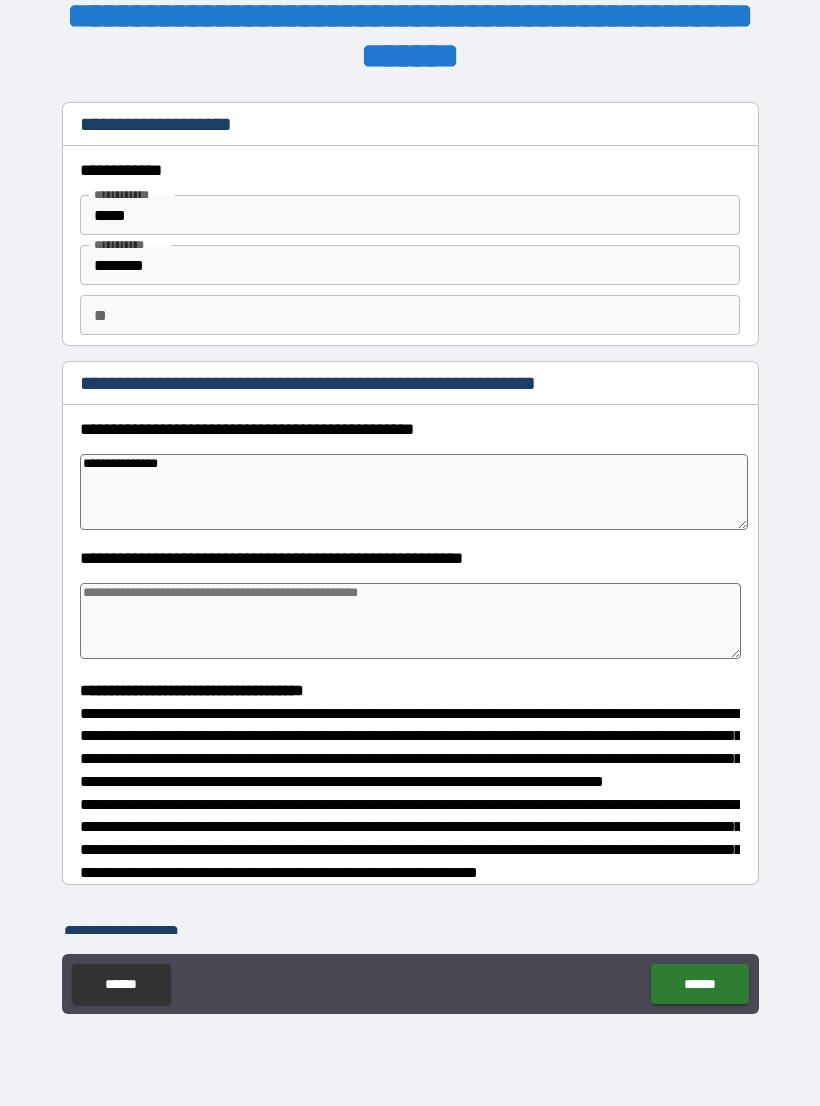 type on "*" 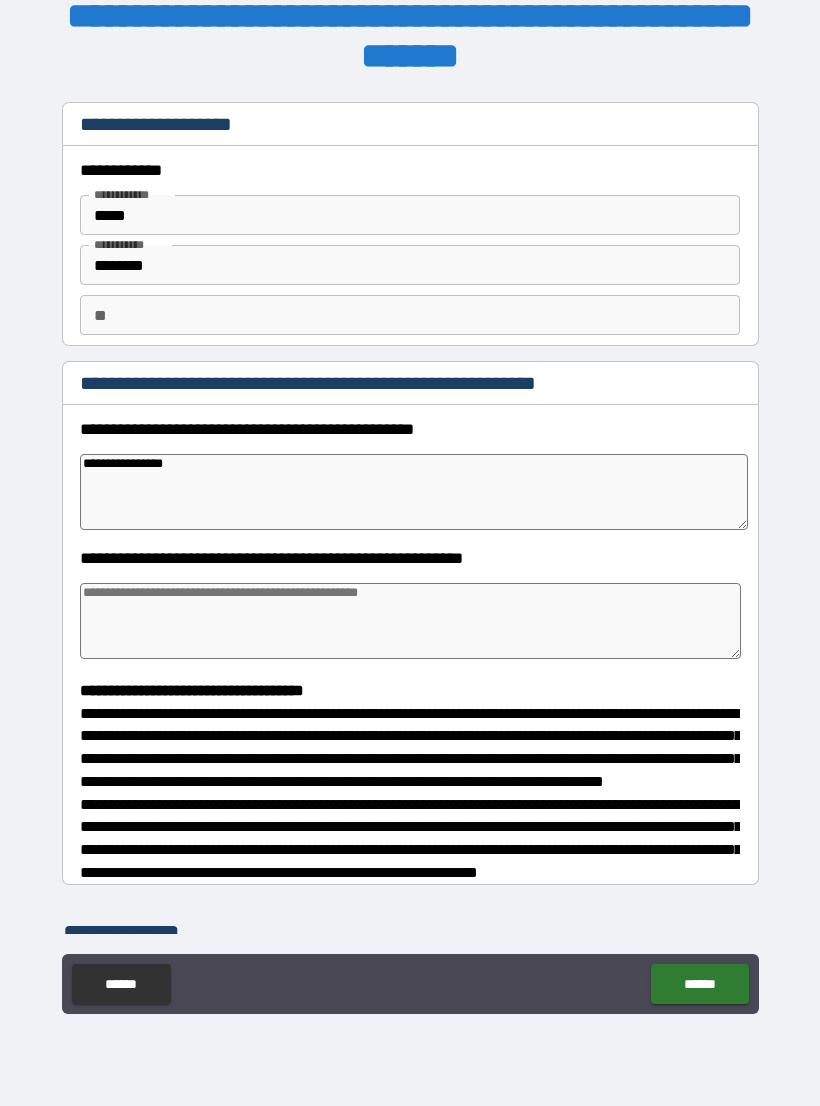 type on "*" 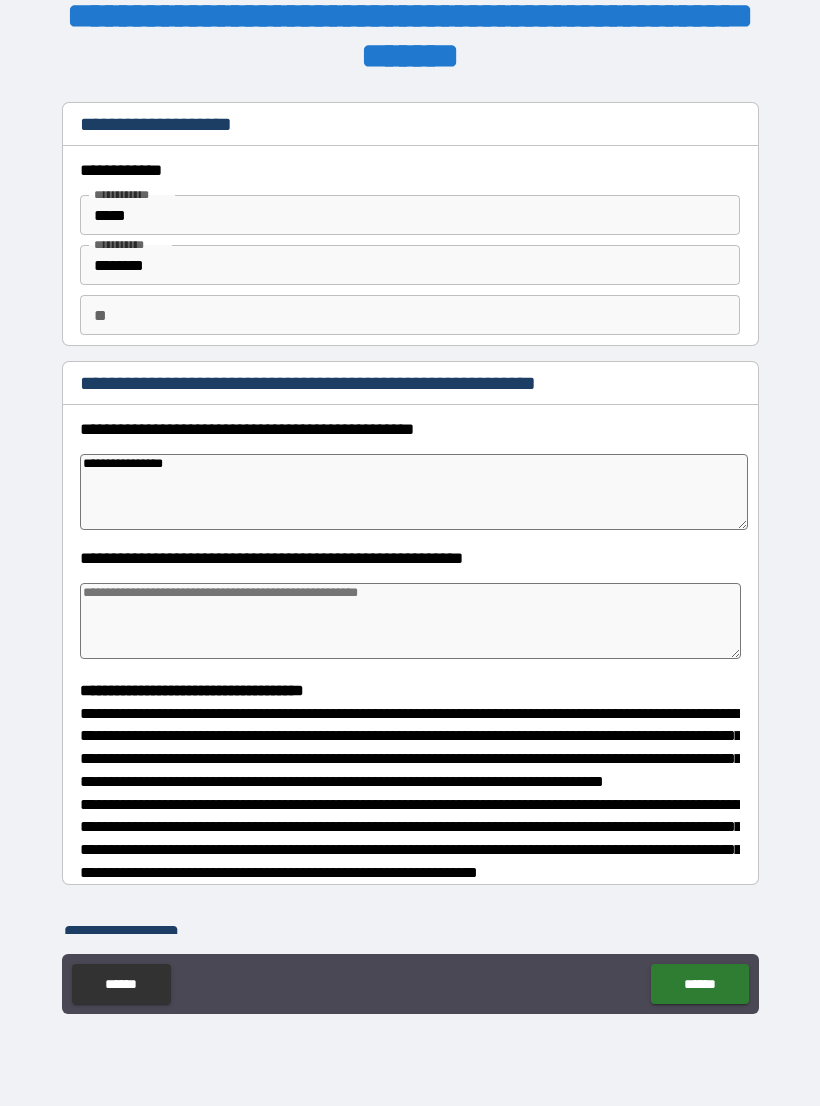 type on "**********" 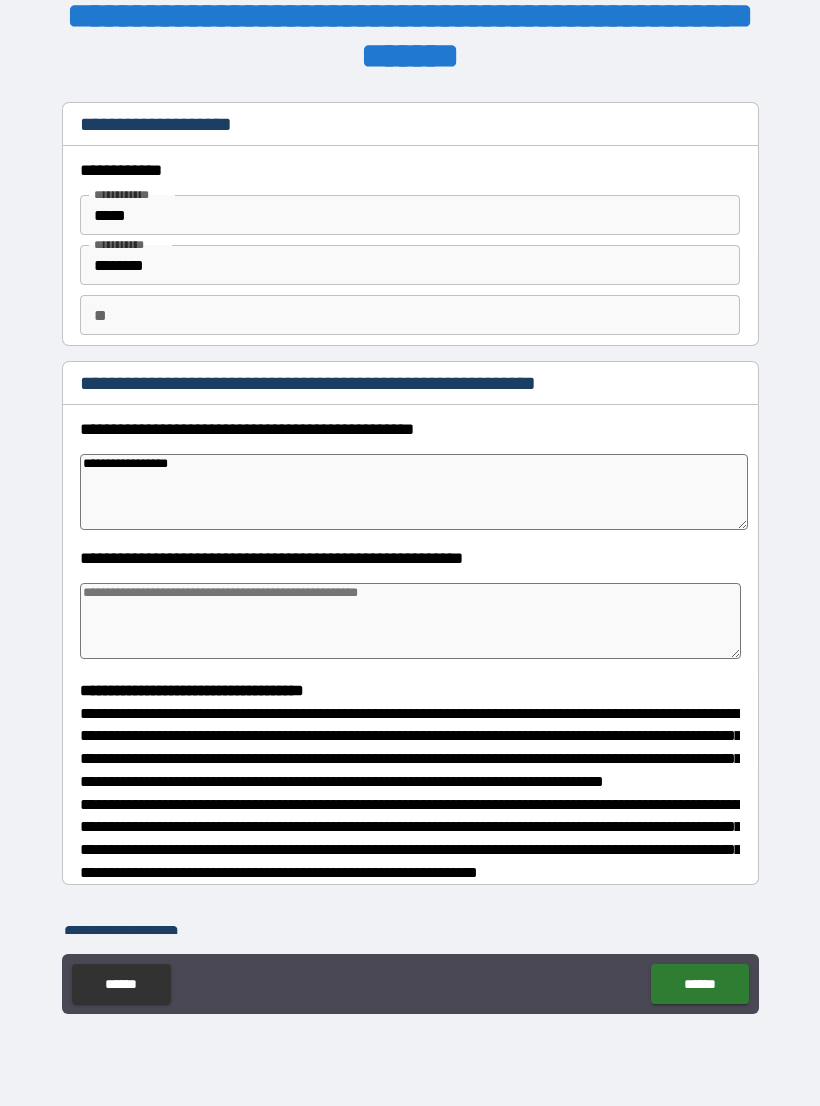type on "*" 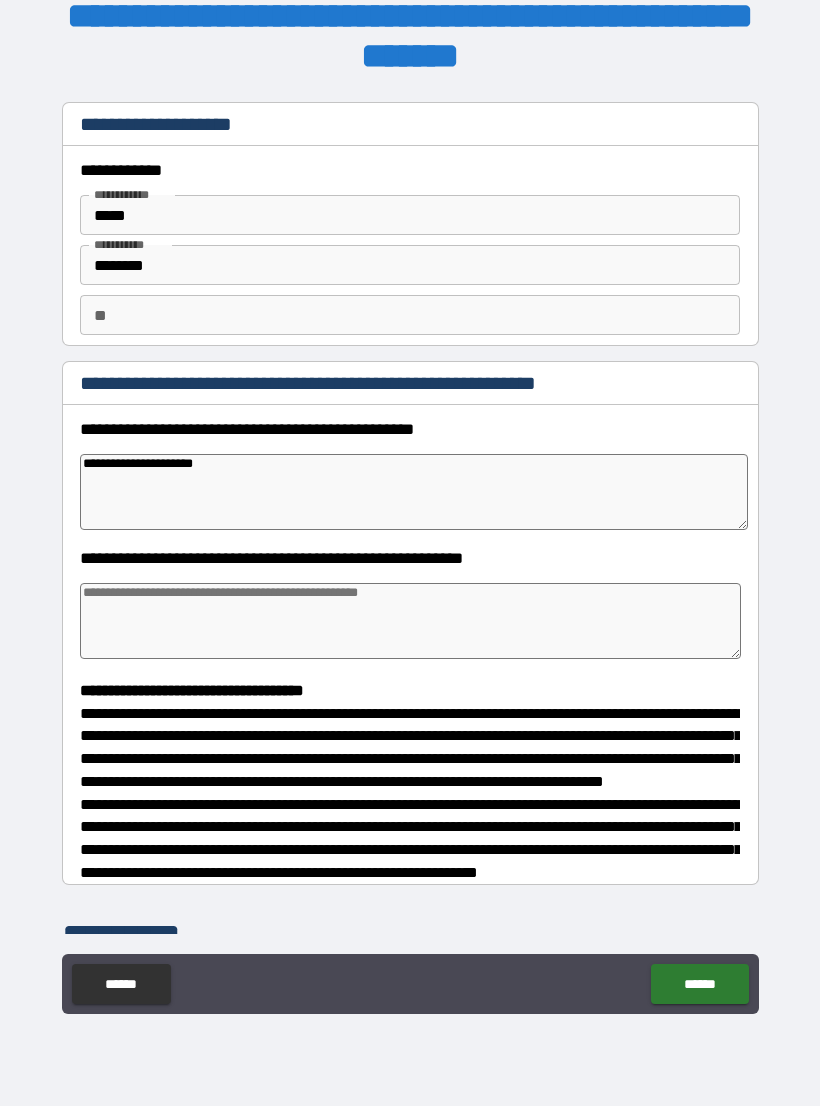 click at bounding box center (410, 621) 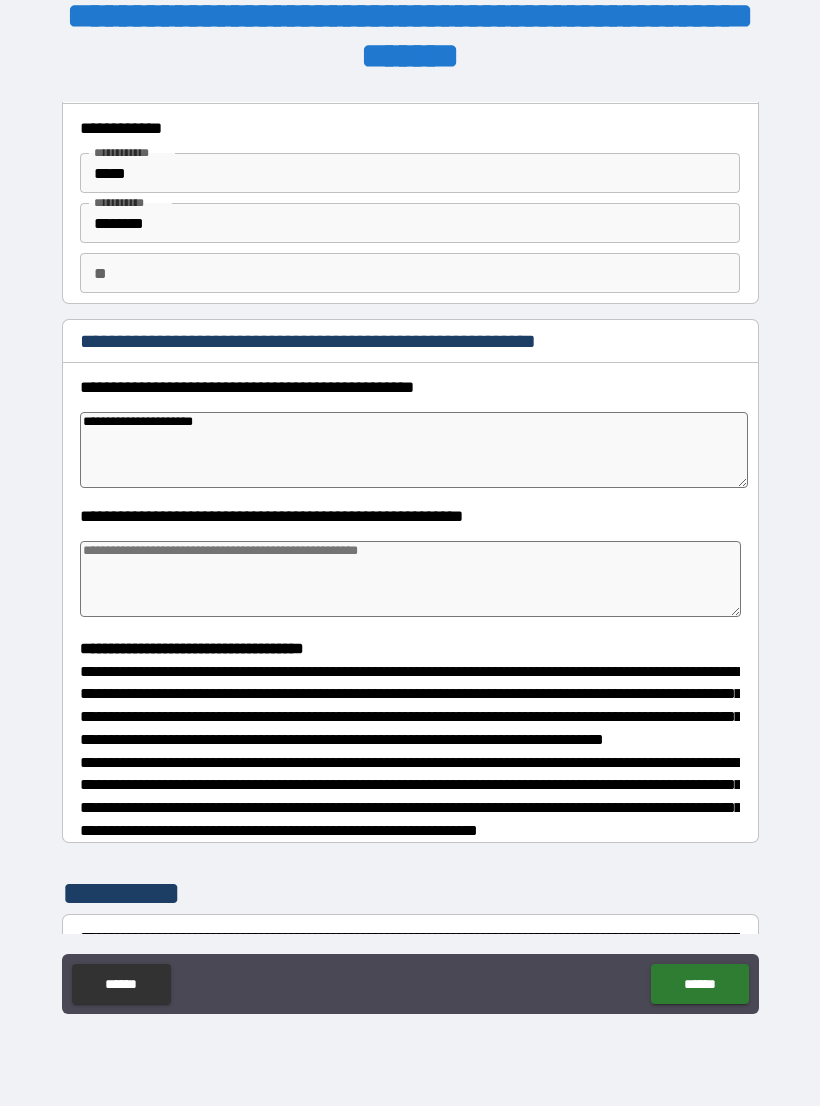 scroll, scrollTop: 82, scrollLeft: 0, axis: vertical 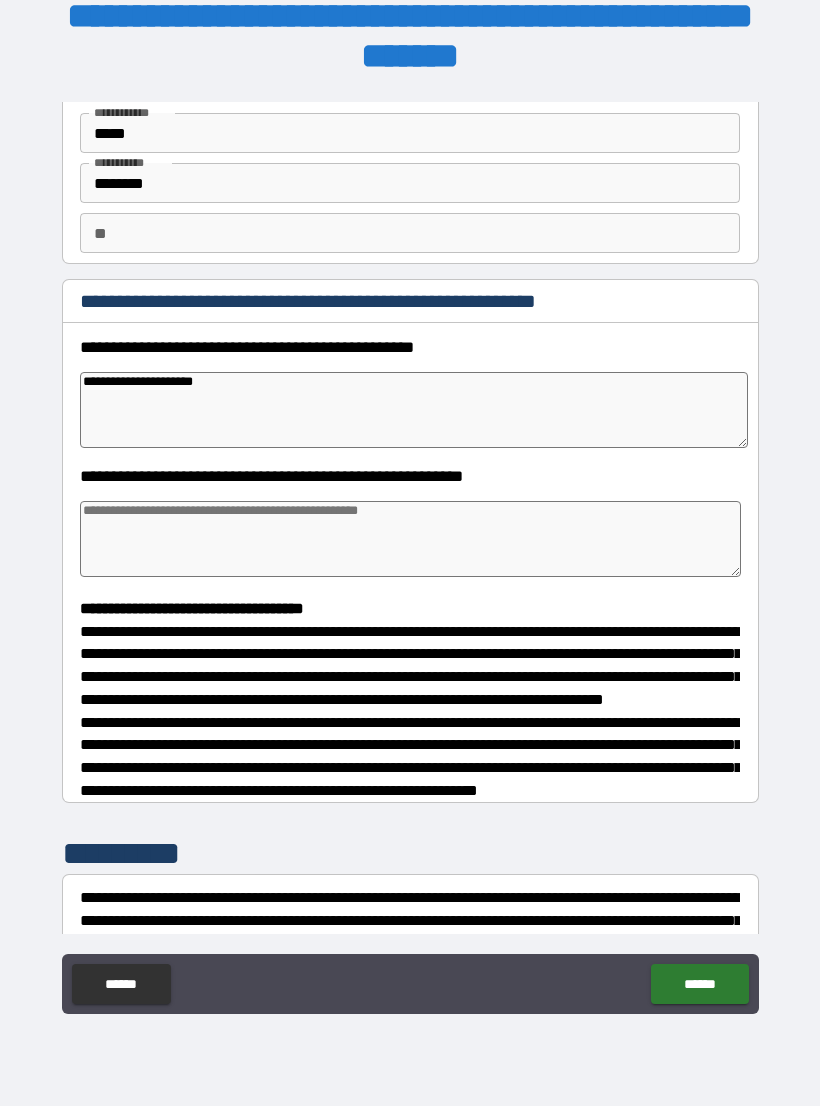 click on "**********" at bounding box center [414, 410] 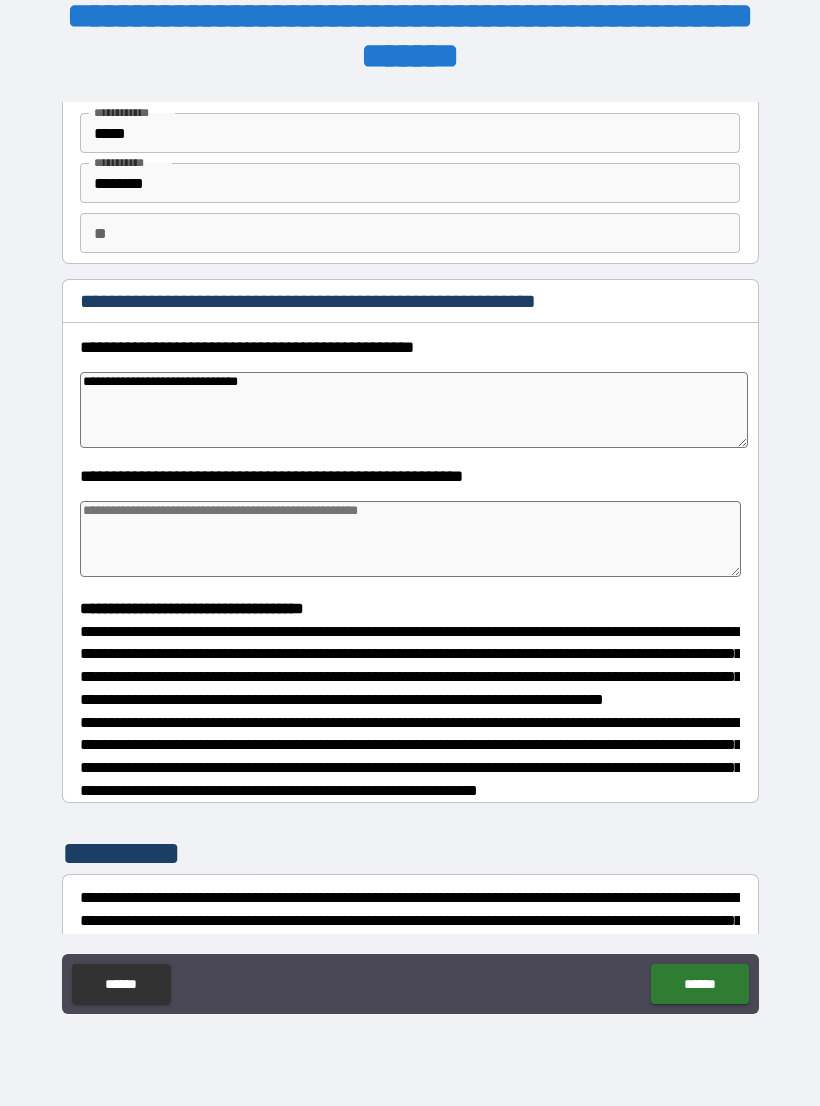 click at bounding box center (410, 539) 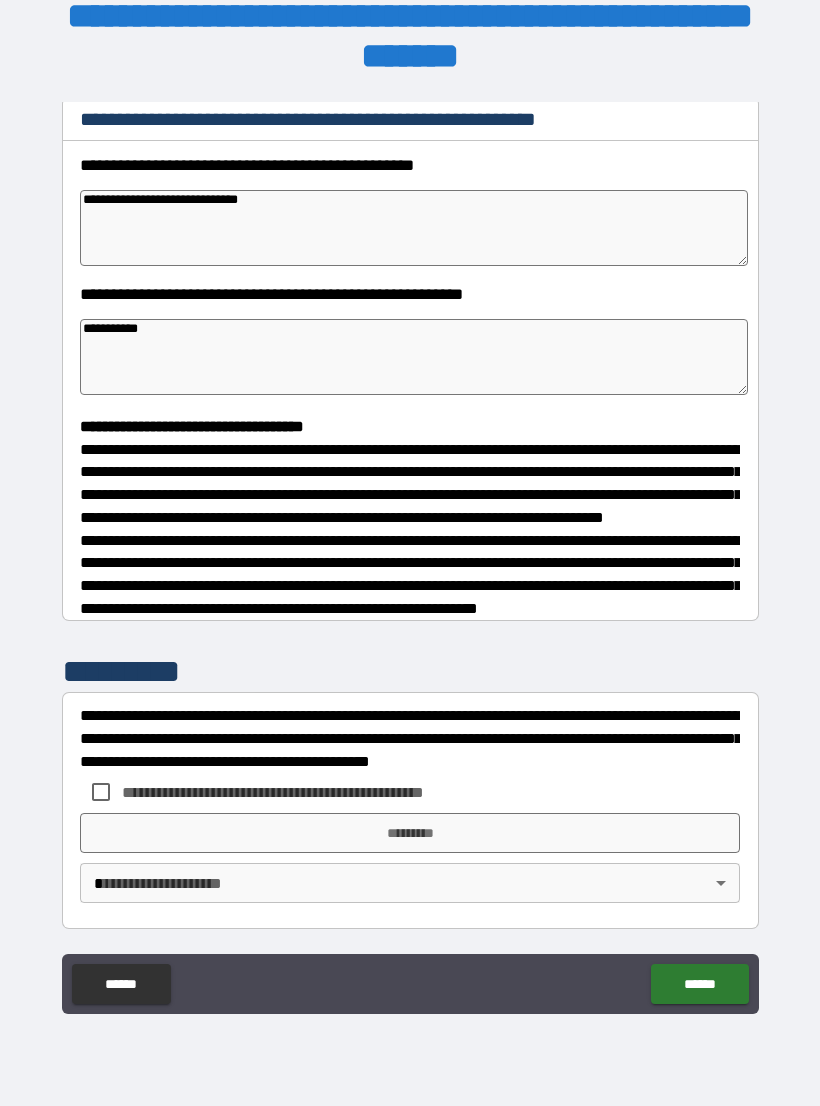 scroll, scrollTop: 302, scrollLeft: 0, axis: vertical 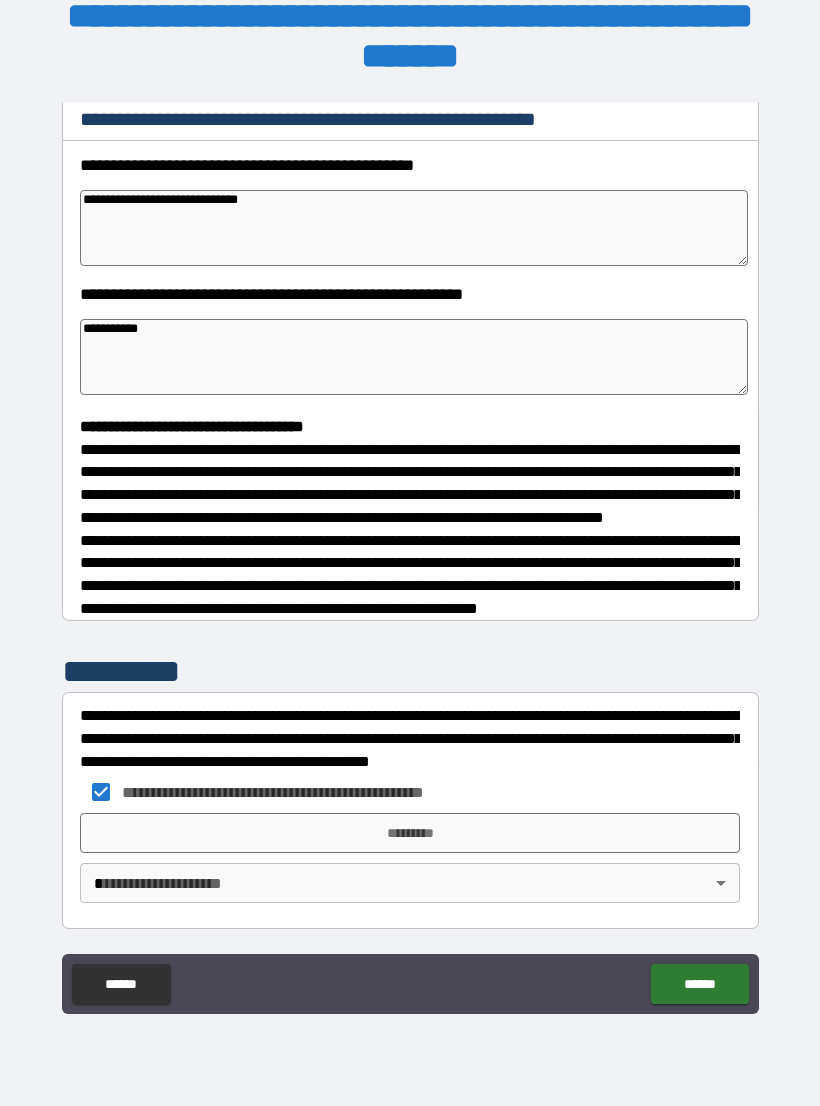 click on "*********" at bounding box center [410, 833] 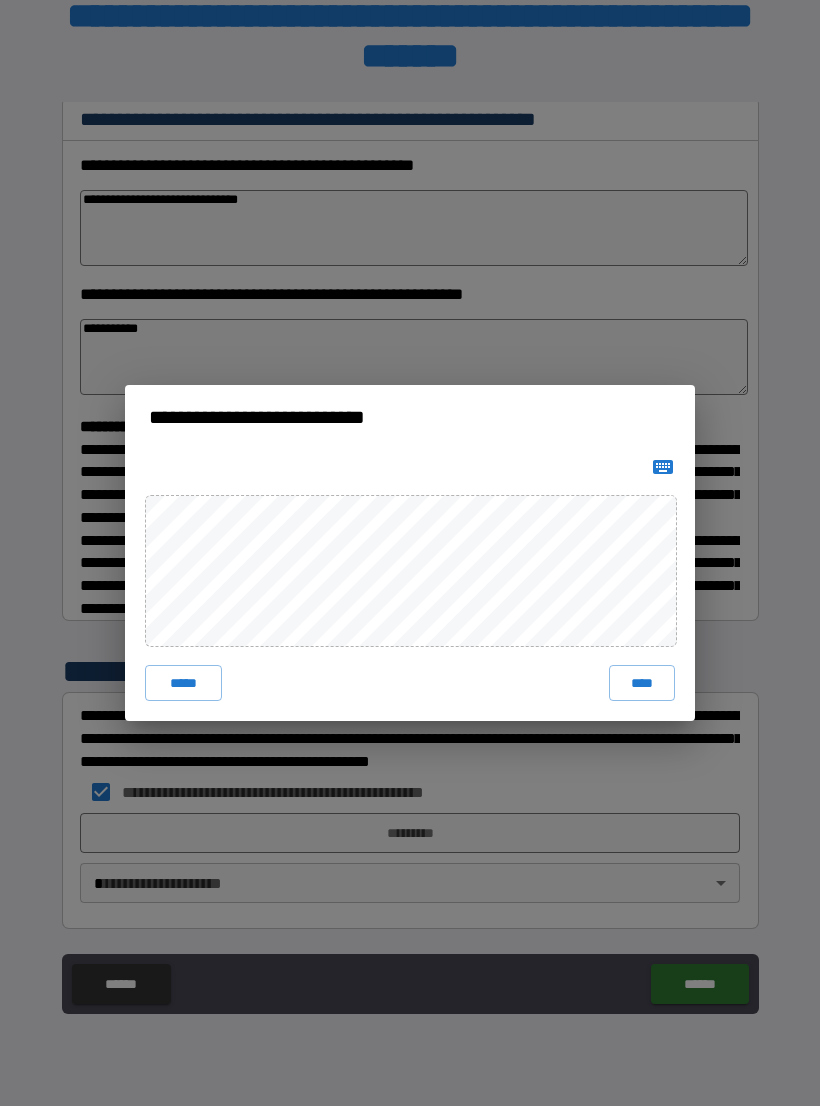 click on "****" at bounding box center (642, 683) 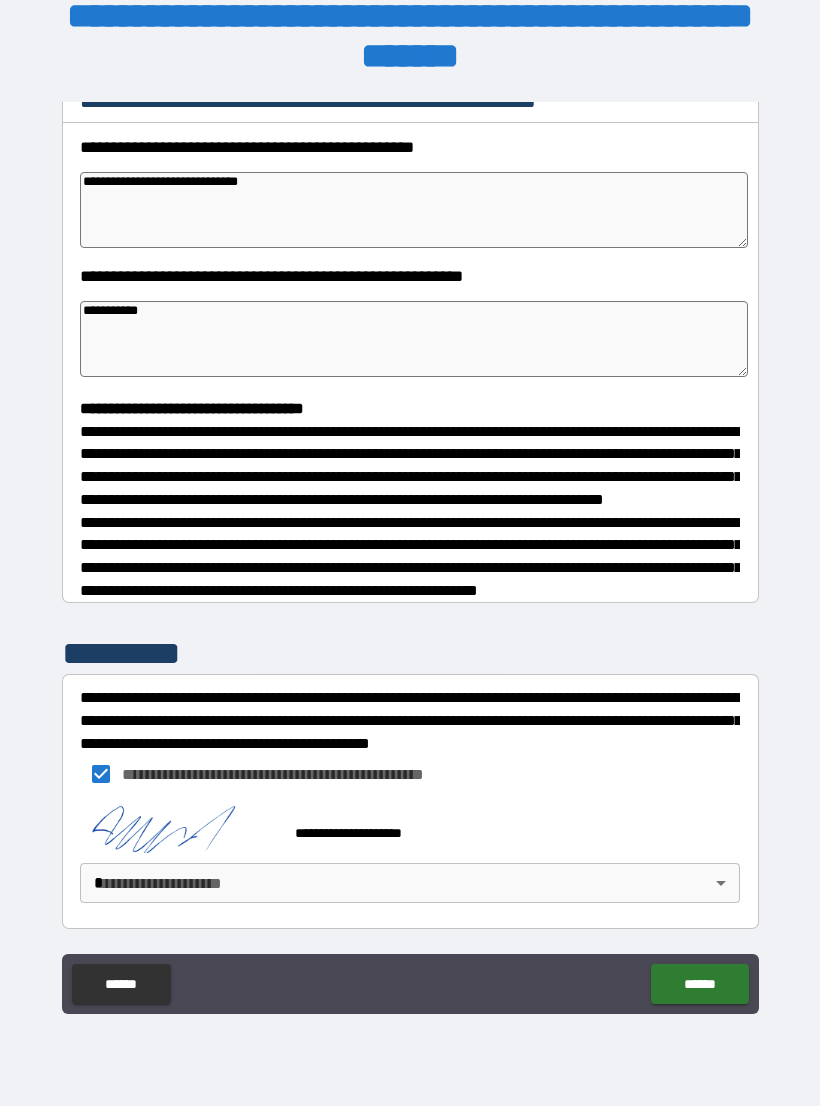 scroll, scrollTop: 292, scrollLeft: 0, axis: vertical 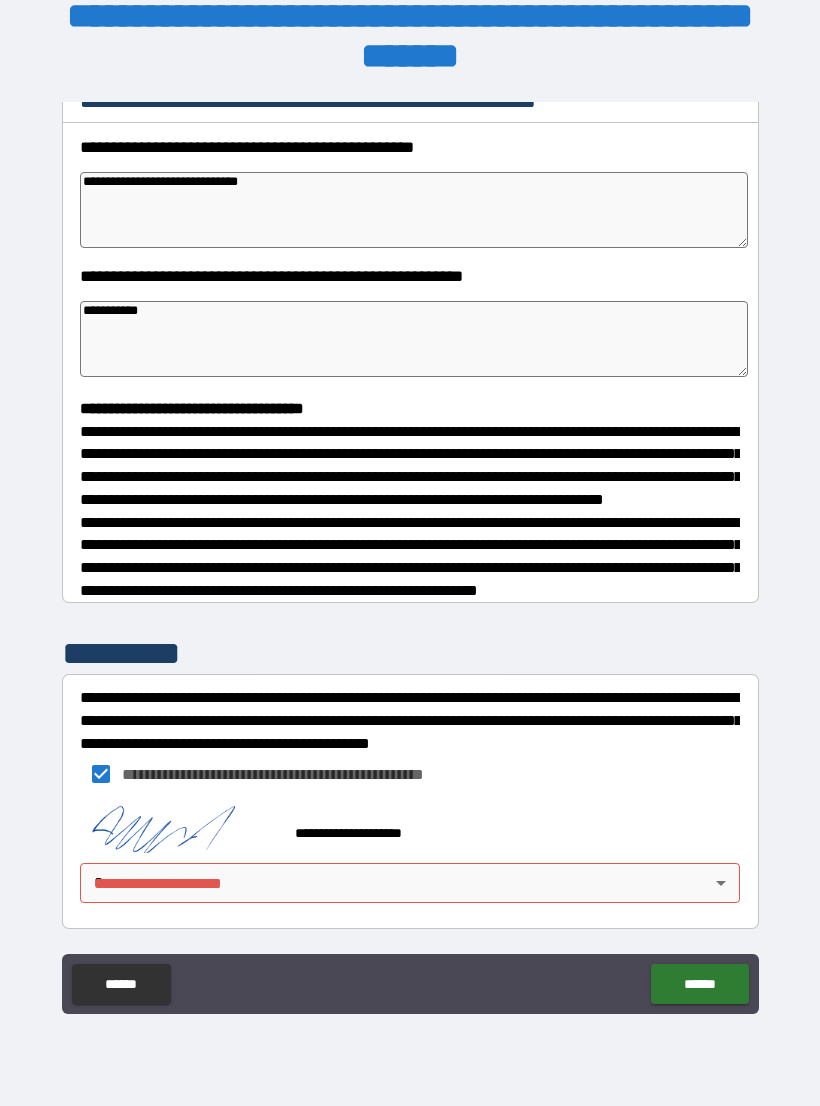 click on "**********" at bounding box center (410, 537) 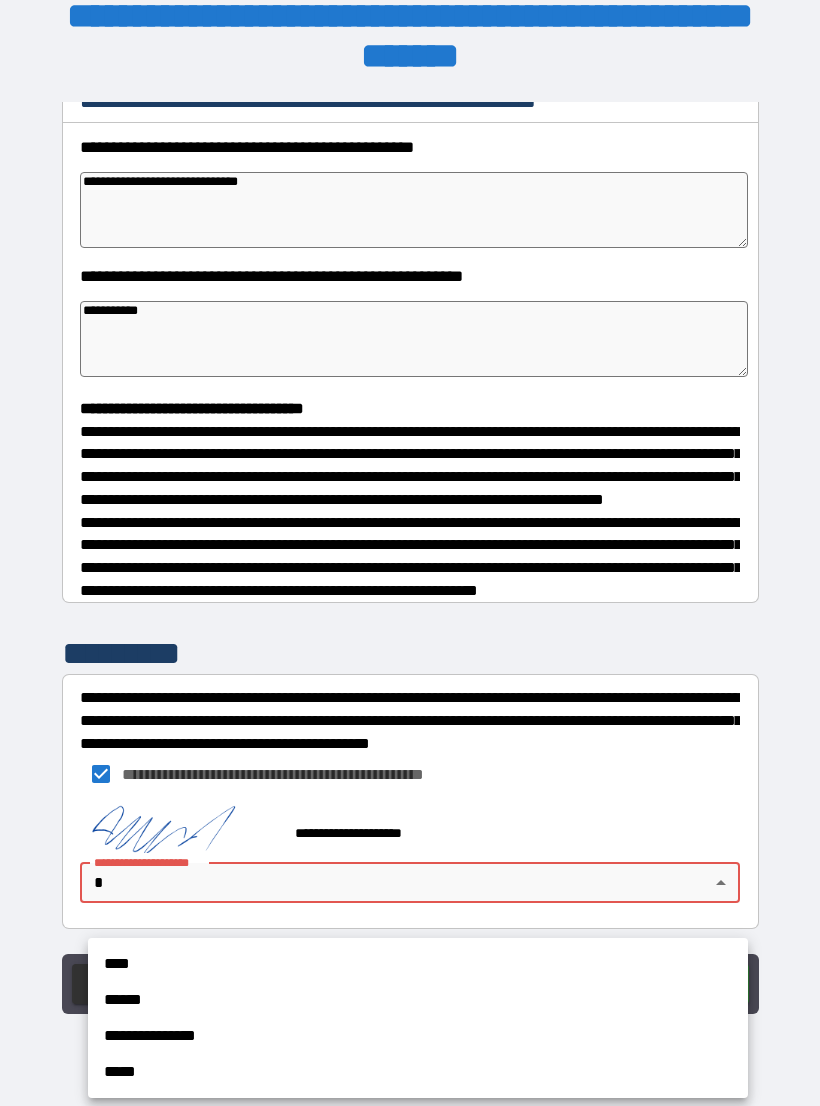 click on "****" at bounding box center (418, 964) 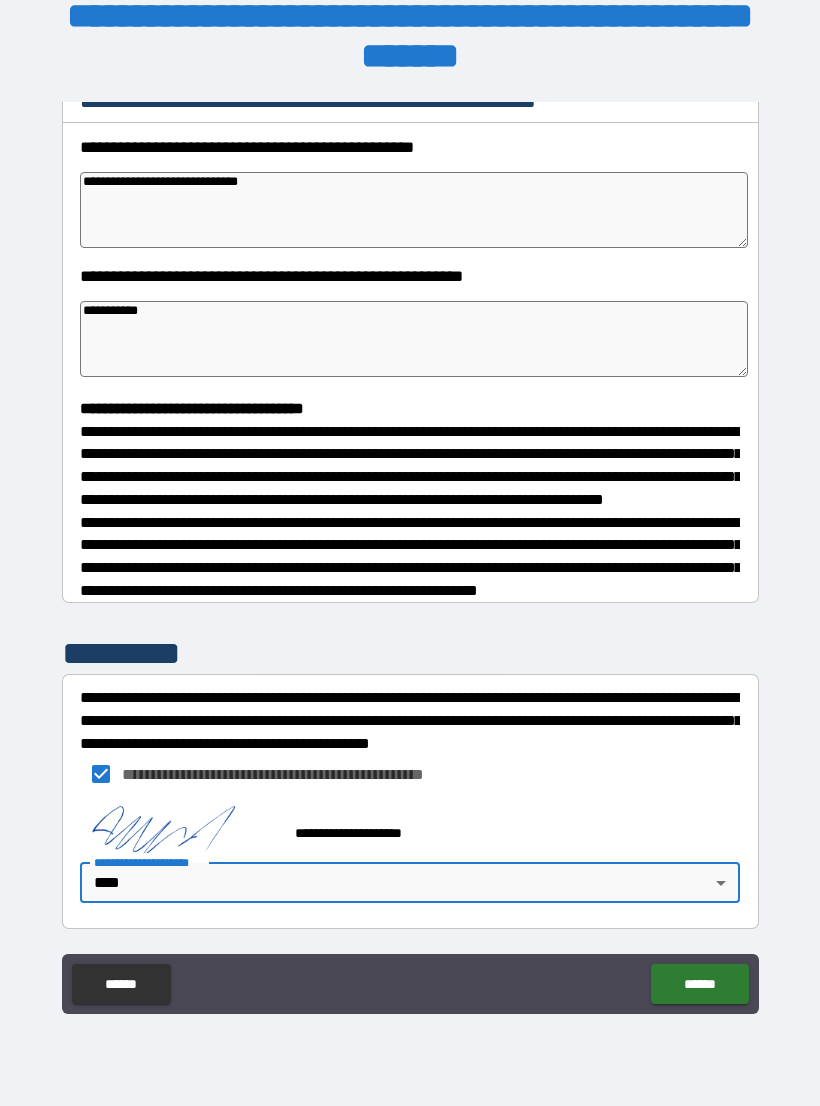click on "******" at bounding box center [699, 984] 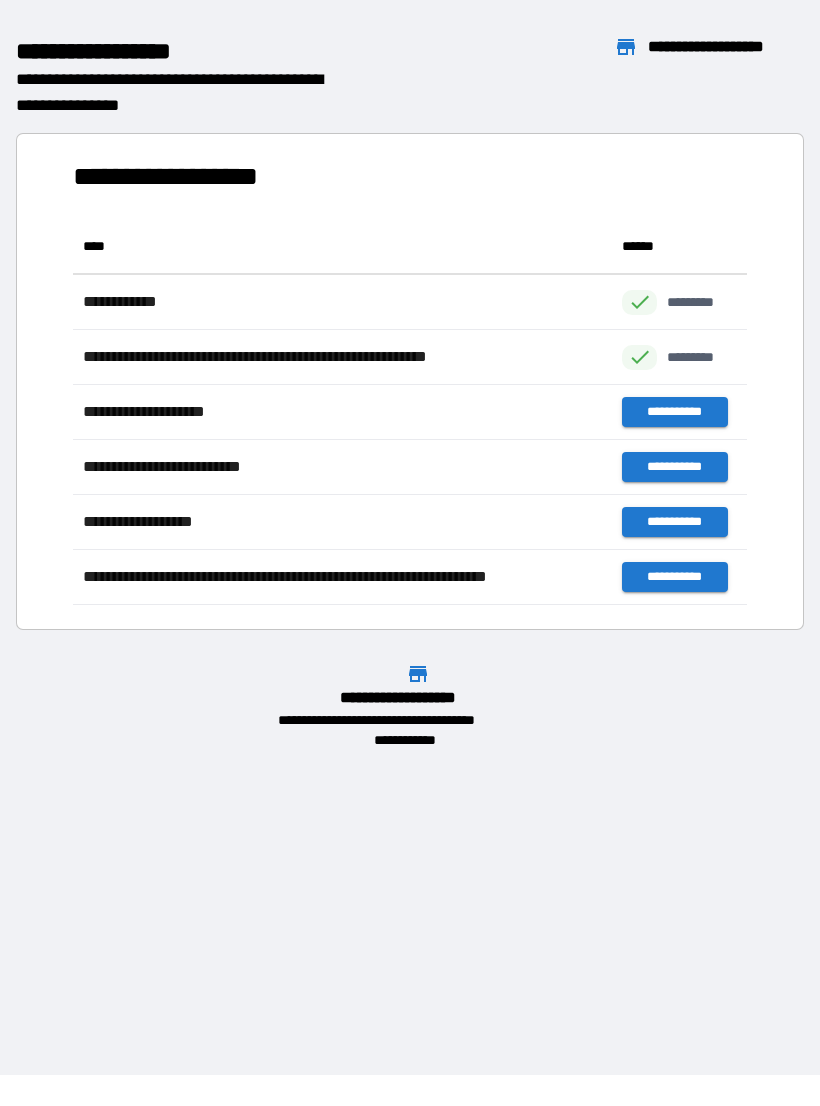 scroll, scrollTop: 1, scrollLeft: 1, axis: both 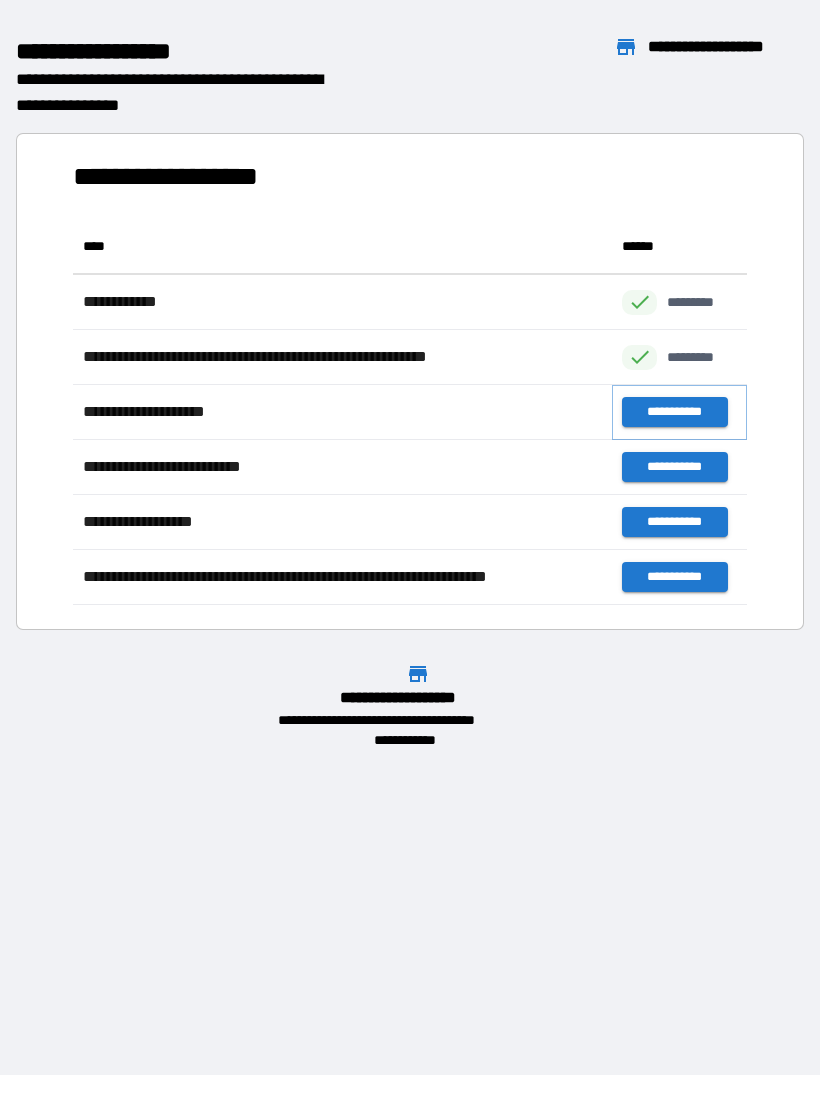 click on "**********" at bounding box center [674, 412] 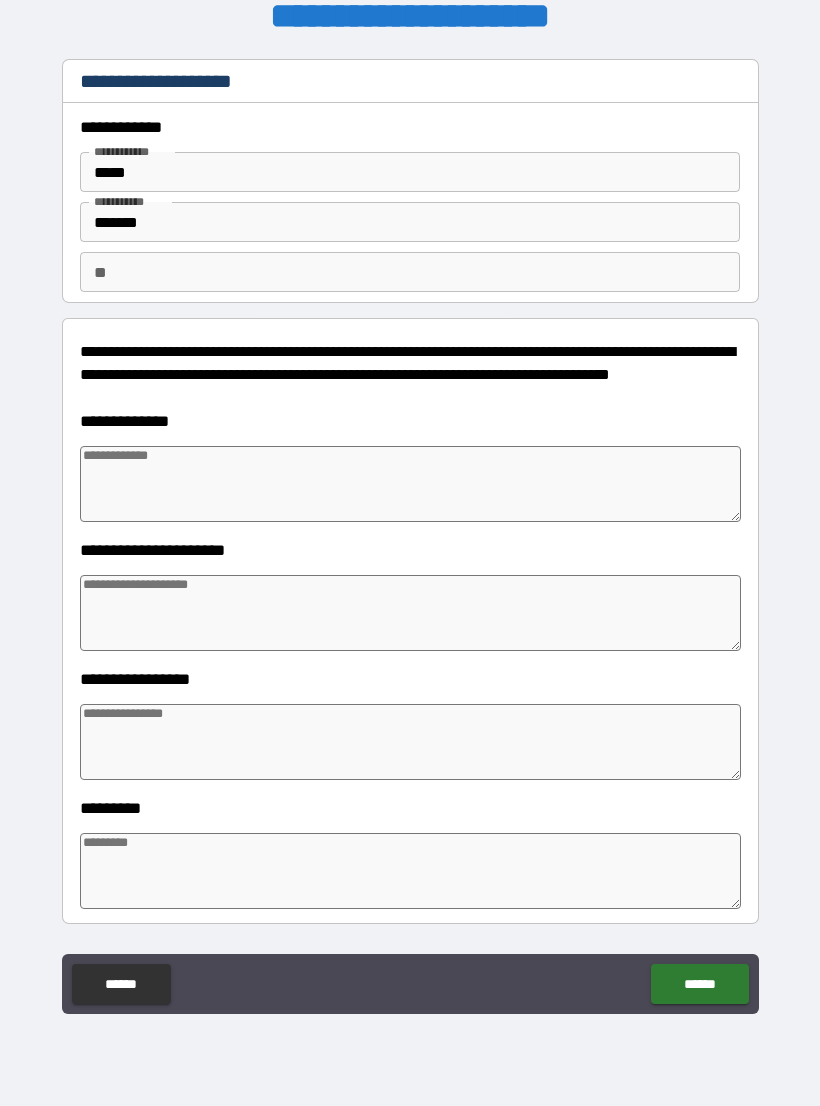click on "*******" at bounding box center [410, 222] 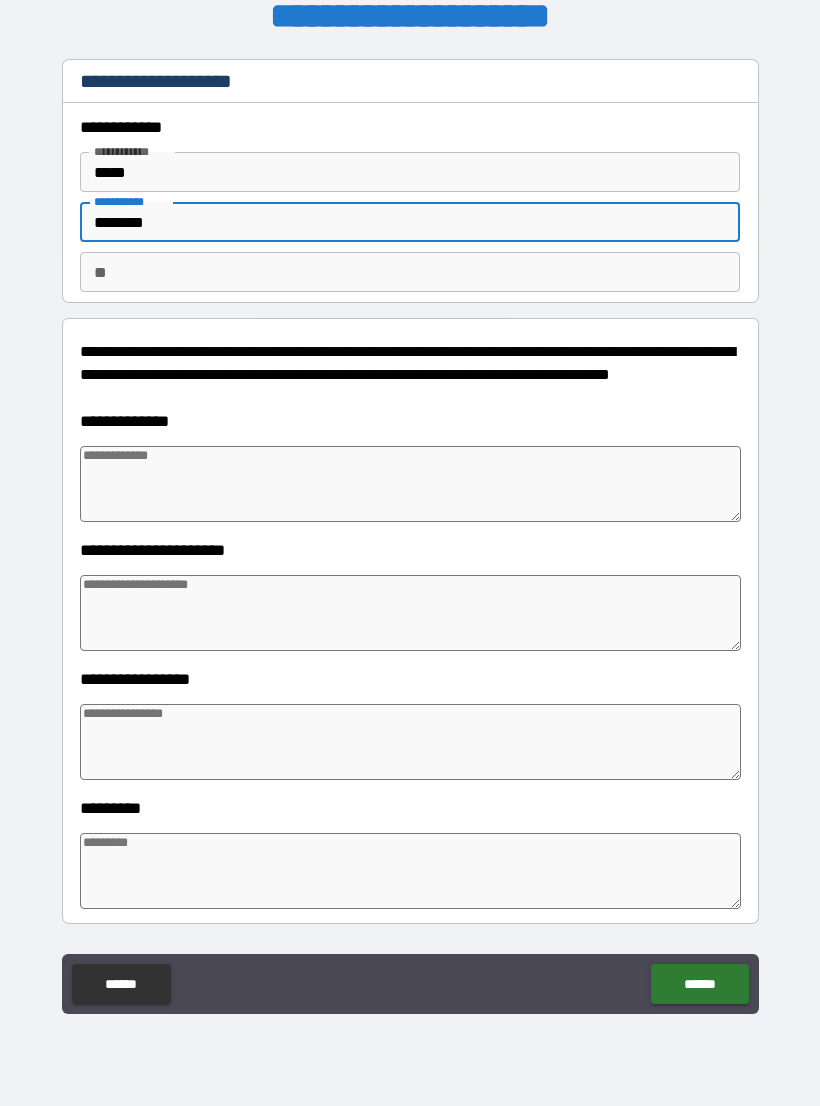 click at bounding box center [410, 484] 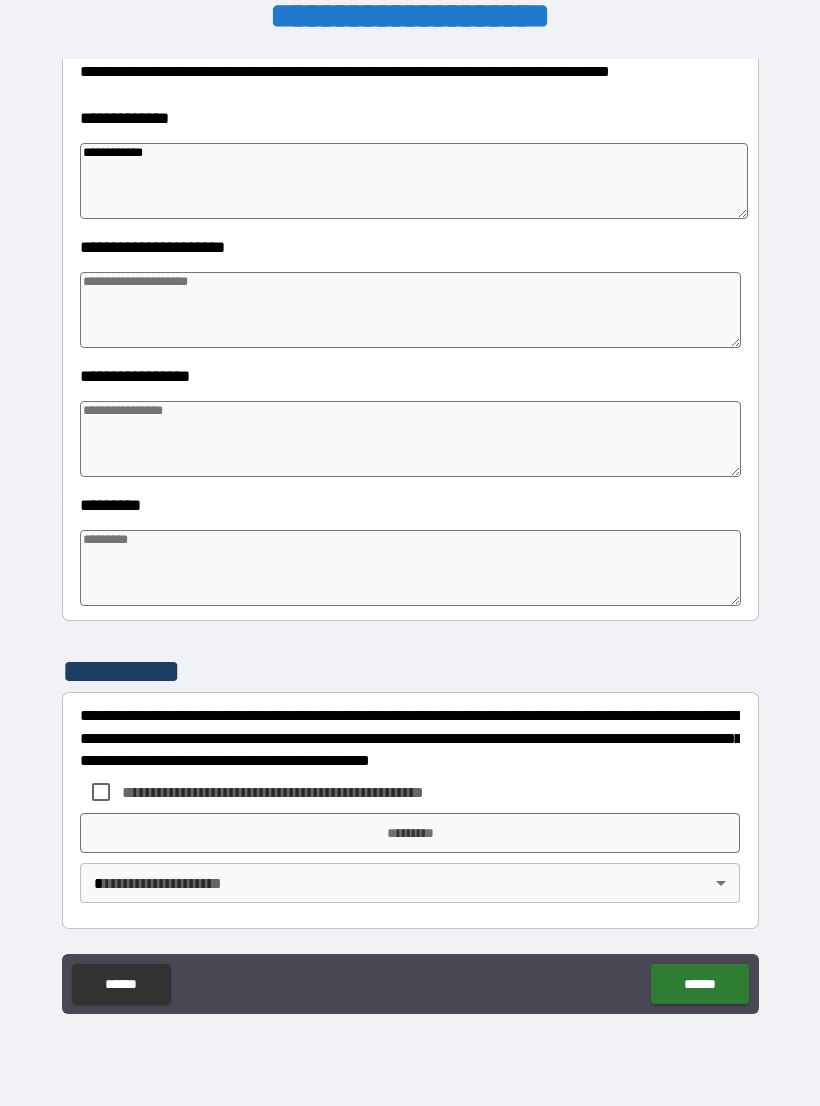 scroll, scrollTop: 303, scrollLeft: 0, axis: vertical 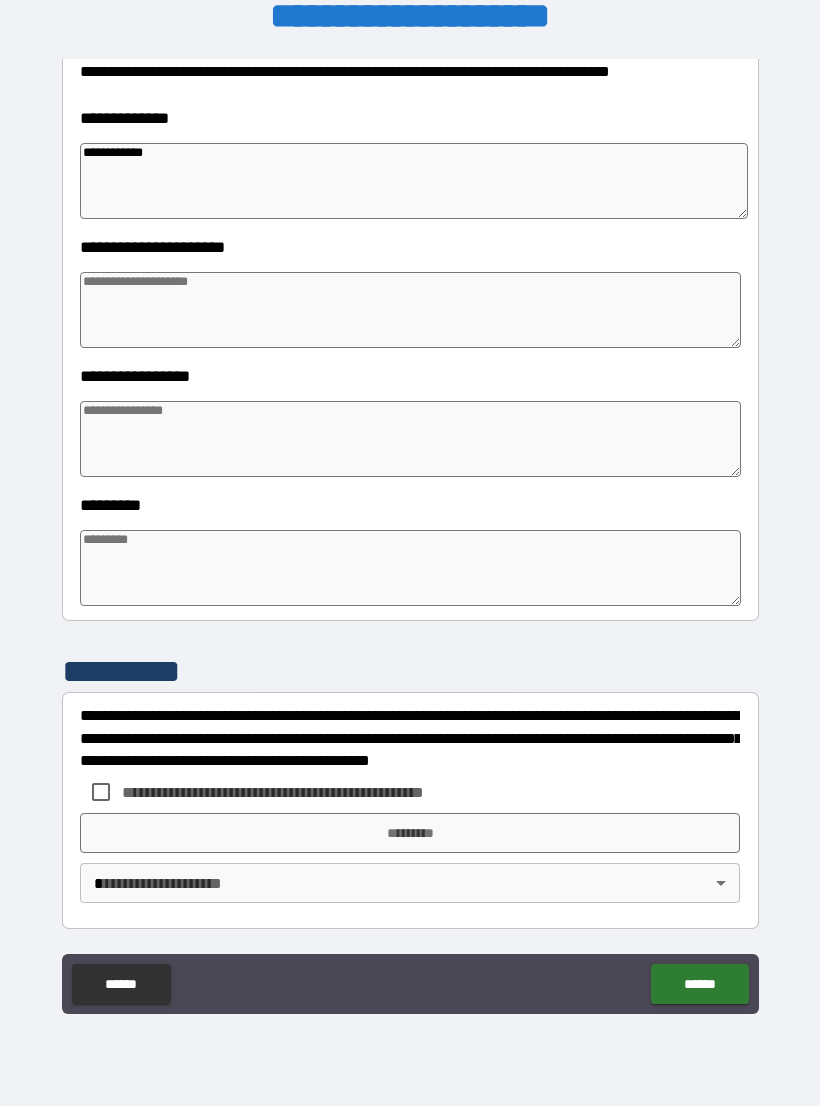 click at bounding box center (410, 568) 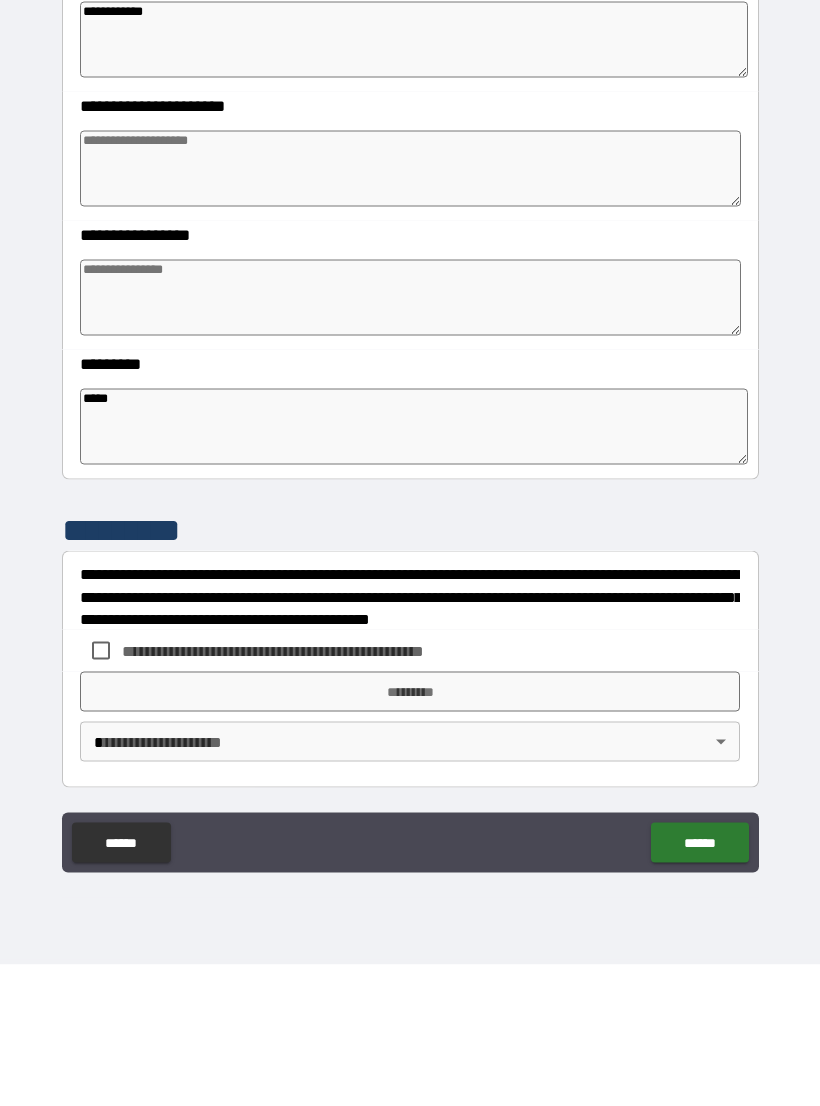 click on "**********" at bounding box center (410, 738) 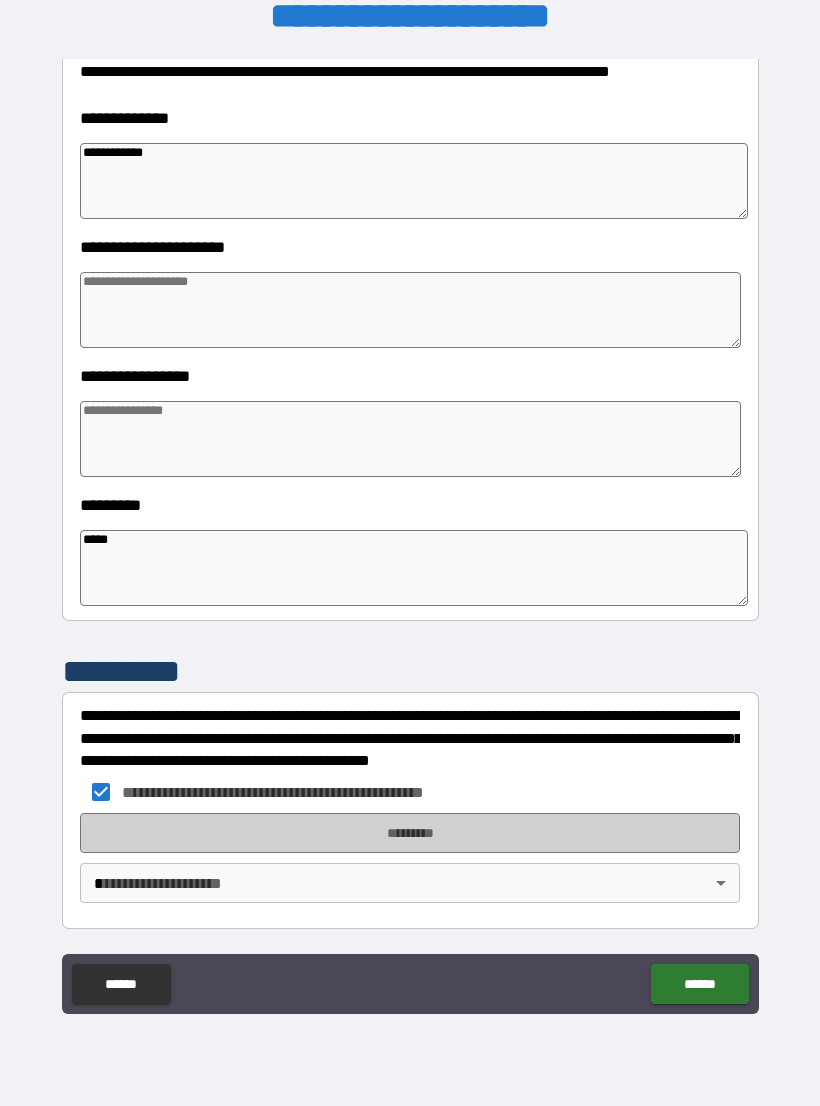 click on "*********" at bounding box center [410, 833] 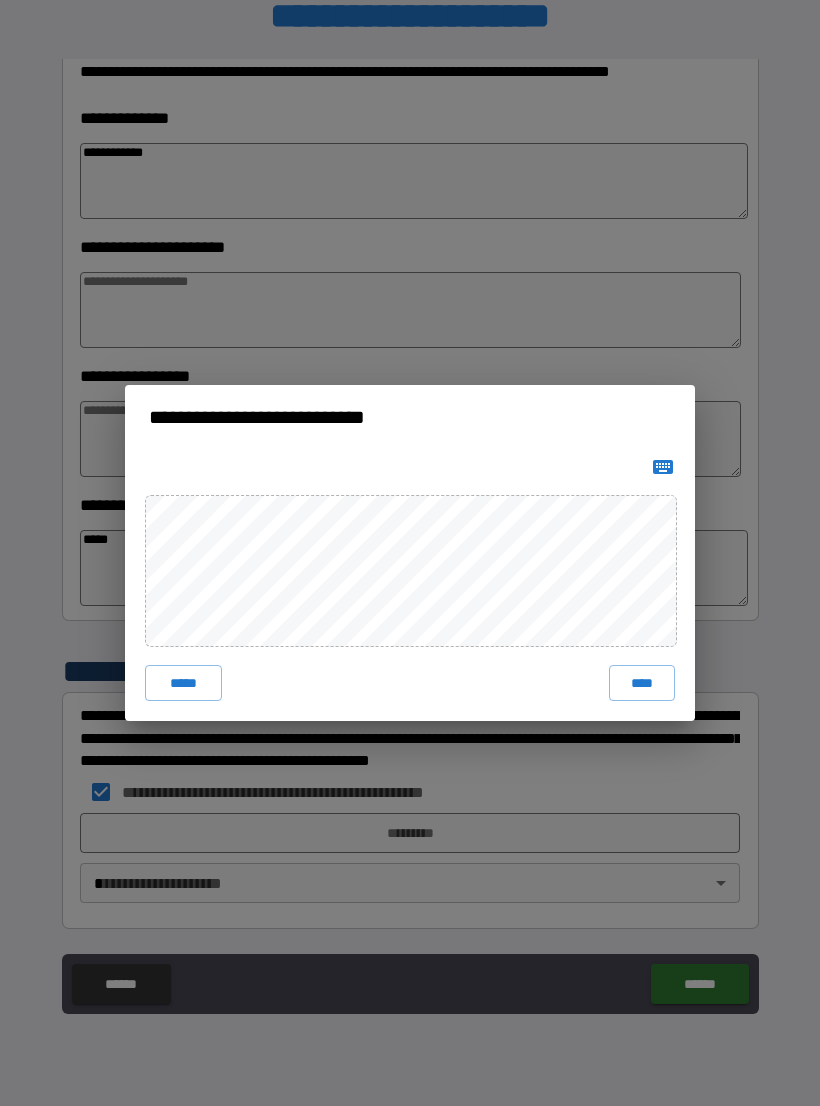 click on "****" at bounding box center (642, 683) 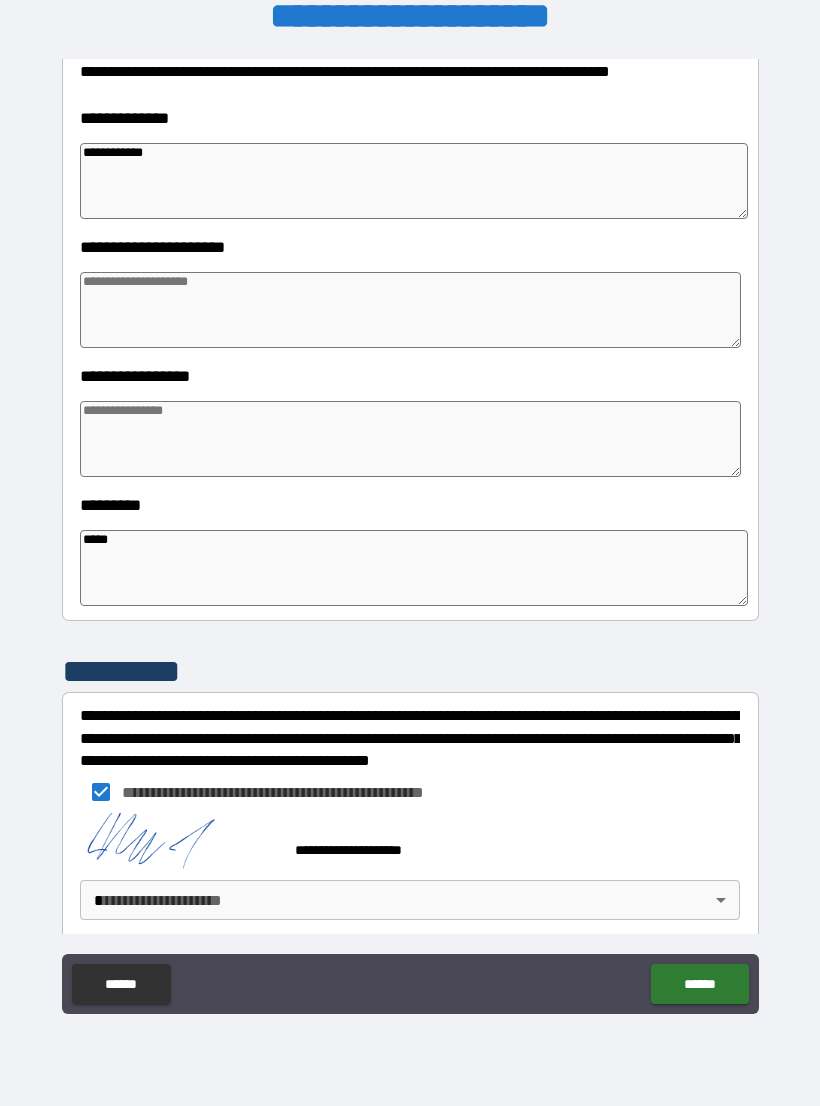 scroll, scrollTop: 293, scrollLeft: 0, axis: vertical 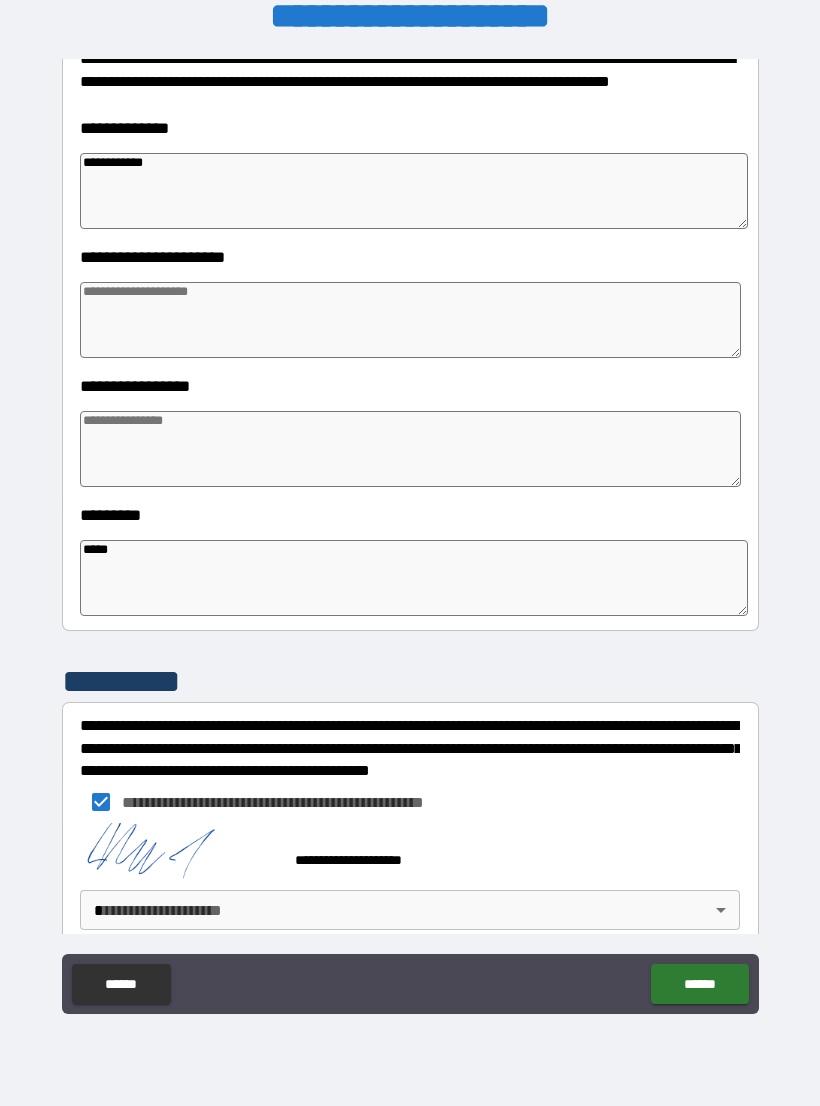 click on "**********" at bounding box center (410, 537) 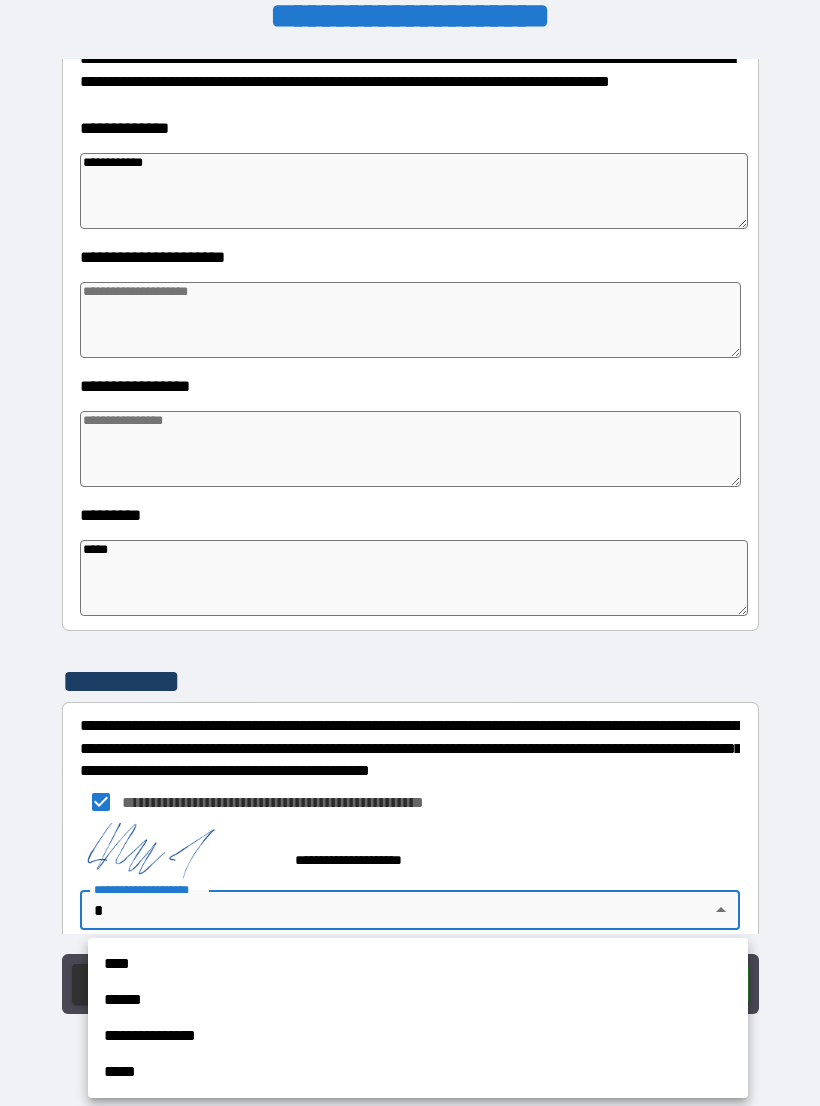 click on "****" at bounding box center [418, 964] 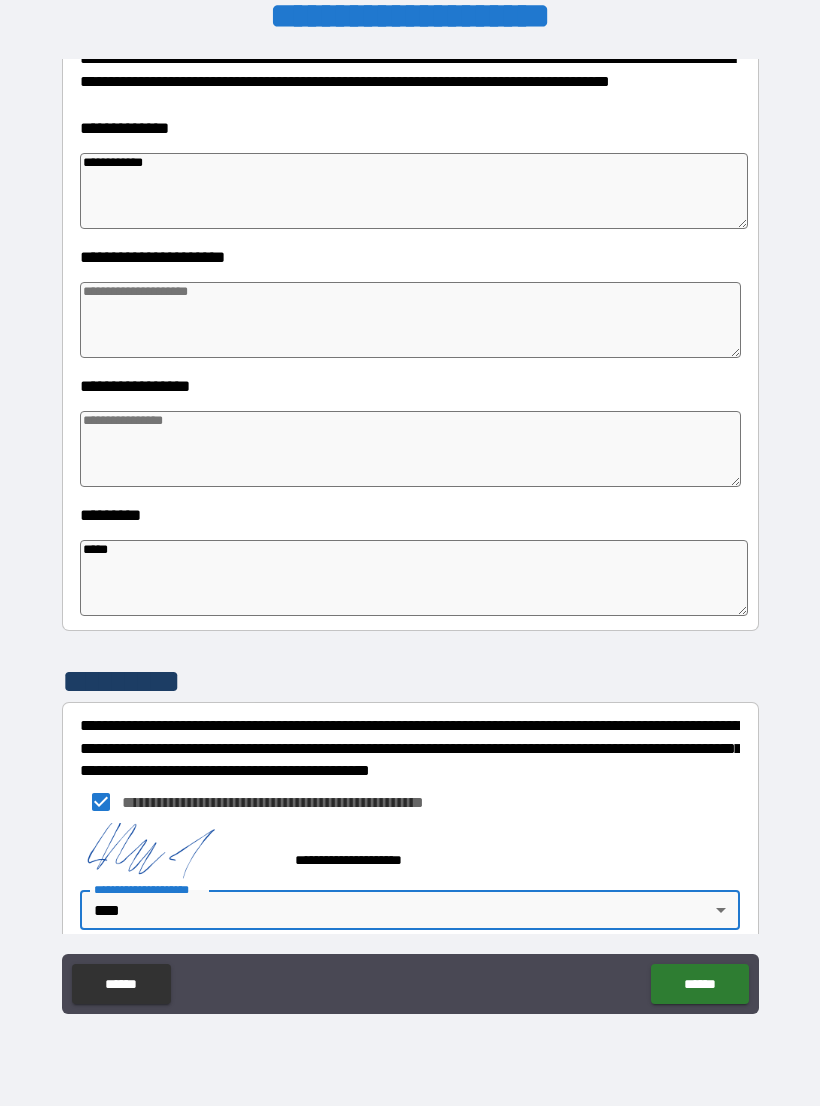 click on "******" at bounding box center (699, 984) 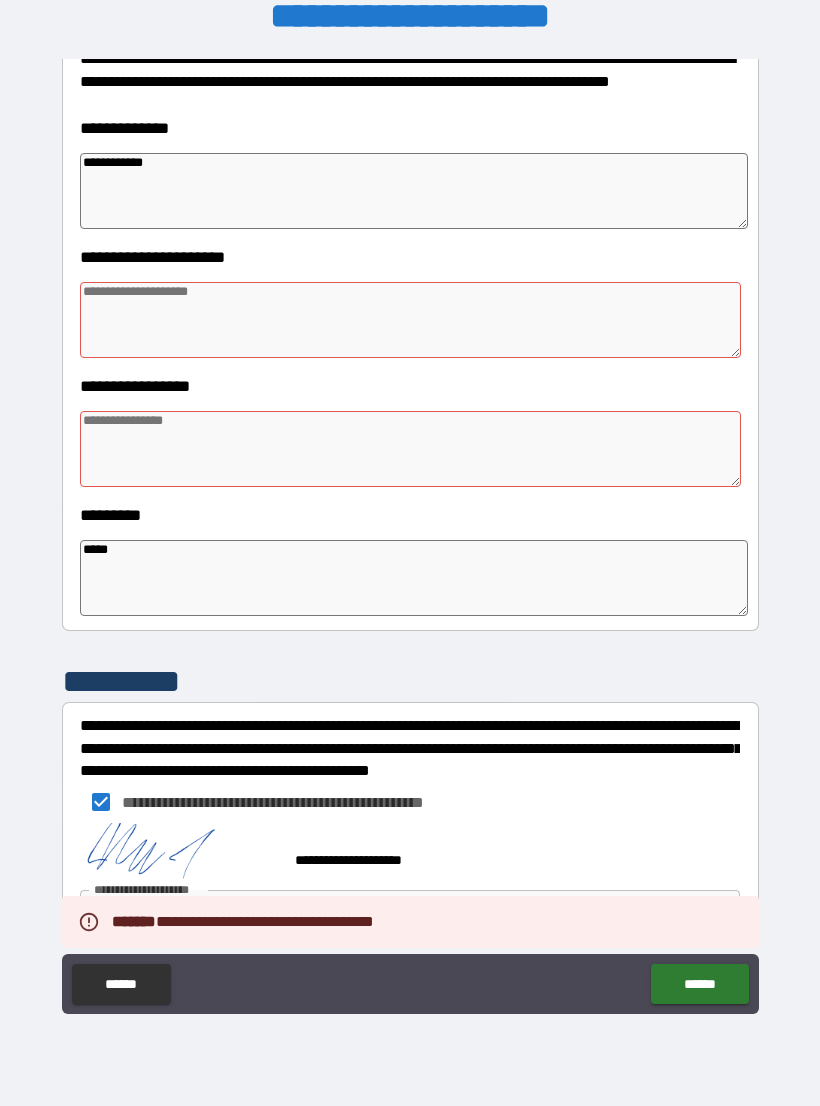 click at bounding box center [410, 320] 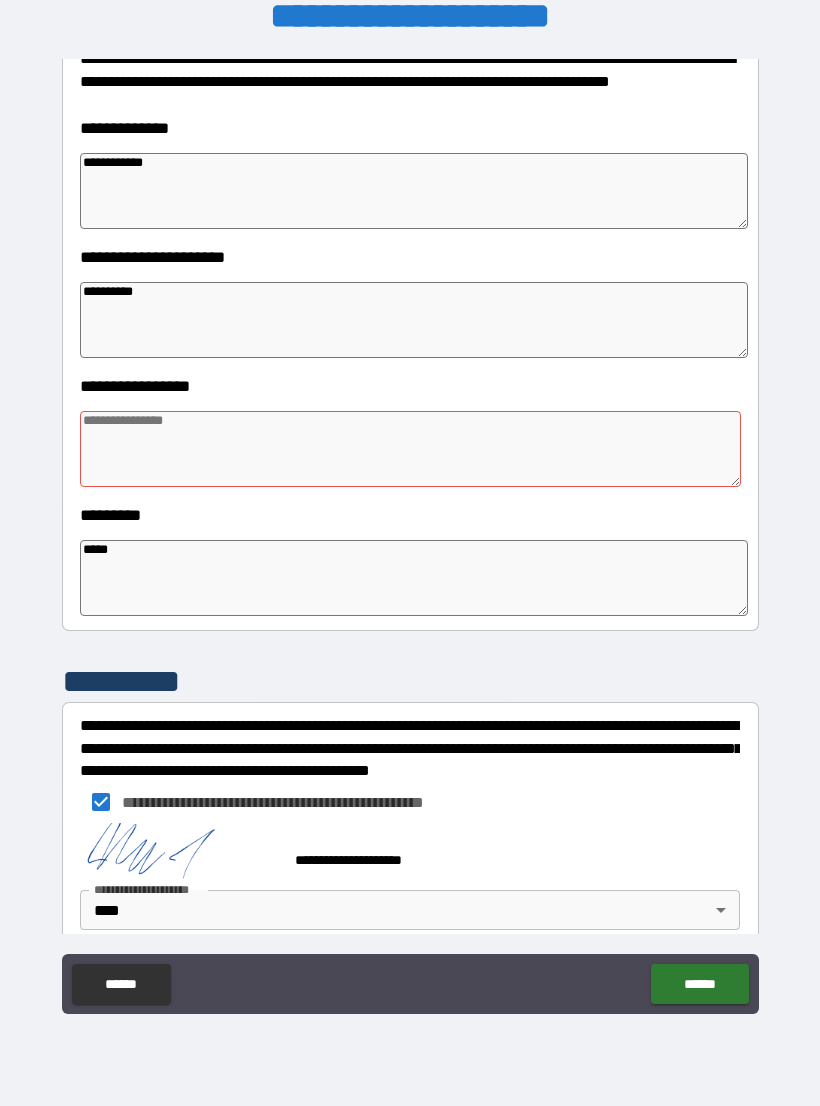 click at bounding box center (410, 449) 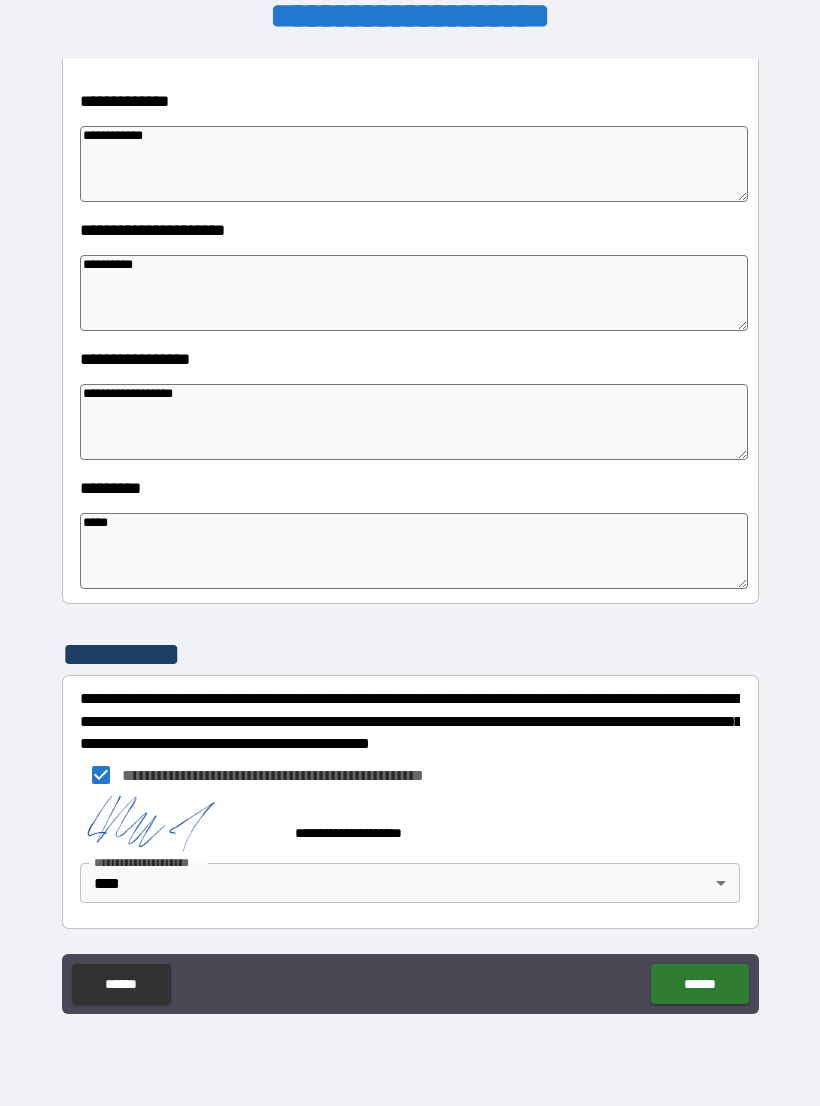 scroll, scrollTop: 320, scrollLeft: 0, axis: vertical 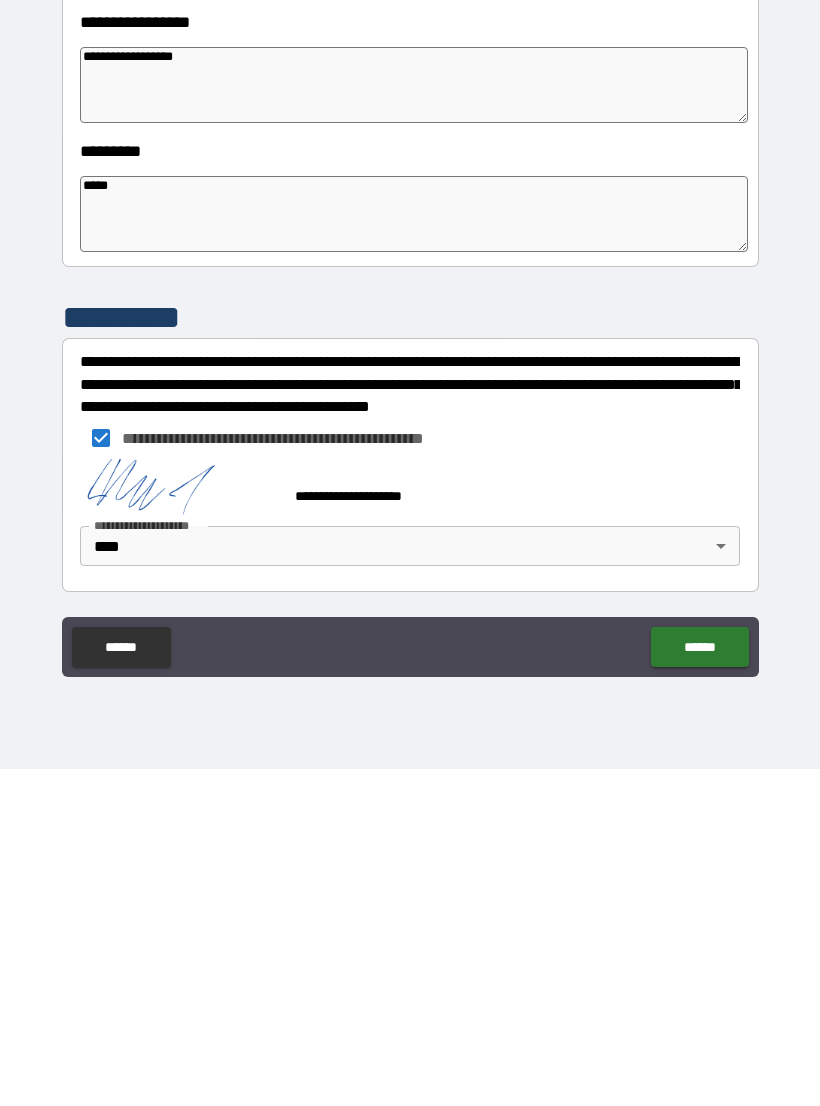 click on "******" at bounding box center [699, 984] 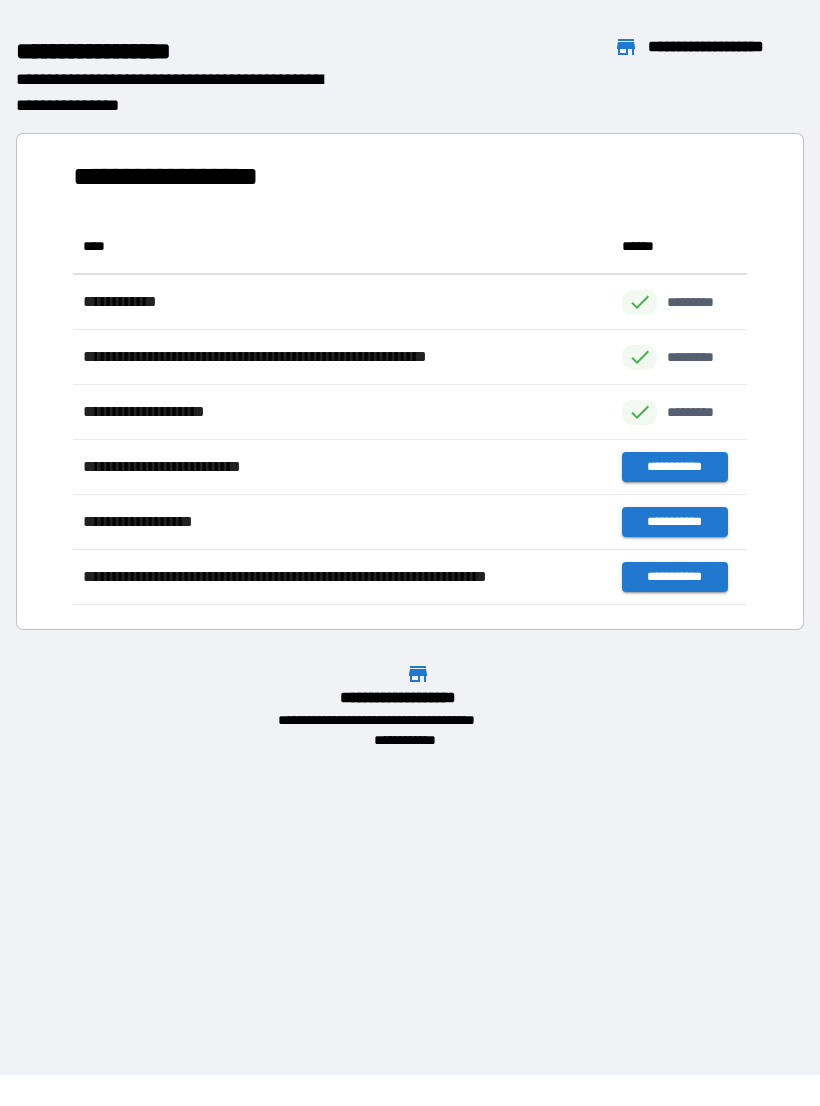 scroll, scrollTop: 386, scrollLeft: 674, axis: both 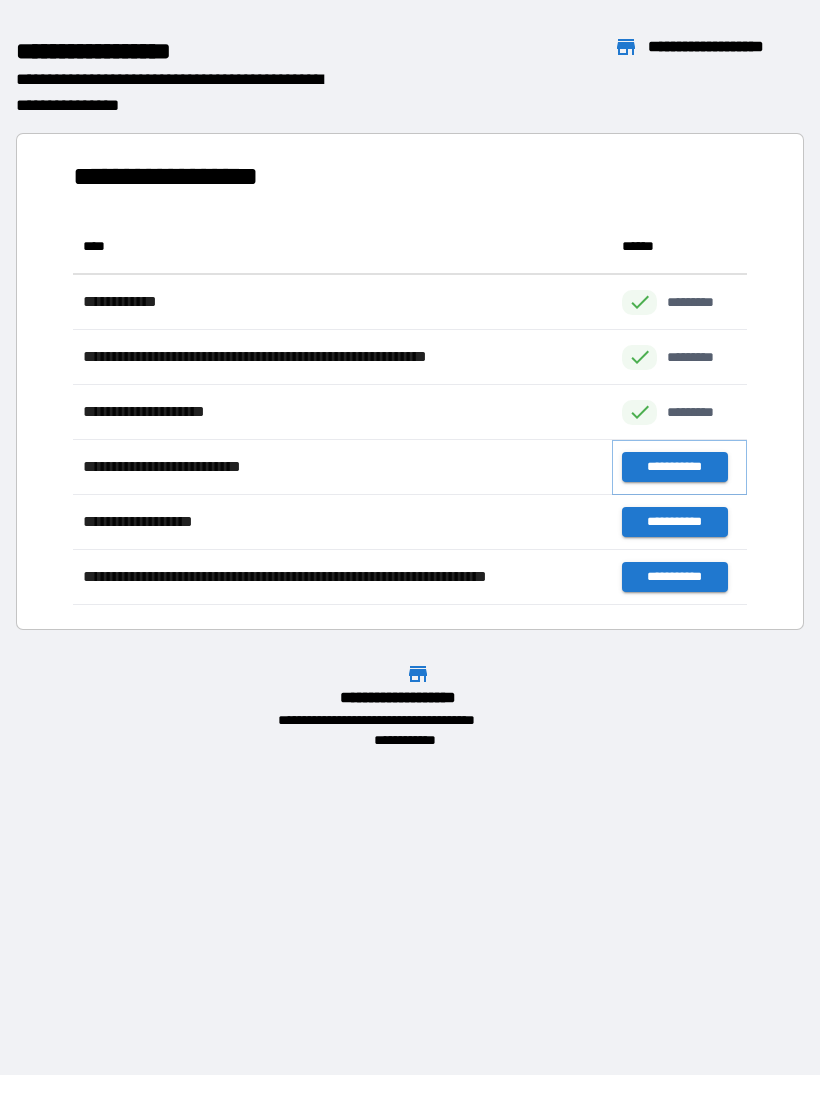 click on "**********" at bounding box center [674, 467] 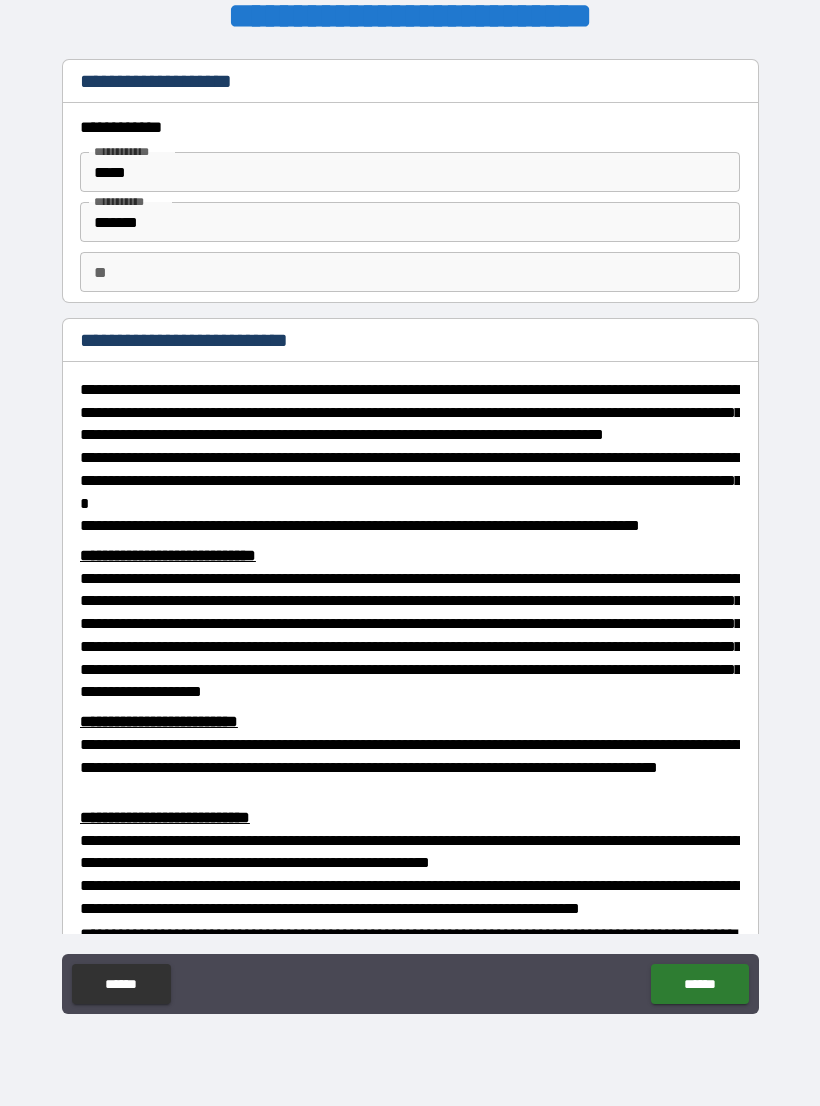 scroll, scrollTop: 0, scrollLeft: 0, axis: both 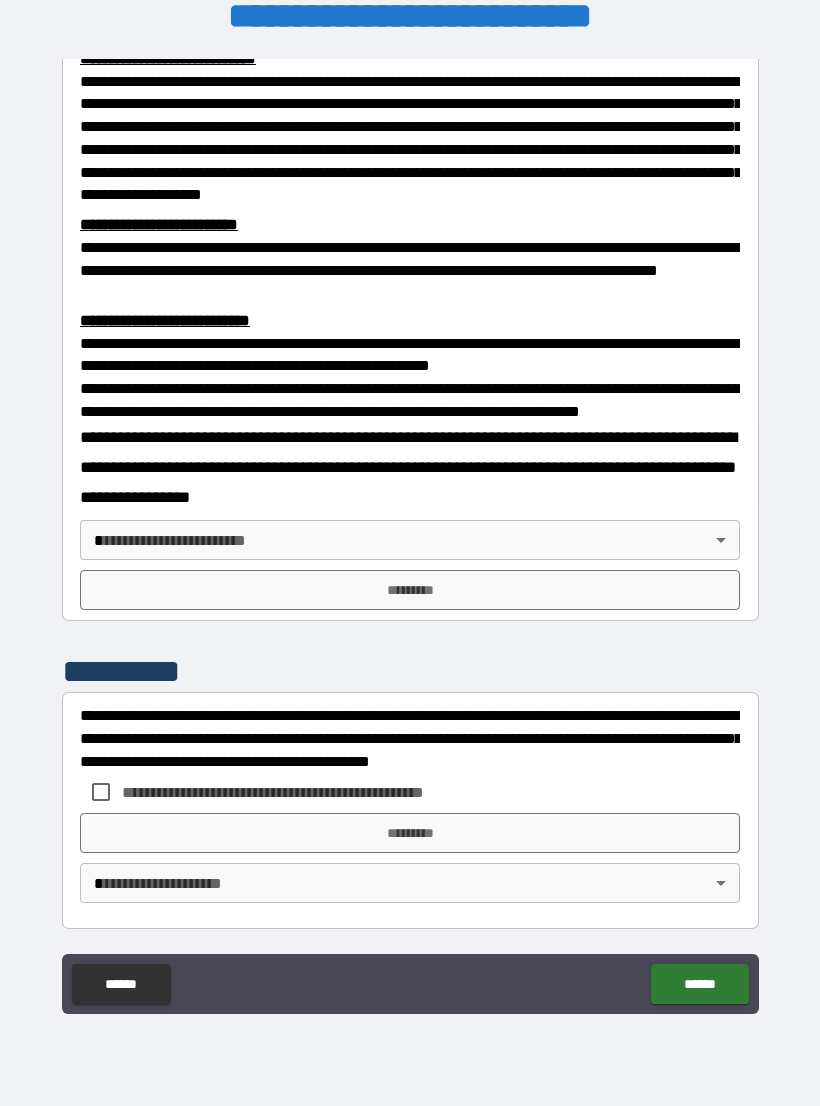 click on "**********" at bounding box center (410, 537) 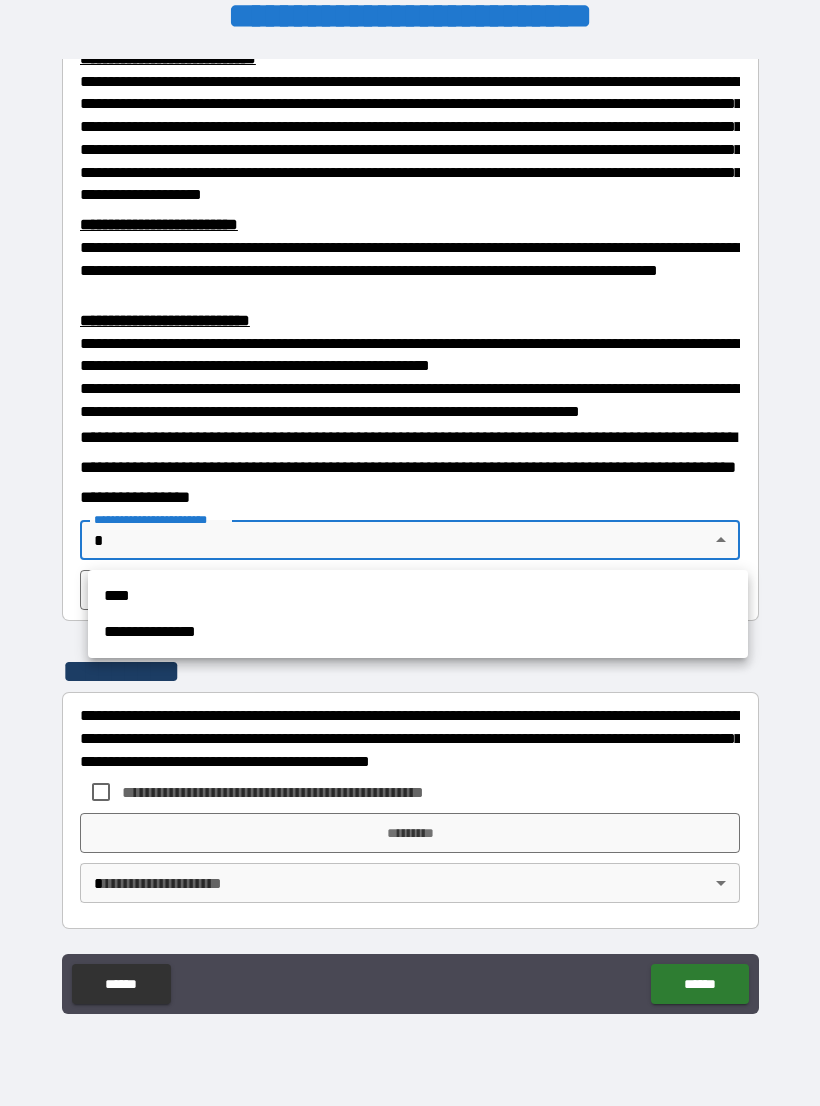 click on "****" at bounding box center [418, 596] 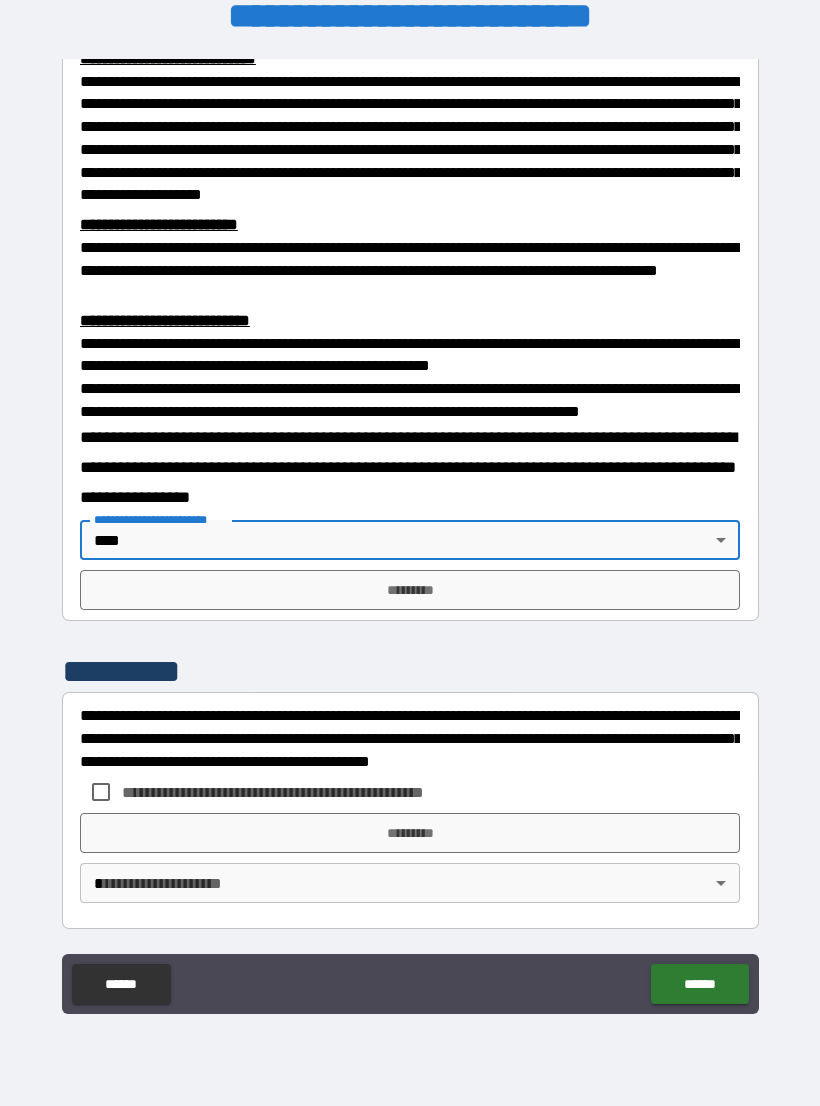 click on "*********" at bounding box center (410, 590) 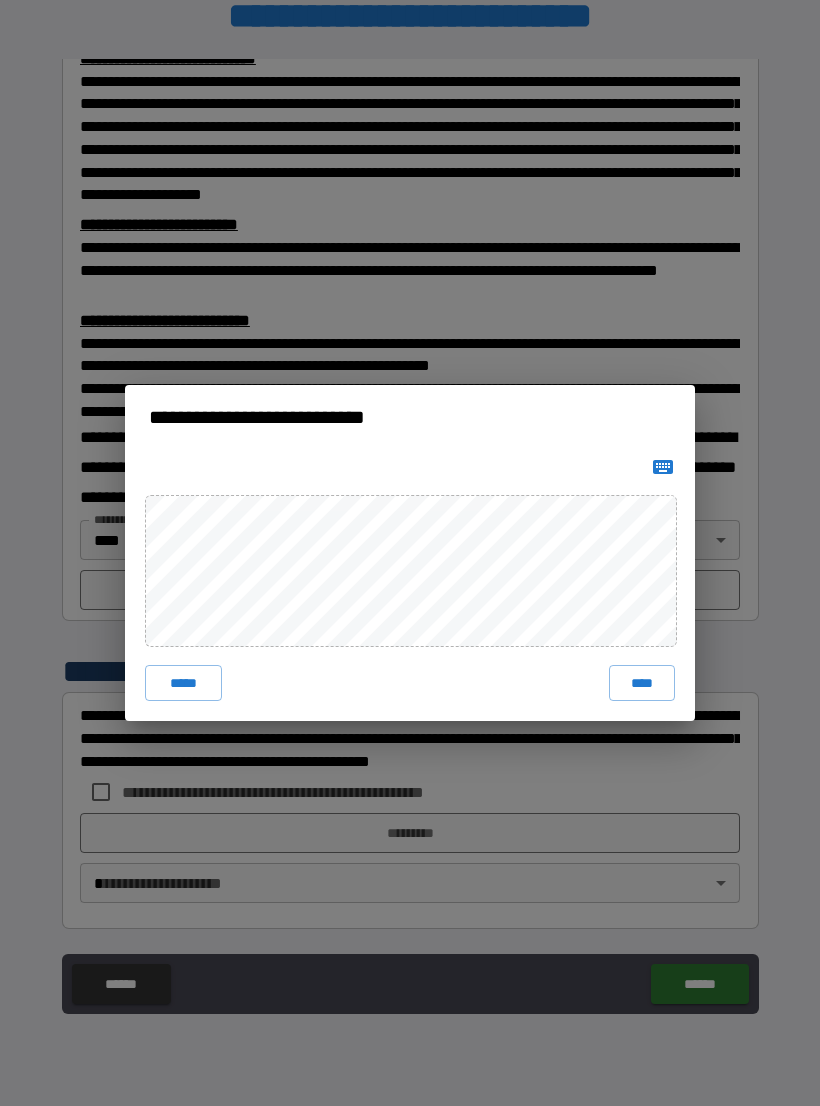 click on "****" at bounding box center (642, 683) 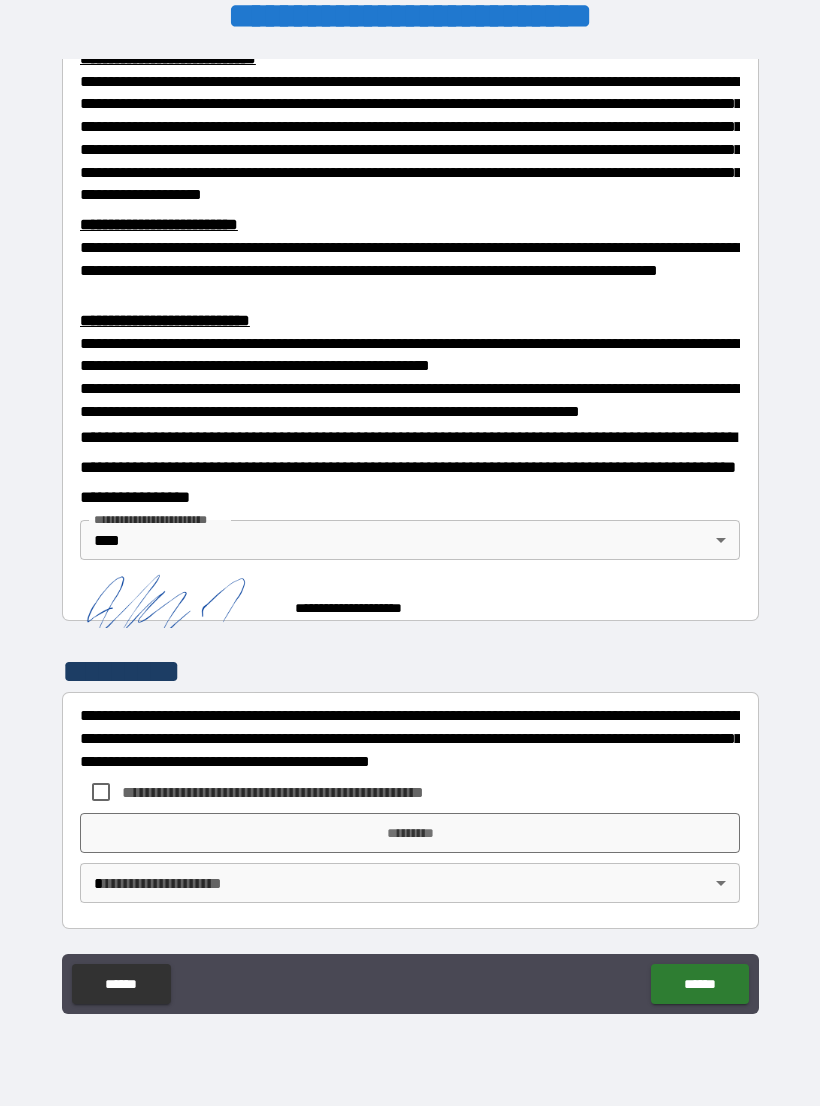 scroll, scrollTop: 539, scrollLeft: 0, axis: vertical 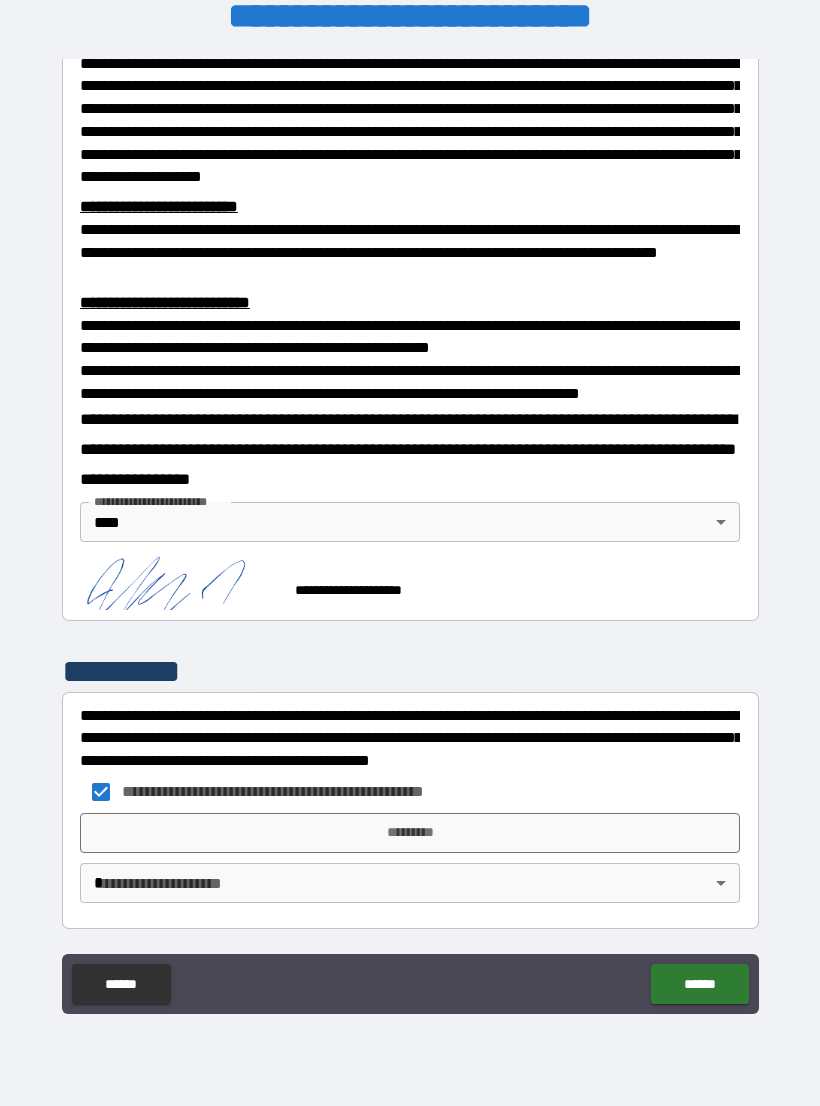 click on "*********" at bounding box center (410, 833) 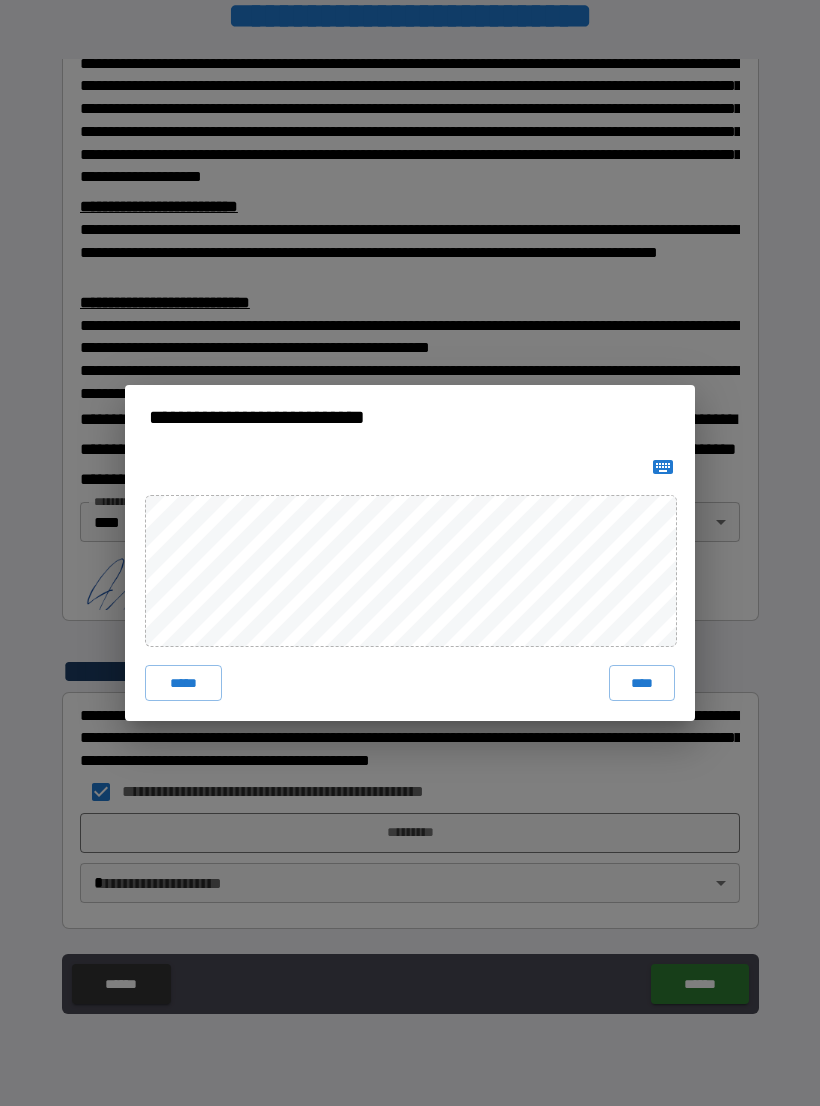 click on "****" at bounding box center [642, 683] 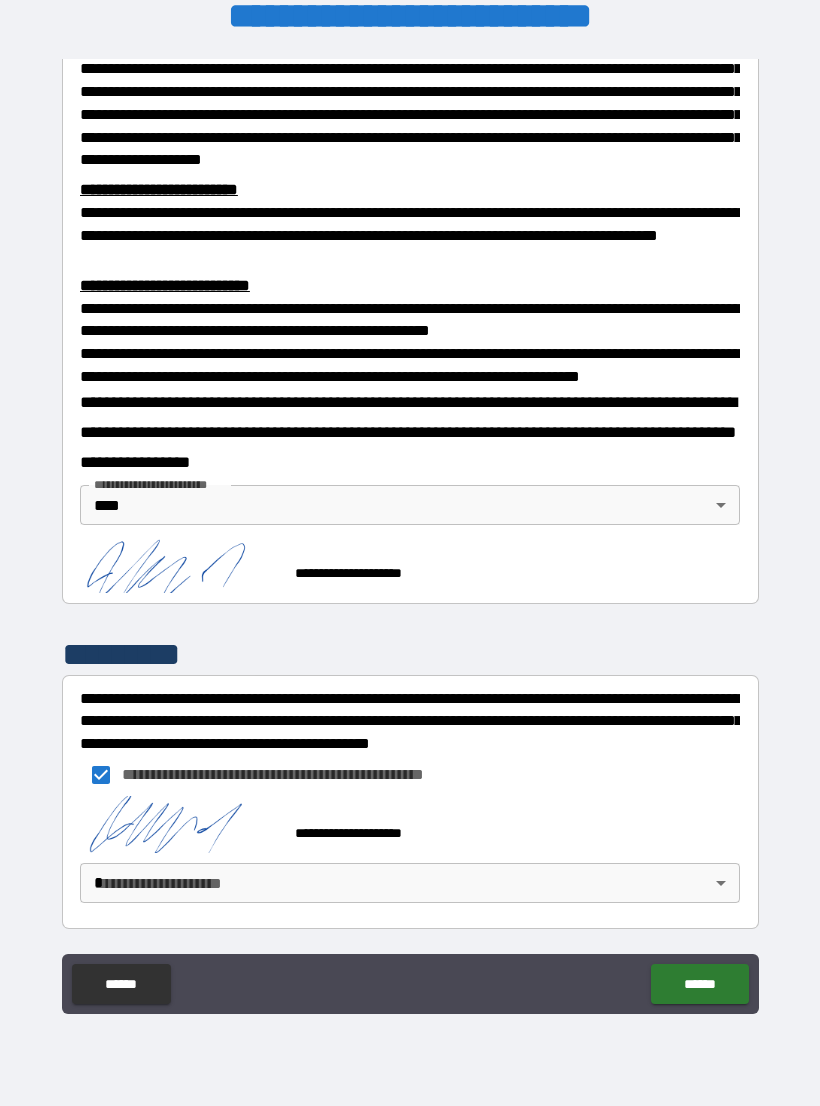 scroll, scrollTop: 583, scrollLeft: 0, axis: vertical 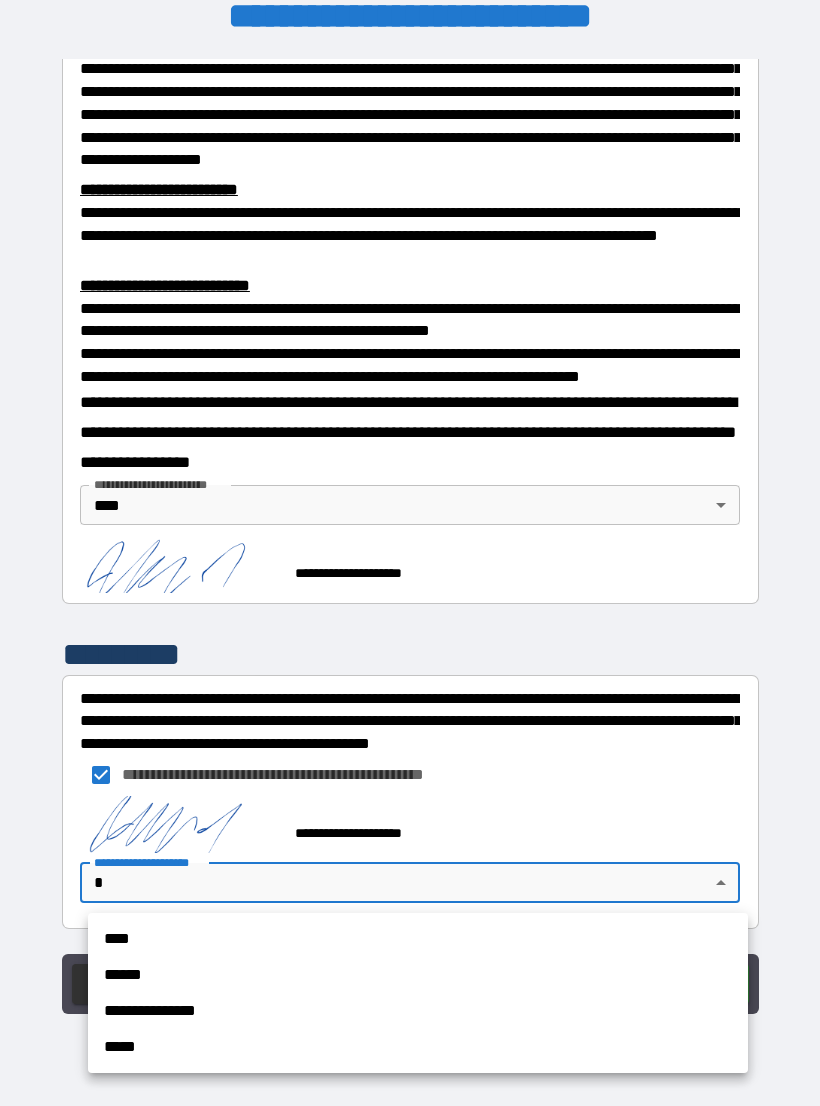click on "****" at bounding box center [418, 939] 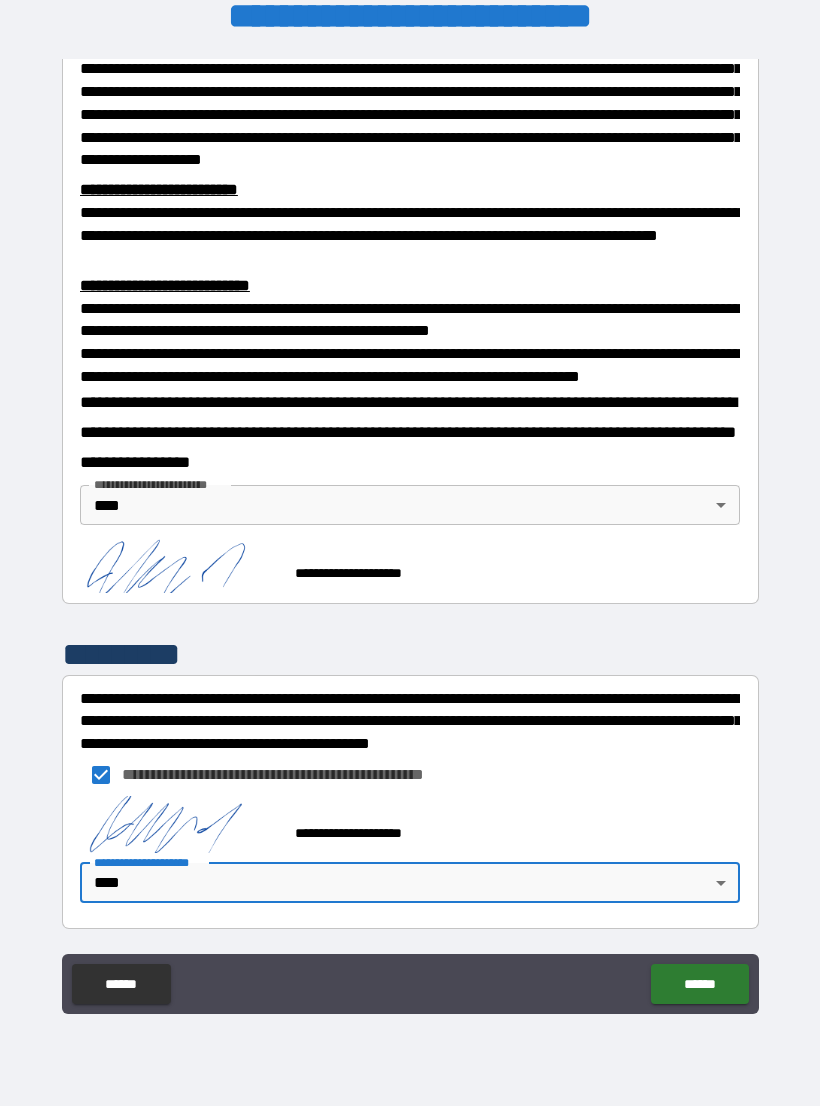 click on "******" at bounding box center [699, 984] 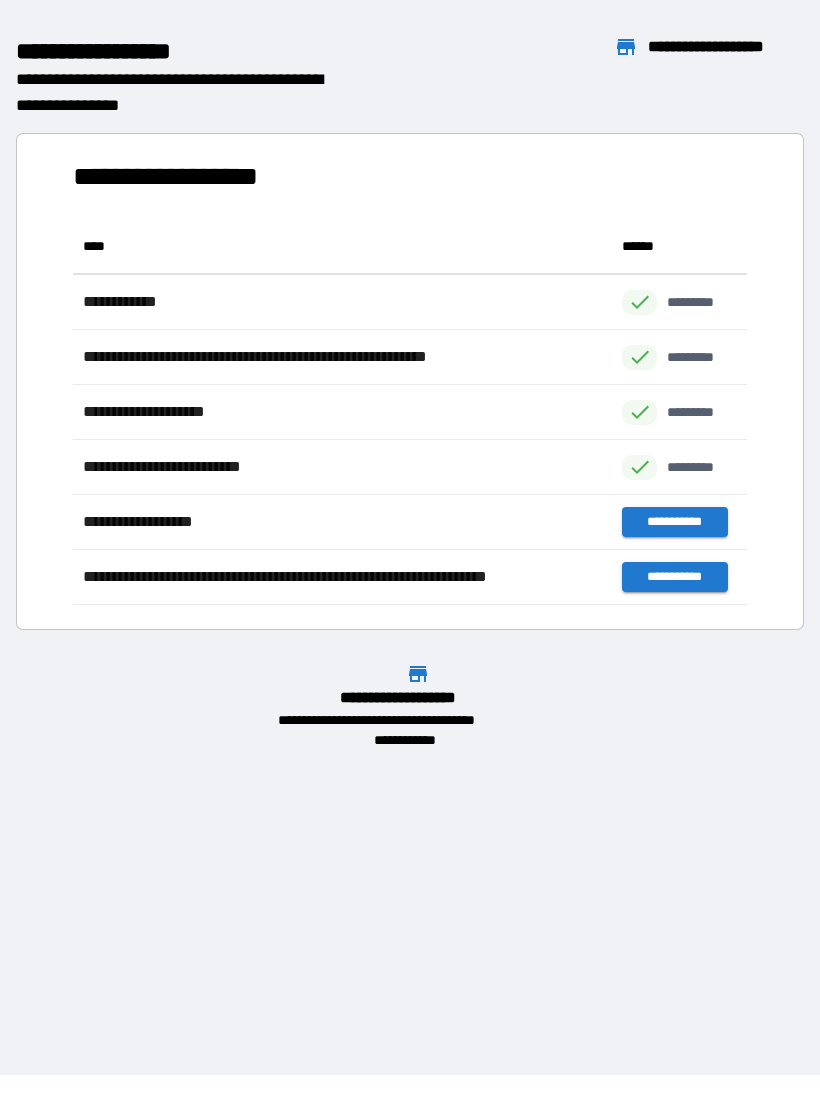 scroll, scrollTop: 1, scrollLeft: 1, axis: both 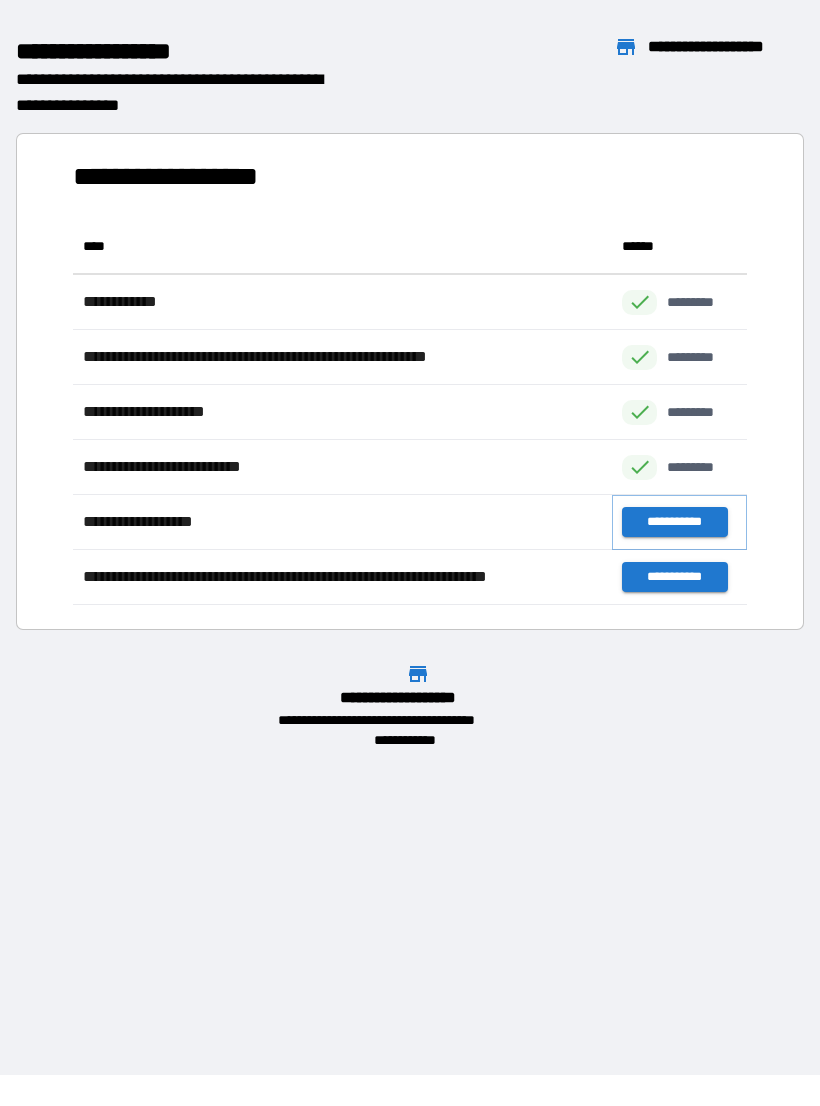 click on "**********" at bounding box center [674, 522] 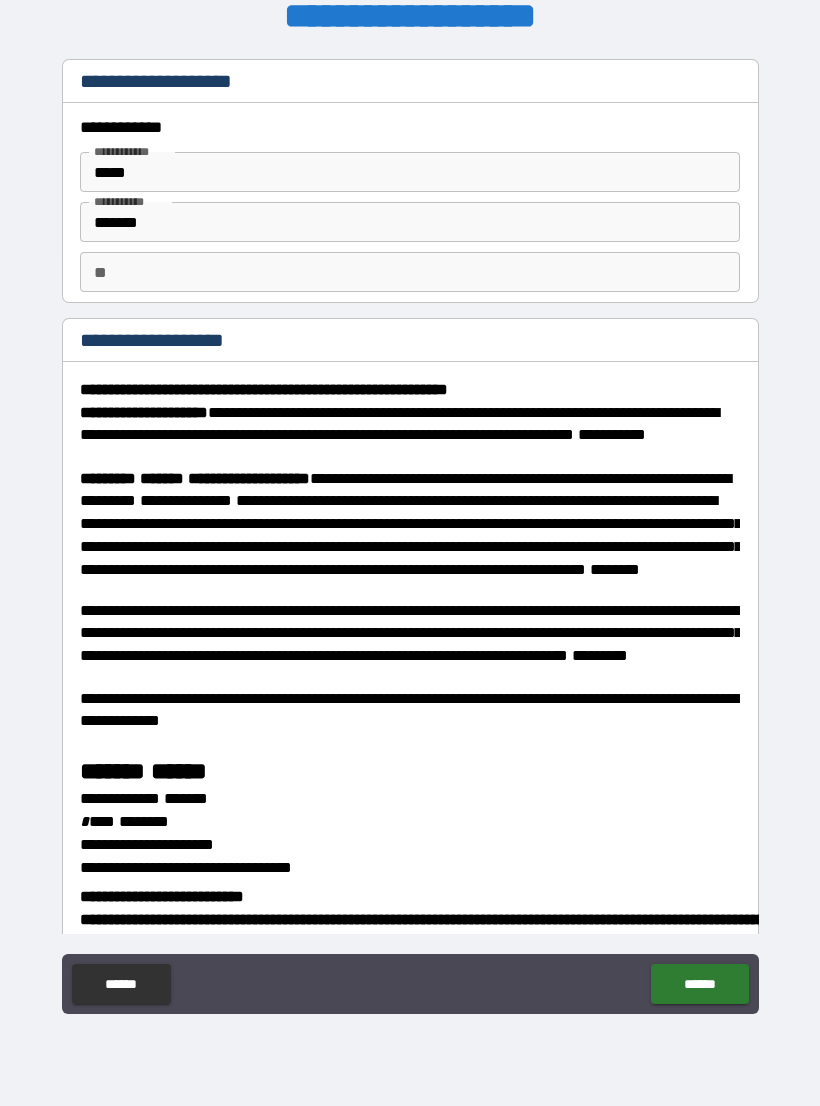 click on "*******" at bounding box center [410, 222] 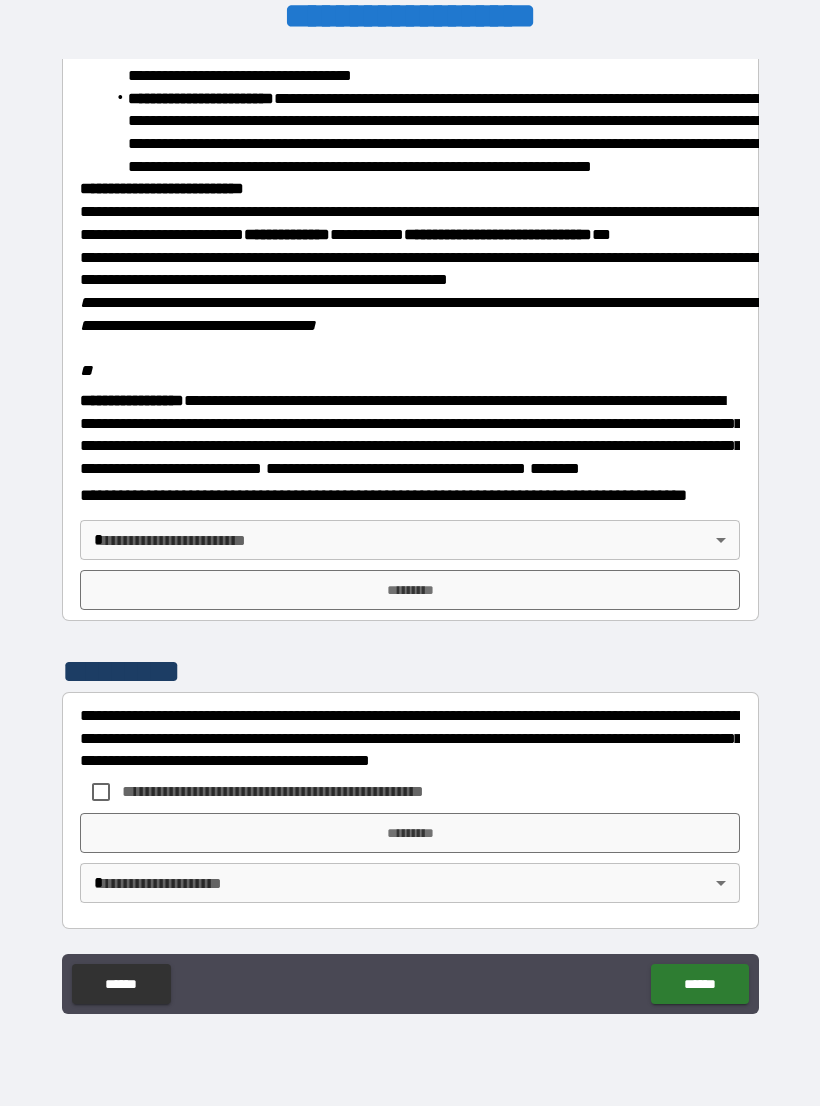 click on "**********" at bounding box center [410, 537] 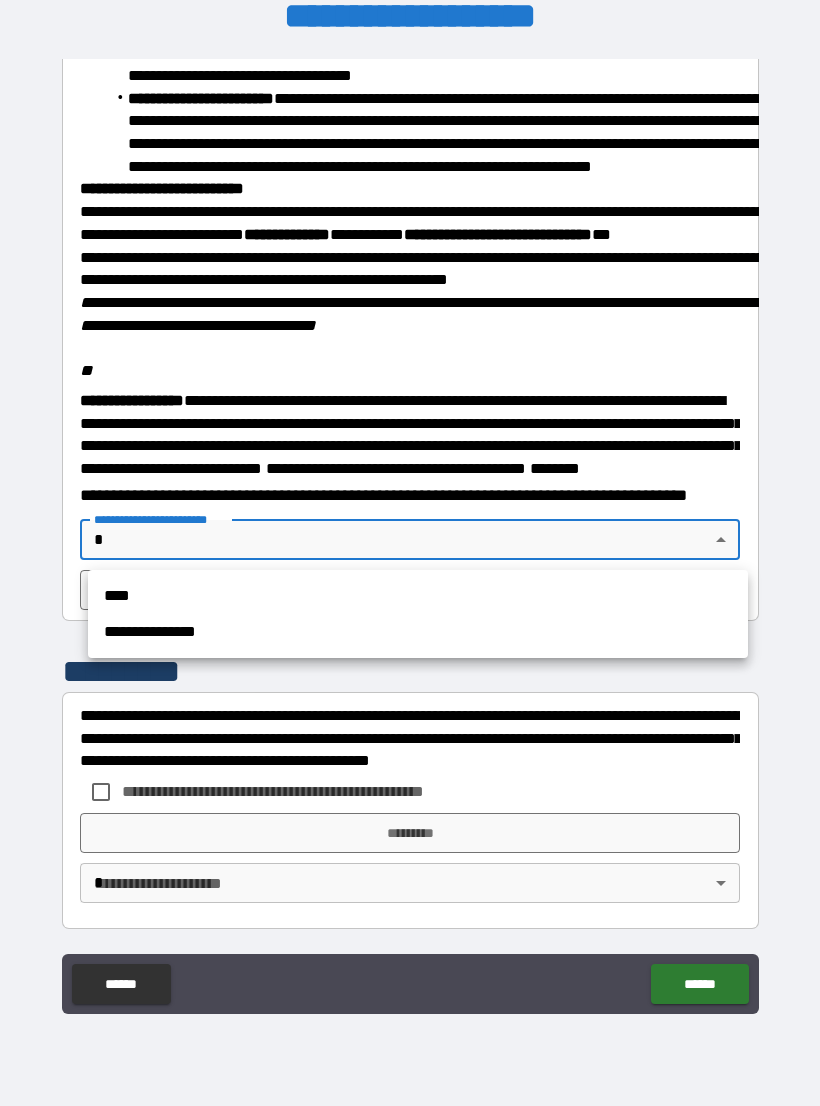 click on "****" at bounding box center [418, 596] 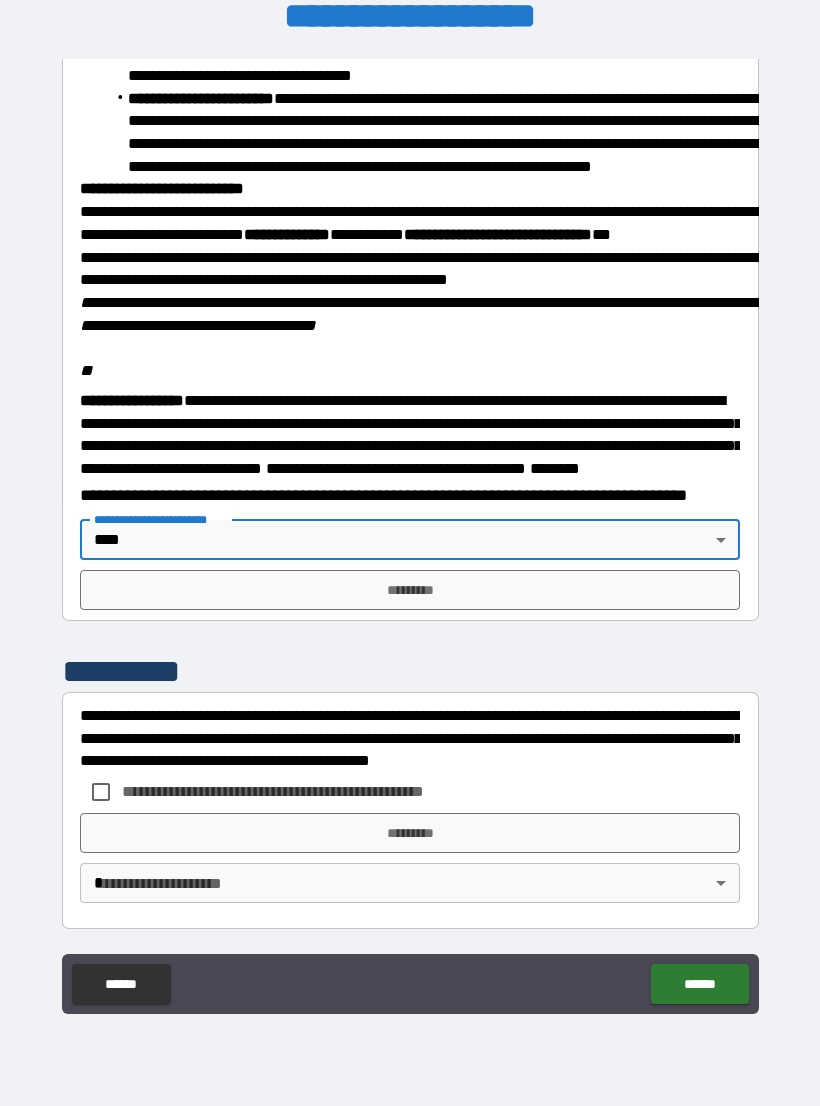 click on "*********" at bounding box center [410, 590] 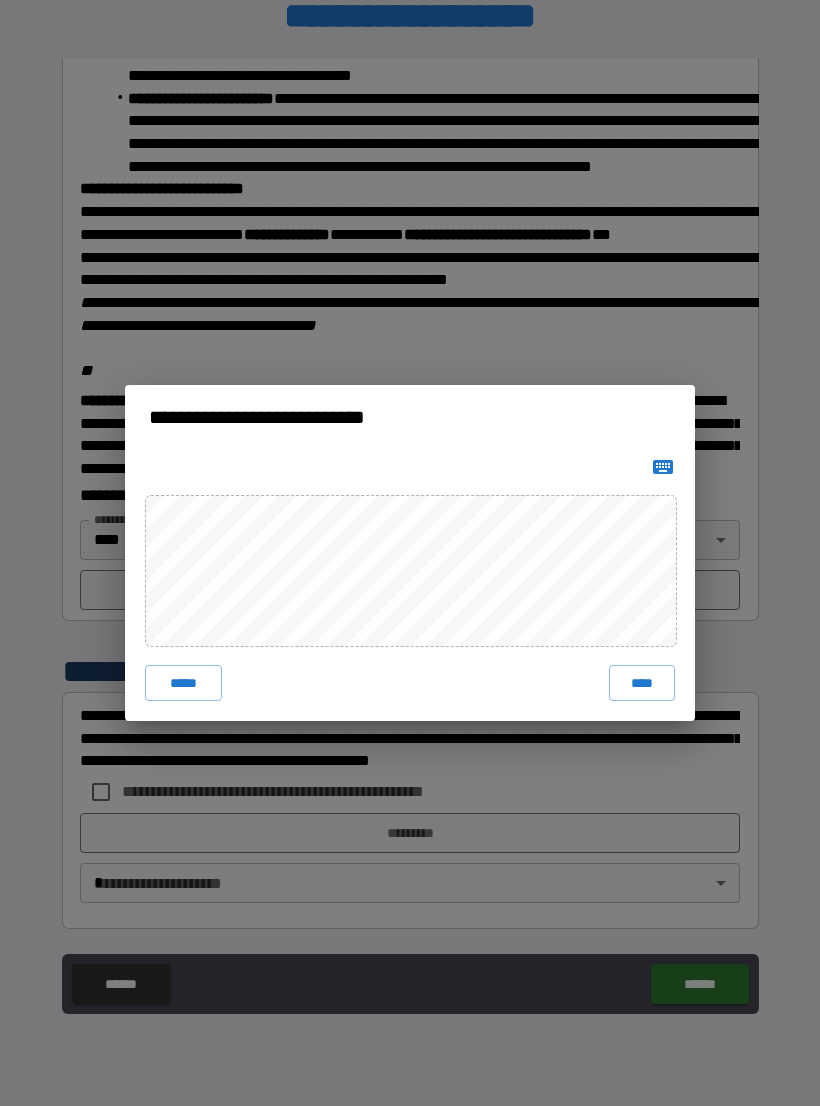 click on "****" at bounding box center [642, 683] 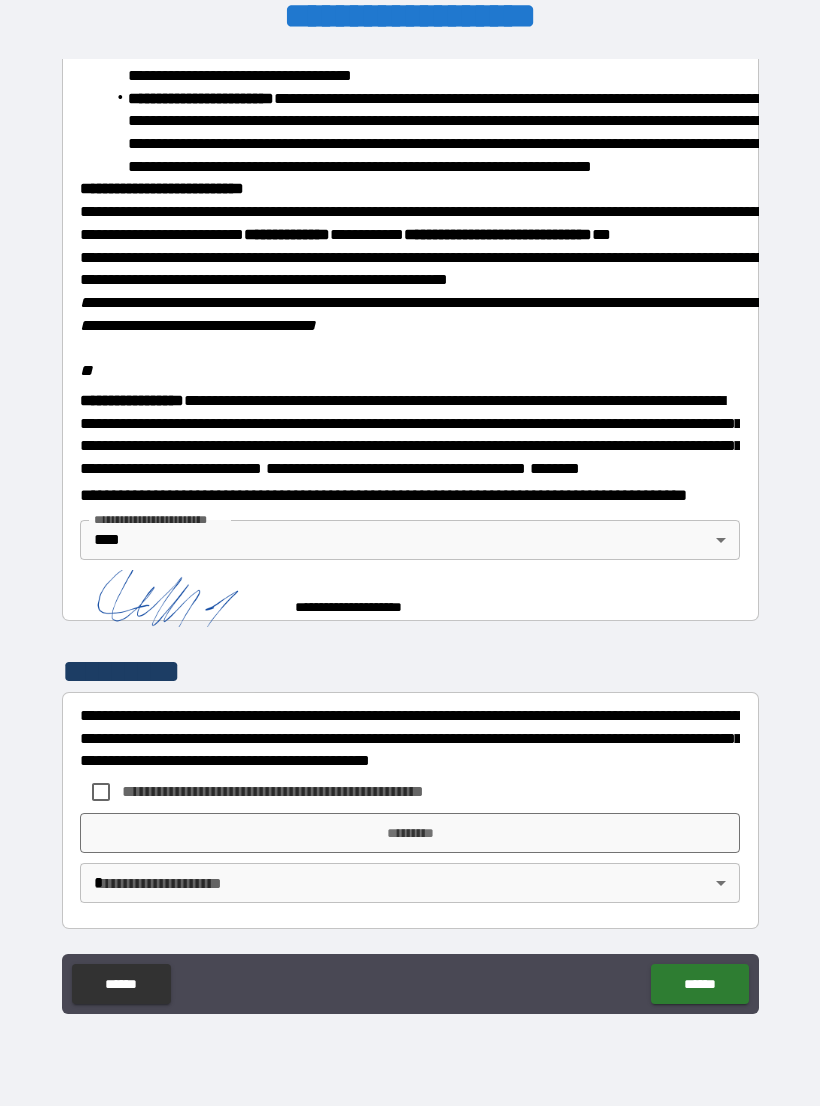 scroll, scrollTop: 2224, scrollLeft: 0, axis: vertical 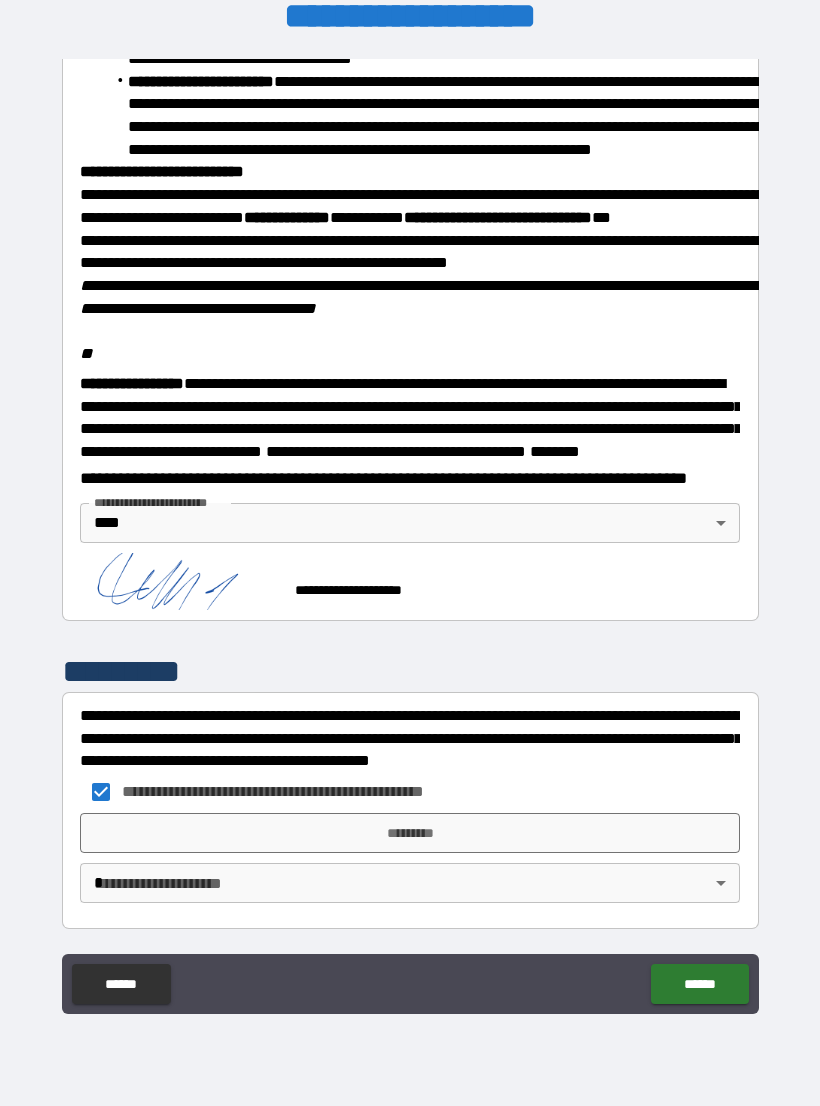click on "*********" at bounding box center (410, 833) 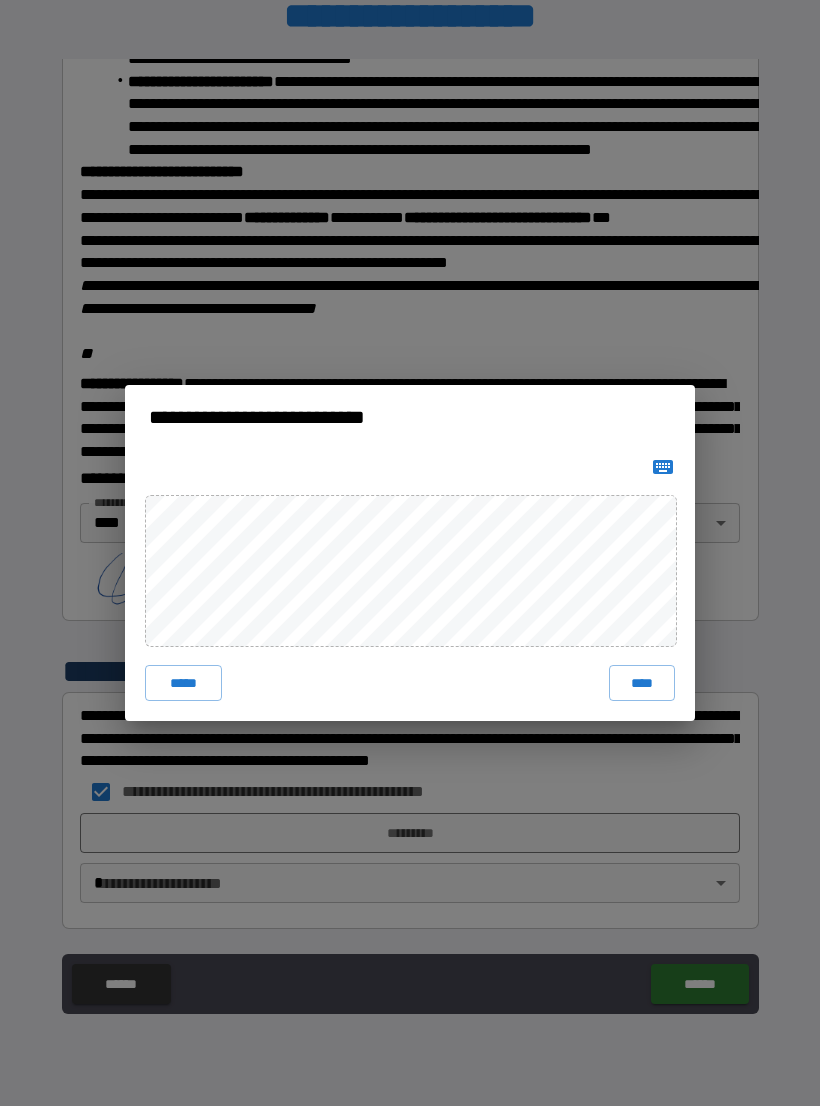 click on "****" at bounding box center (642, 683) 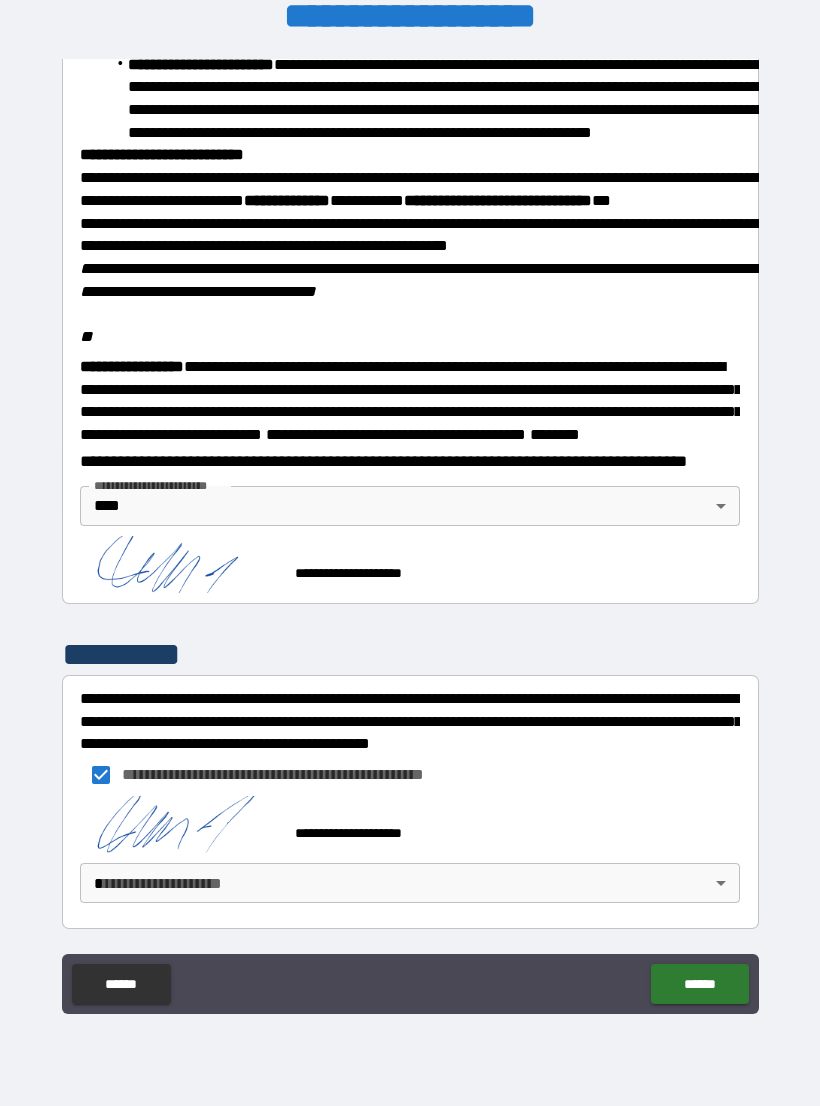 scroll, scrollTop: 2268, scrollLeft: 0, axis: vertical 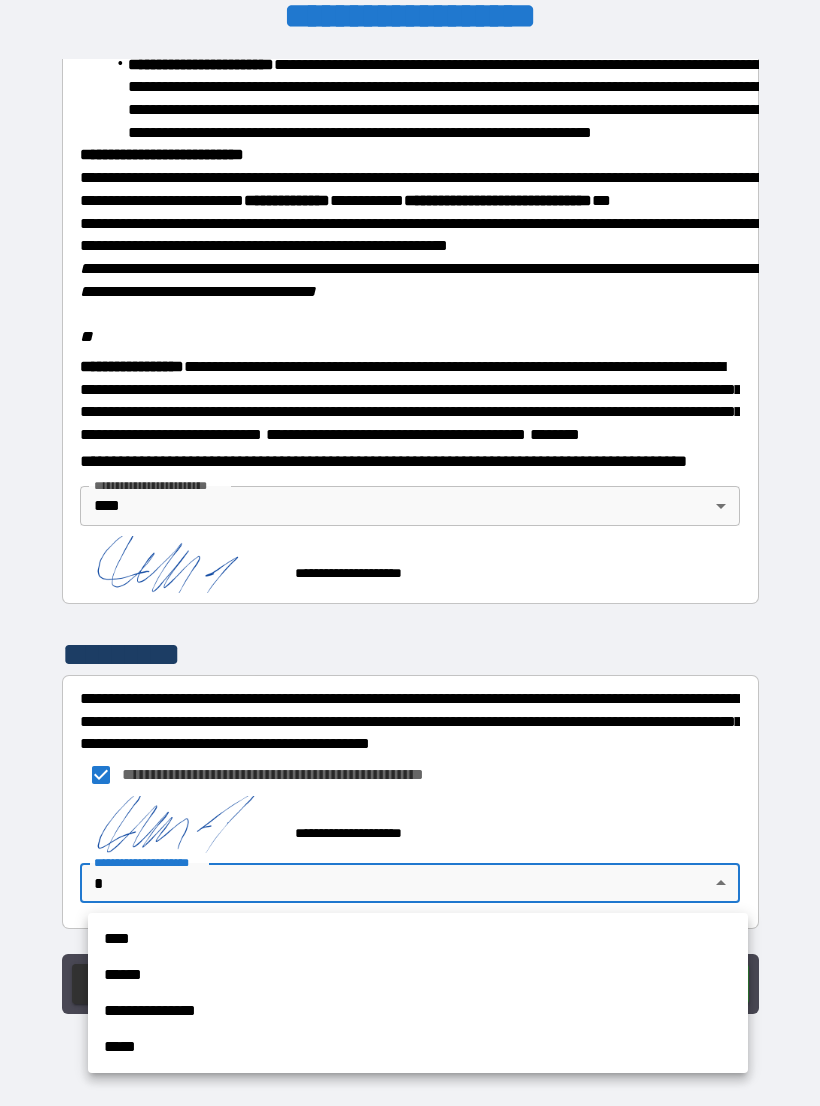 click on "****" at bounding box center (418, 939) 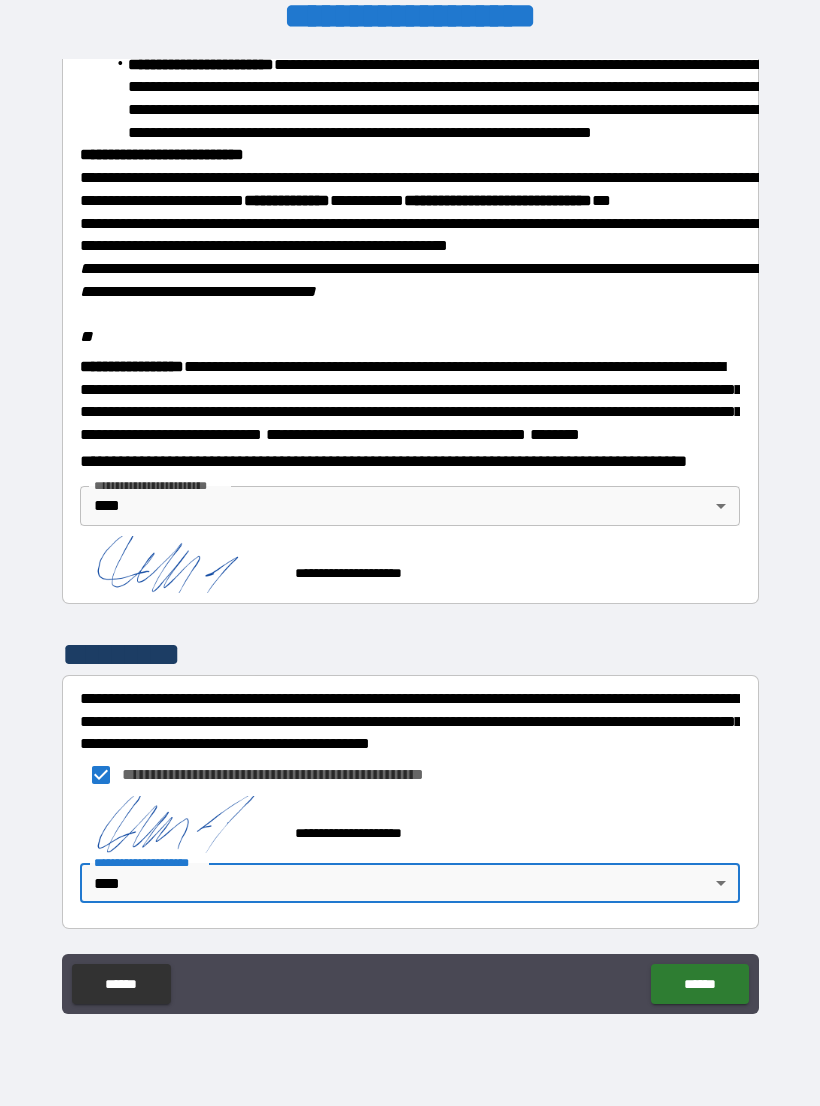 click on "******" at bounding box center (699, 984) 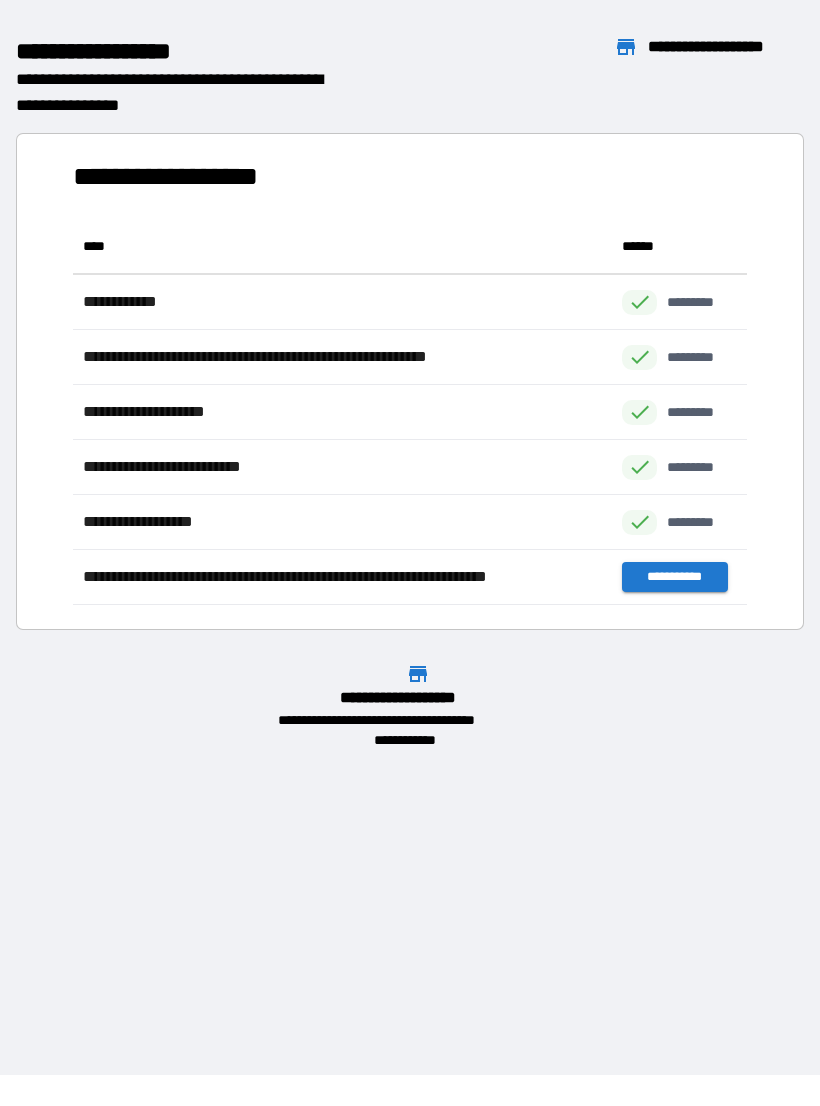 scroll, scrollTop: 386, scrollLeft: 674, axis: both 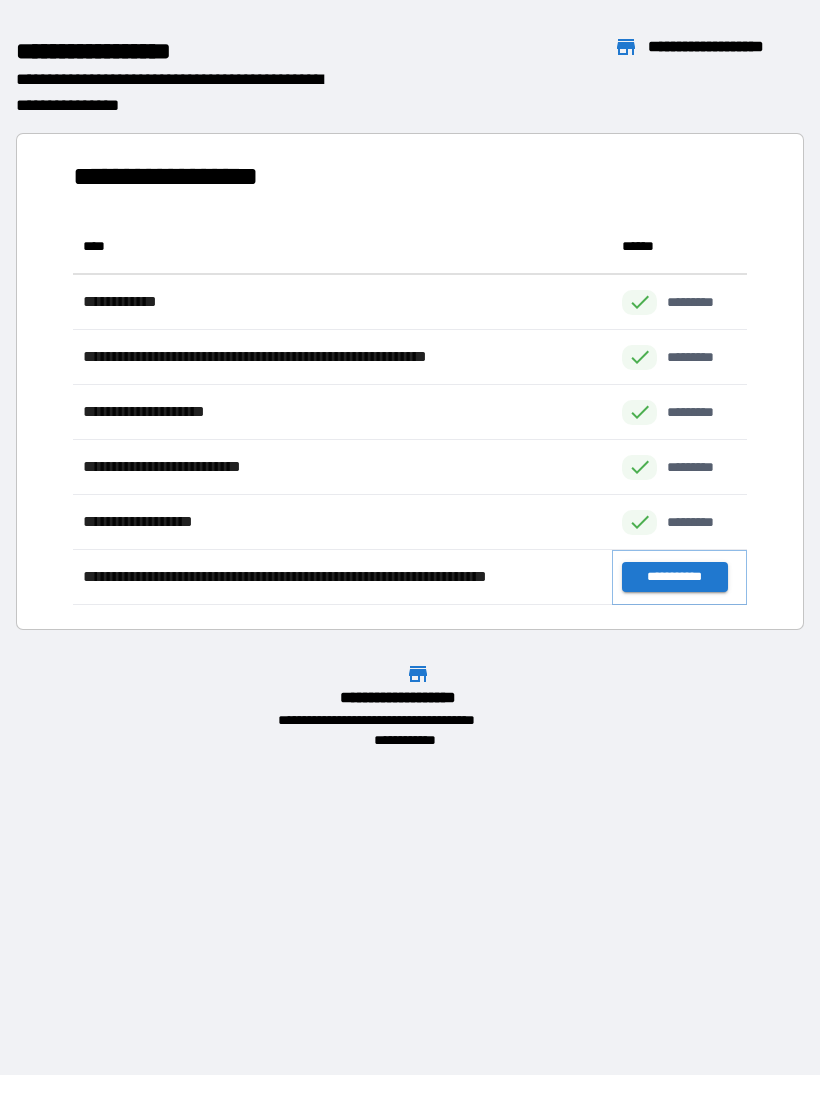 click on "**********" at bounding box center [674, 577] 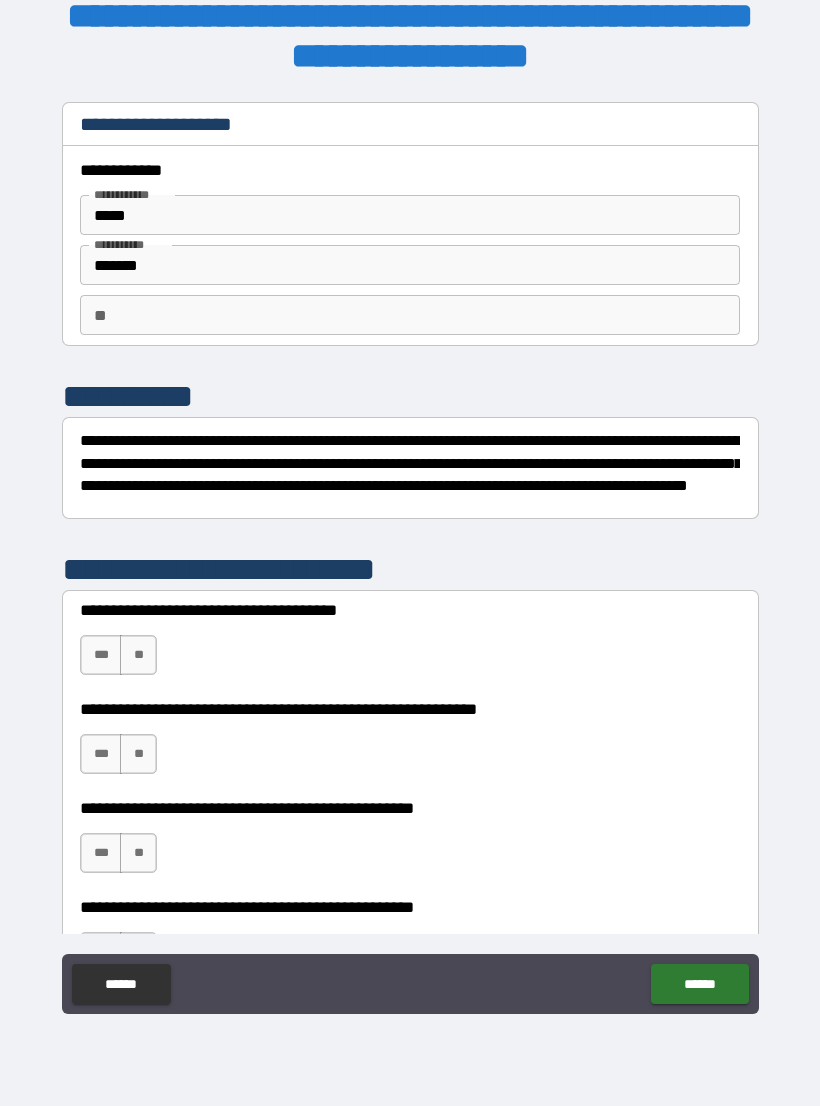 click on "*******" at bounding box center (410, 265) 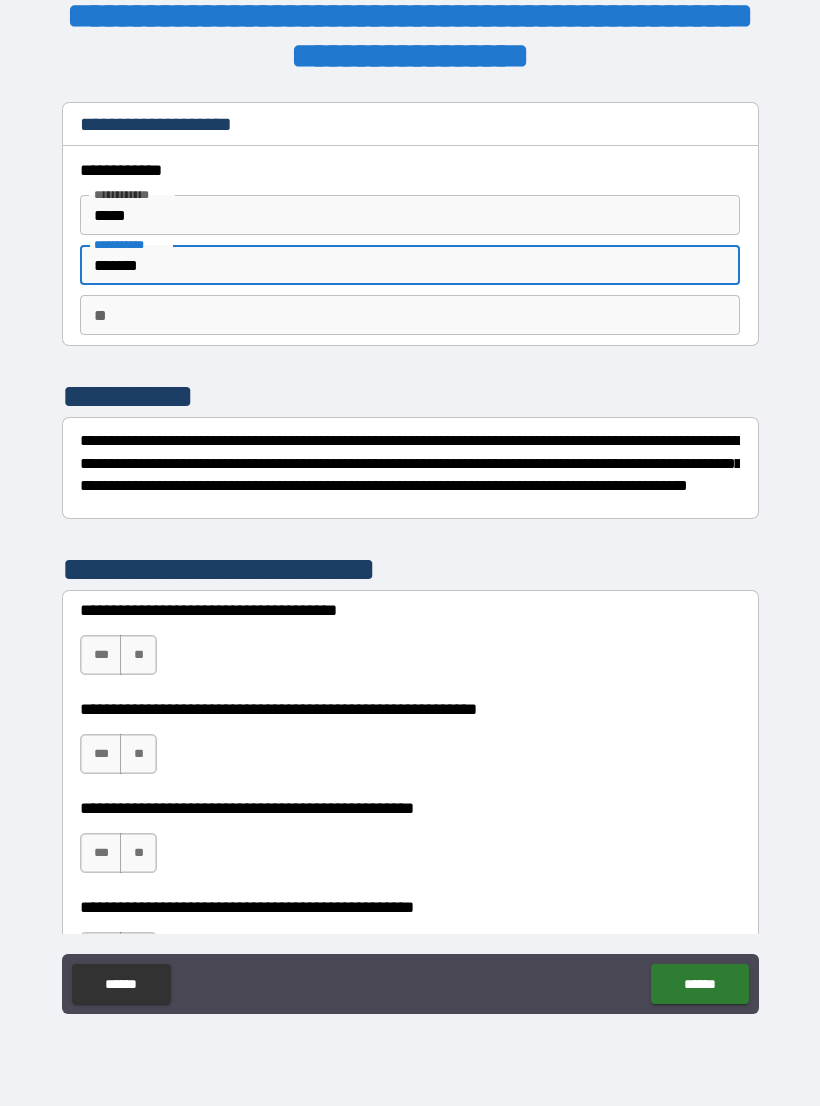 click on "*******" at bounding box center (410, 265) 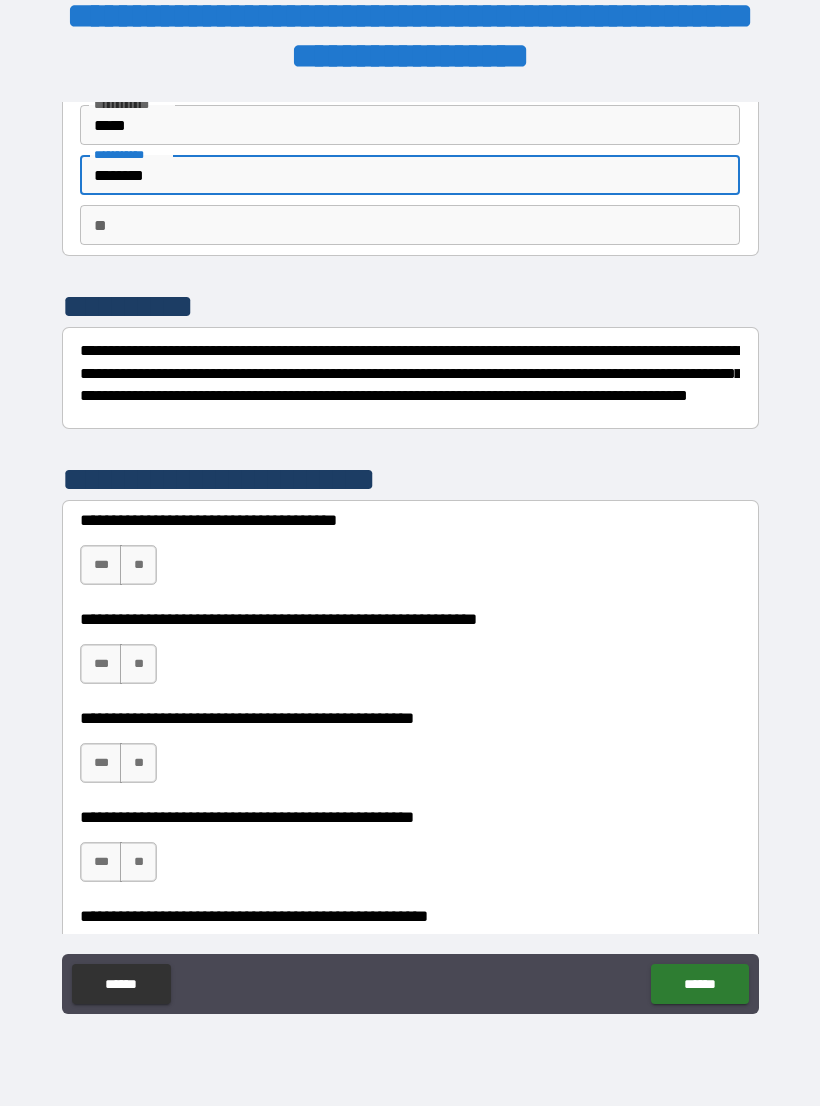 scroll, scrollTop: 92, scrollLeft: 0, axis: vertical 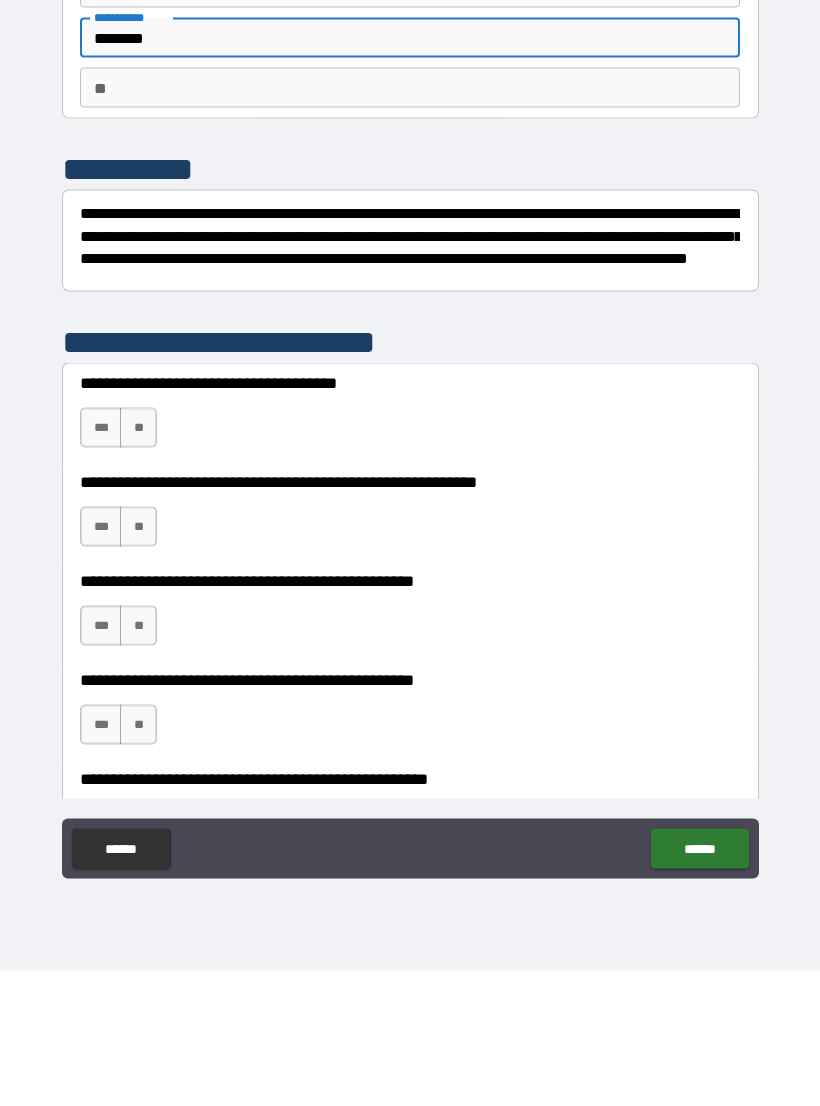 click on "***" at bounding box center [101, 563] 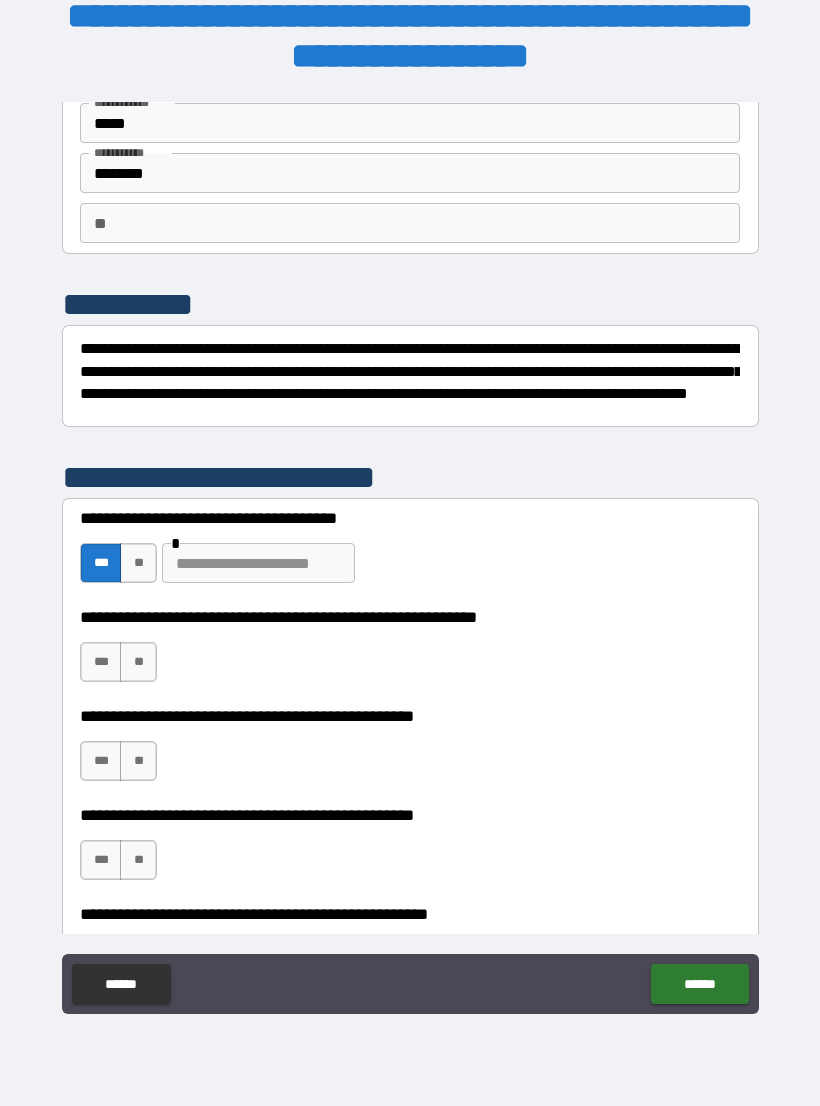 click on "***" at bounding box center [101, 662] 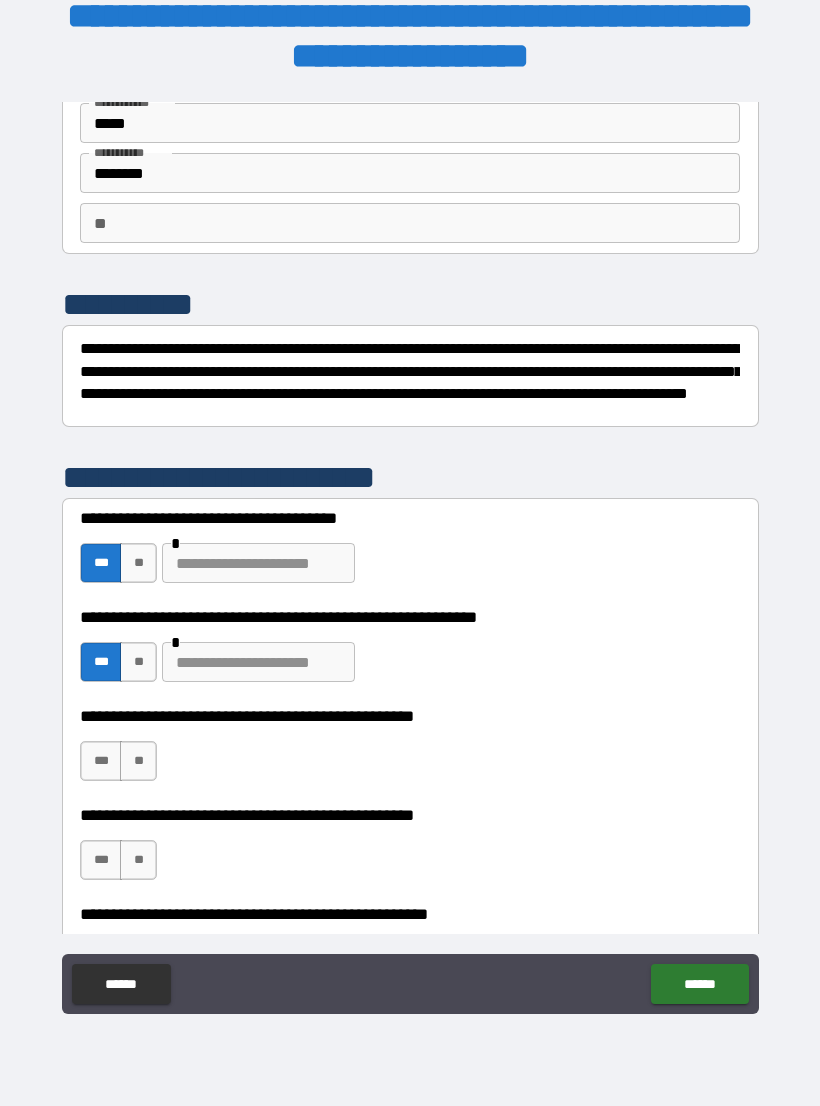 click on "***" at bounding box center [101, 761] 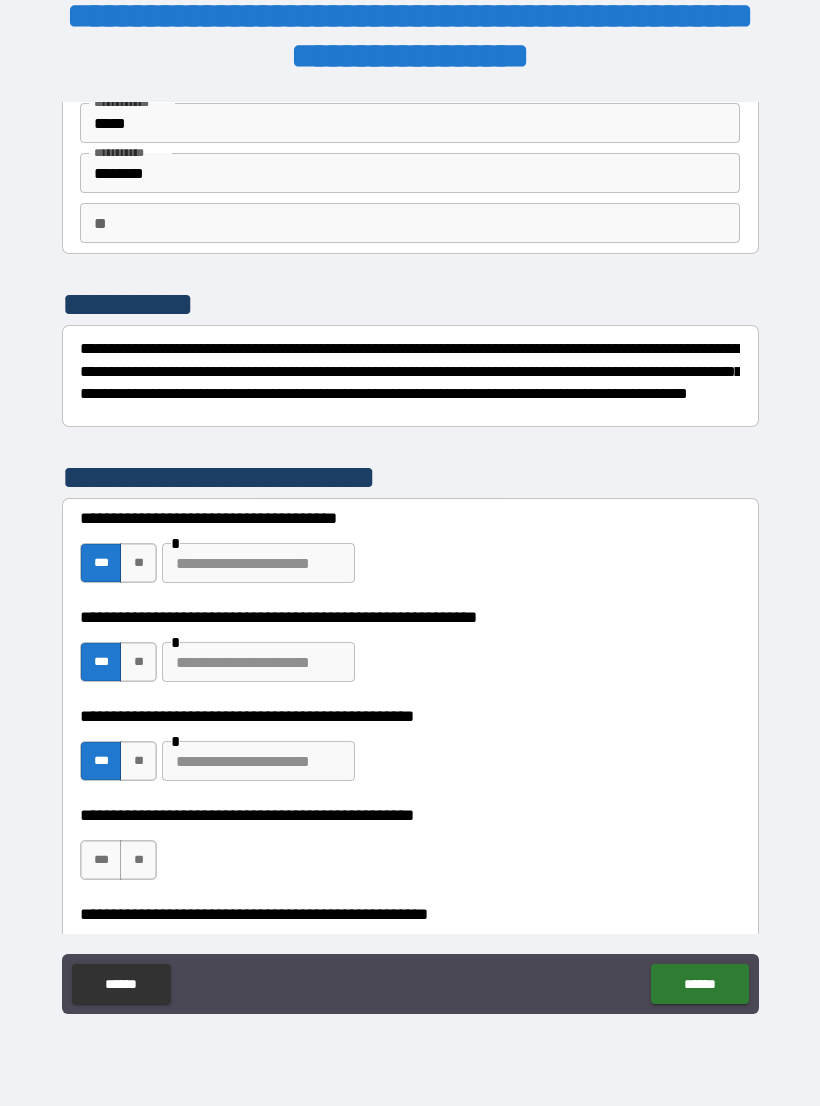 click on "**********" at bounding box center (410, 850) 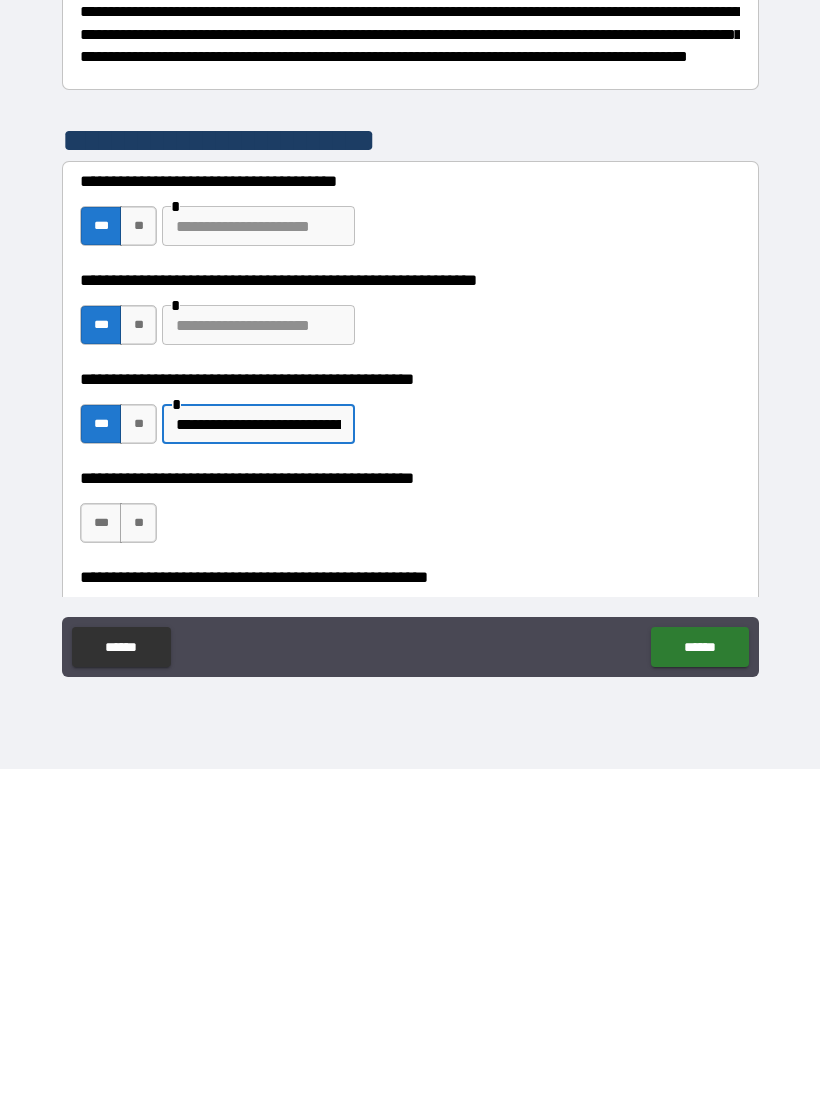 click on "**" at bounding box center (138, 860) 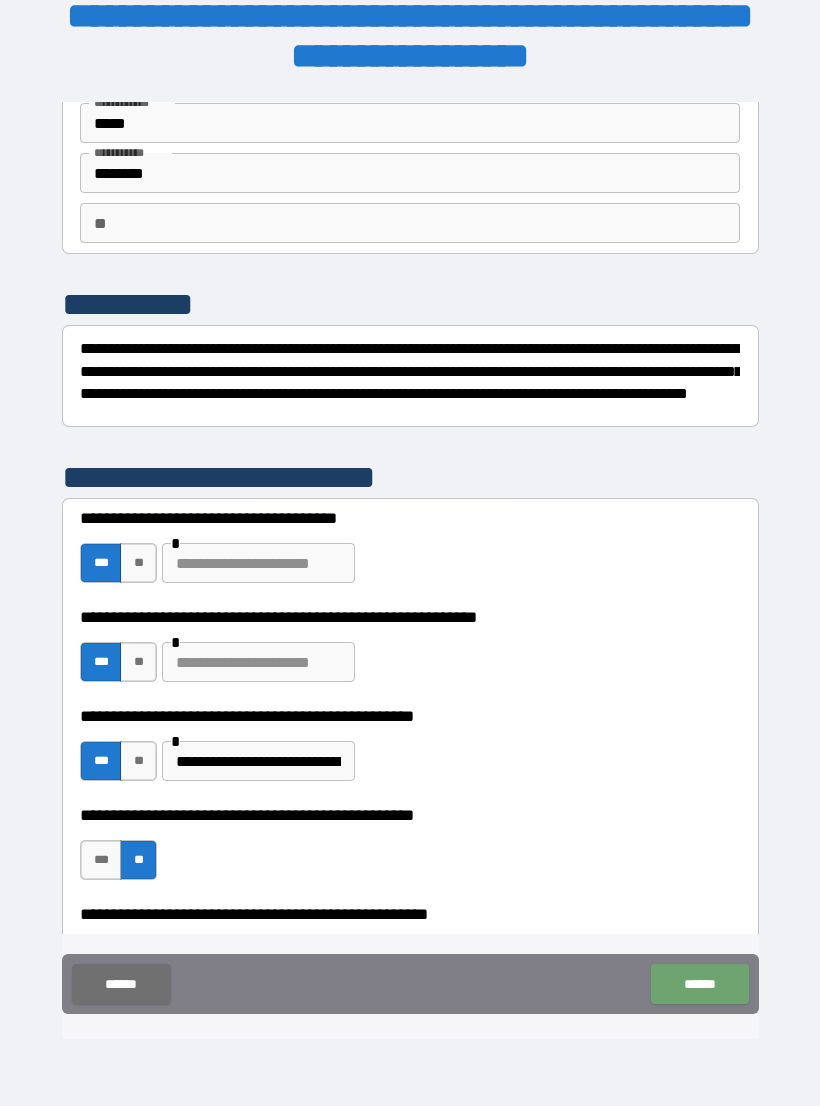 click on "******" at bounding box center (699, 984) 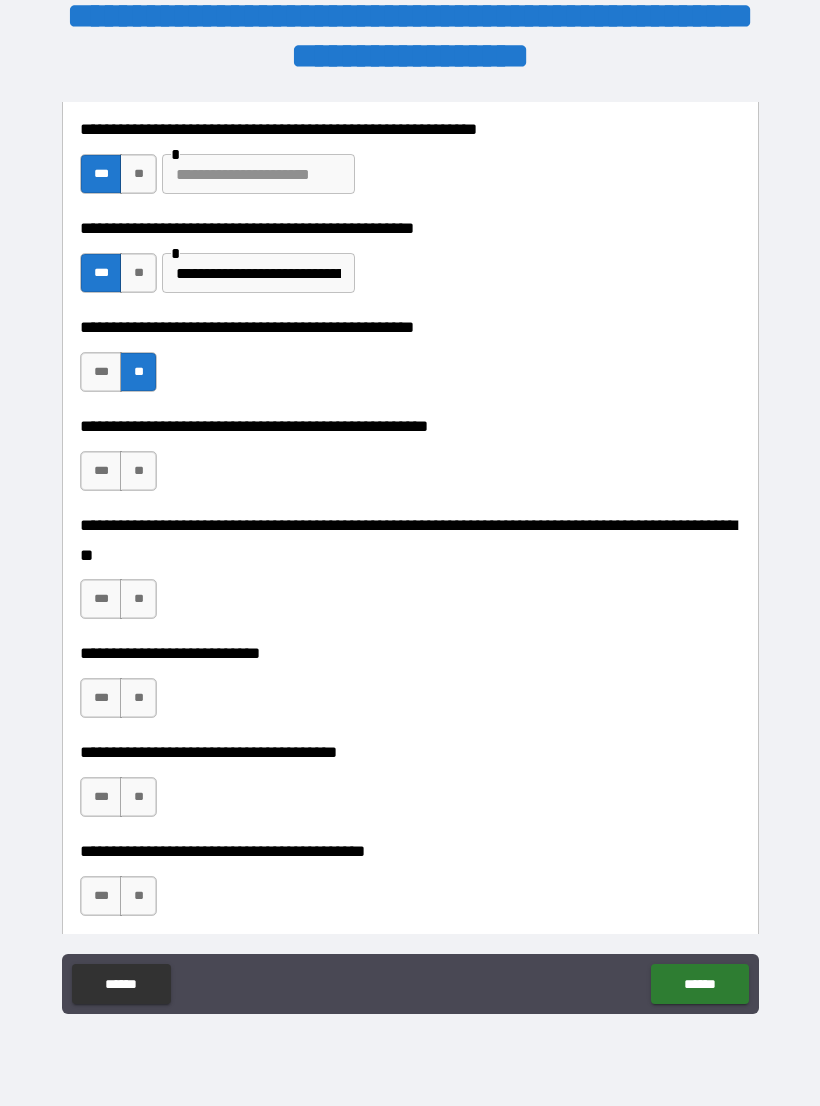 scroll, scrollTop: 600, scrollLeft: 0, axis: vertical 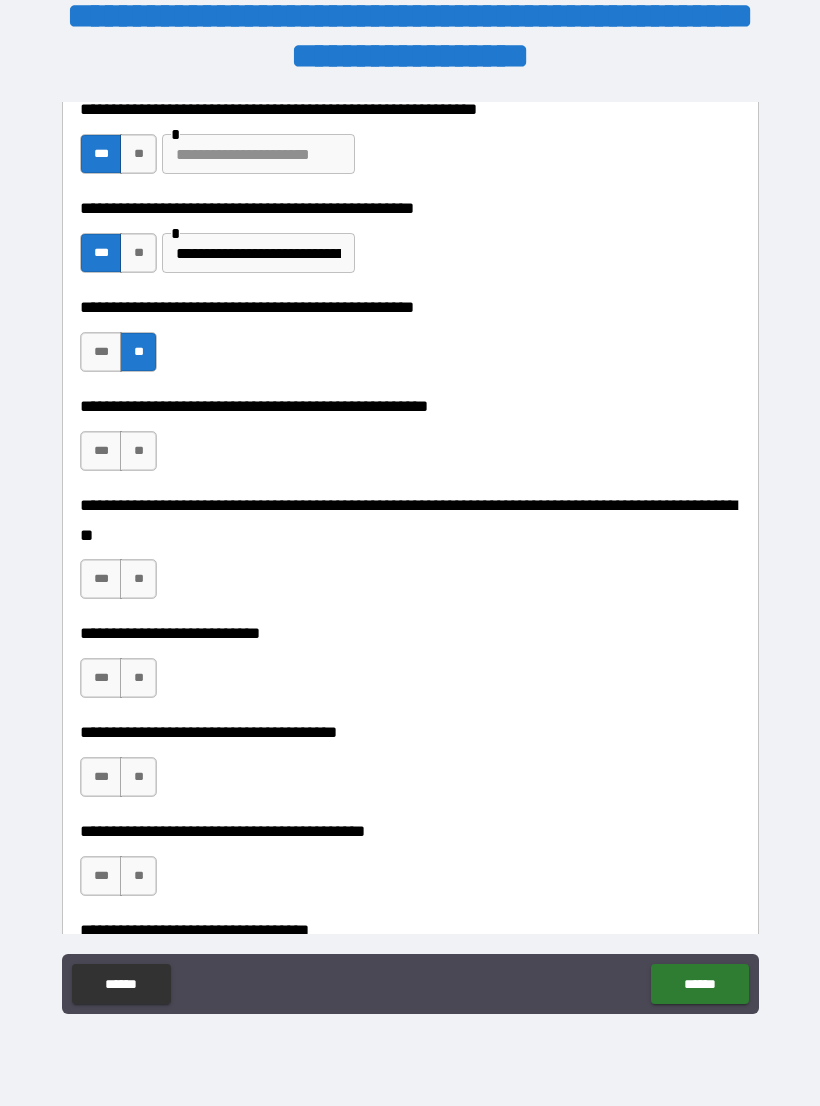 click on "**" at bounding box center [138, 451] 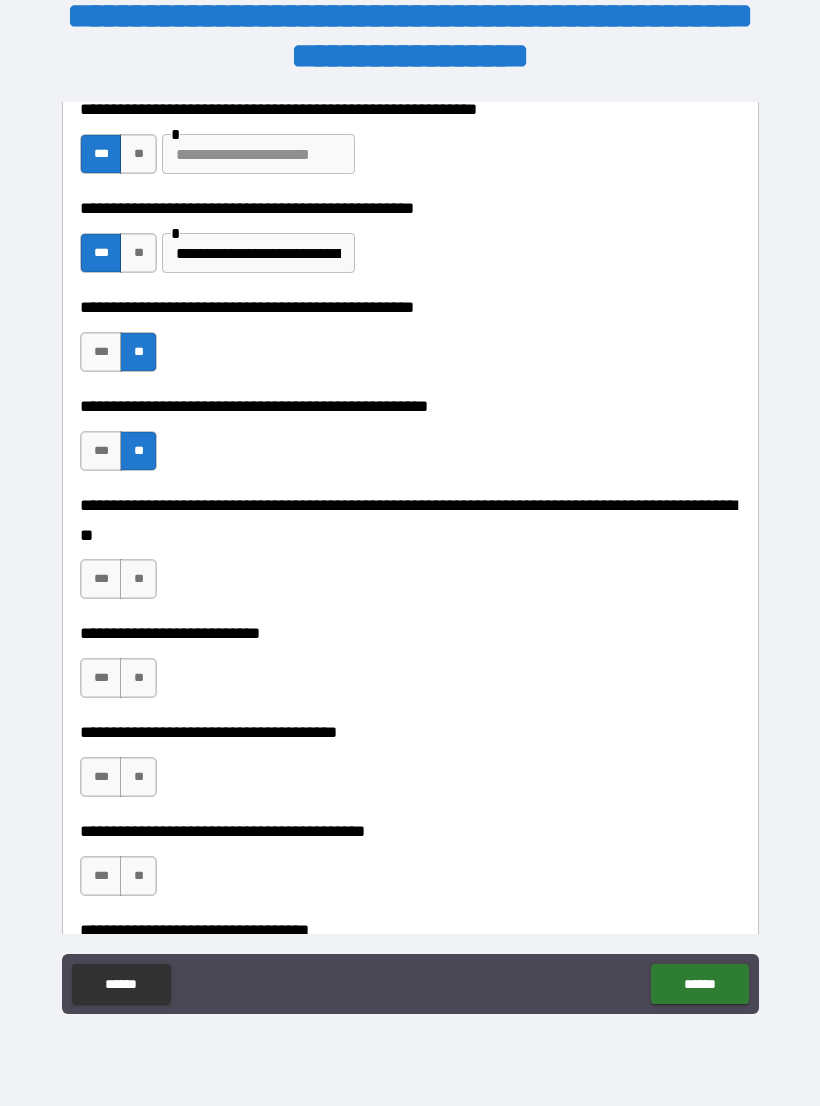 click on "**" at bounding box center (138, 579) 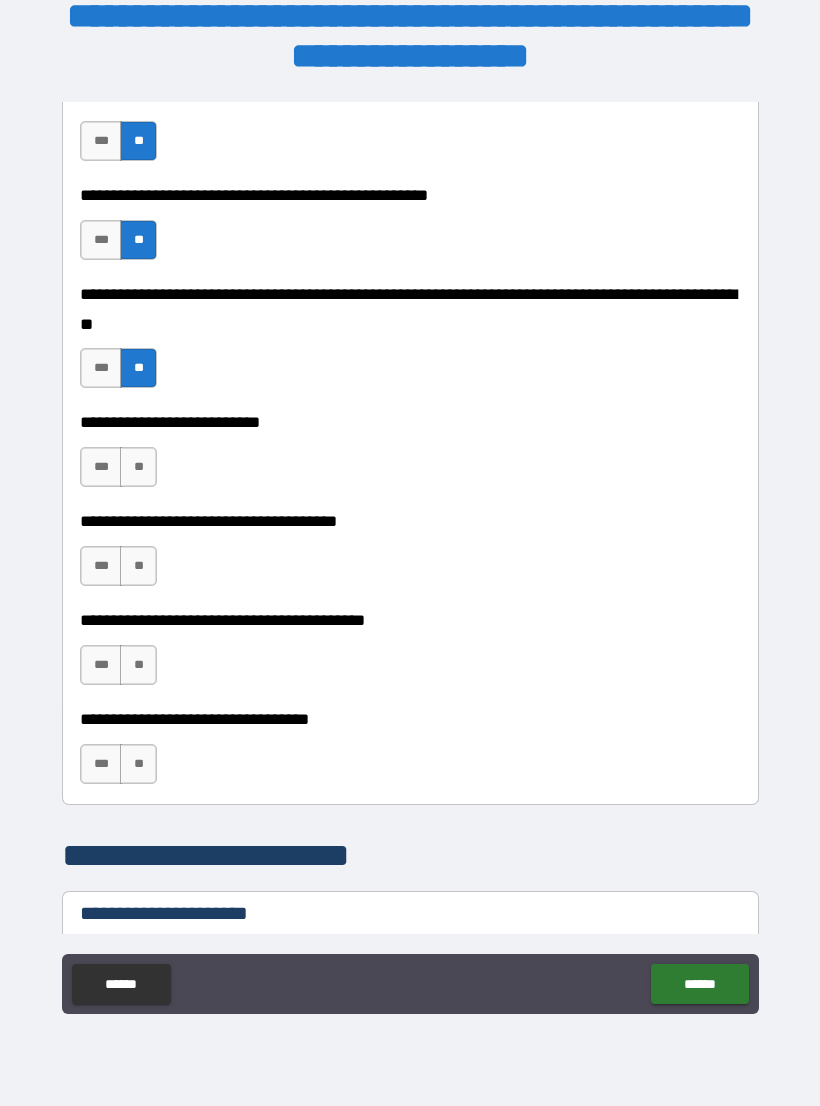 scroll, scrollTop: 812, scrollLeft: 0, axis: vertical 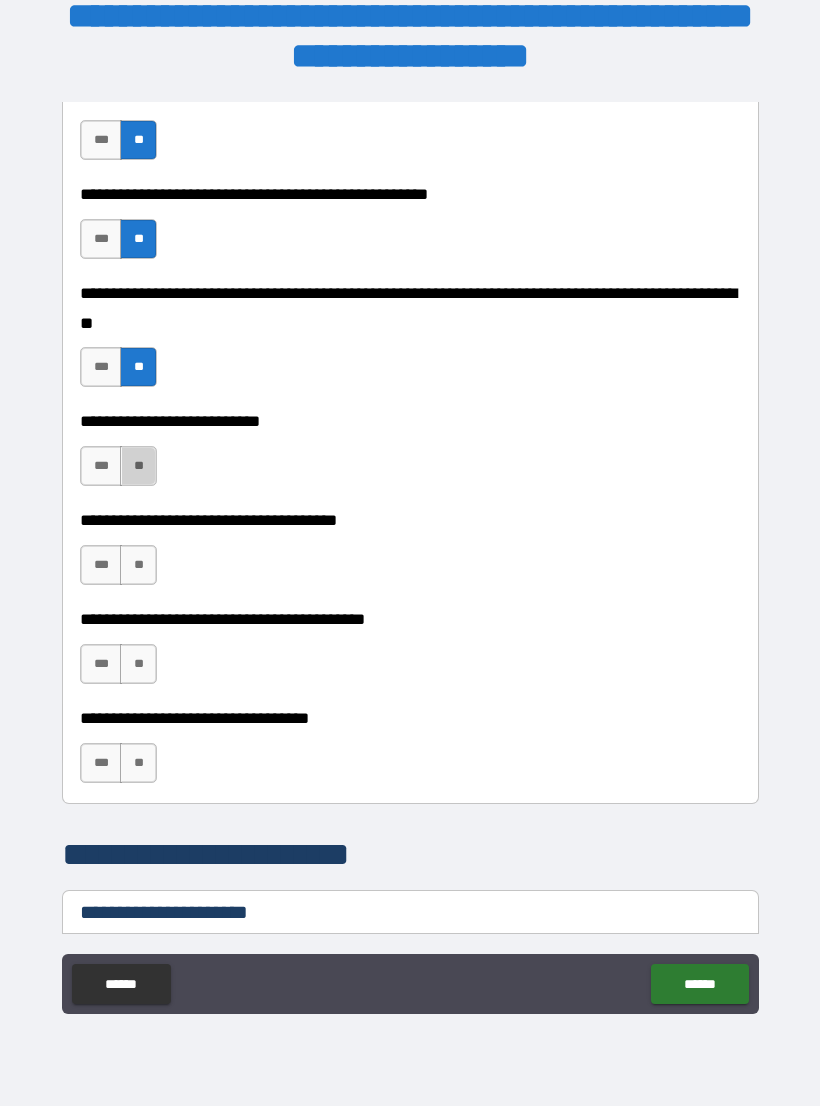 click on "**" at bounding box center (138, 466) 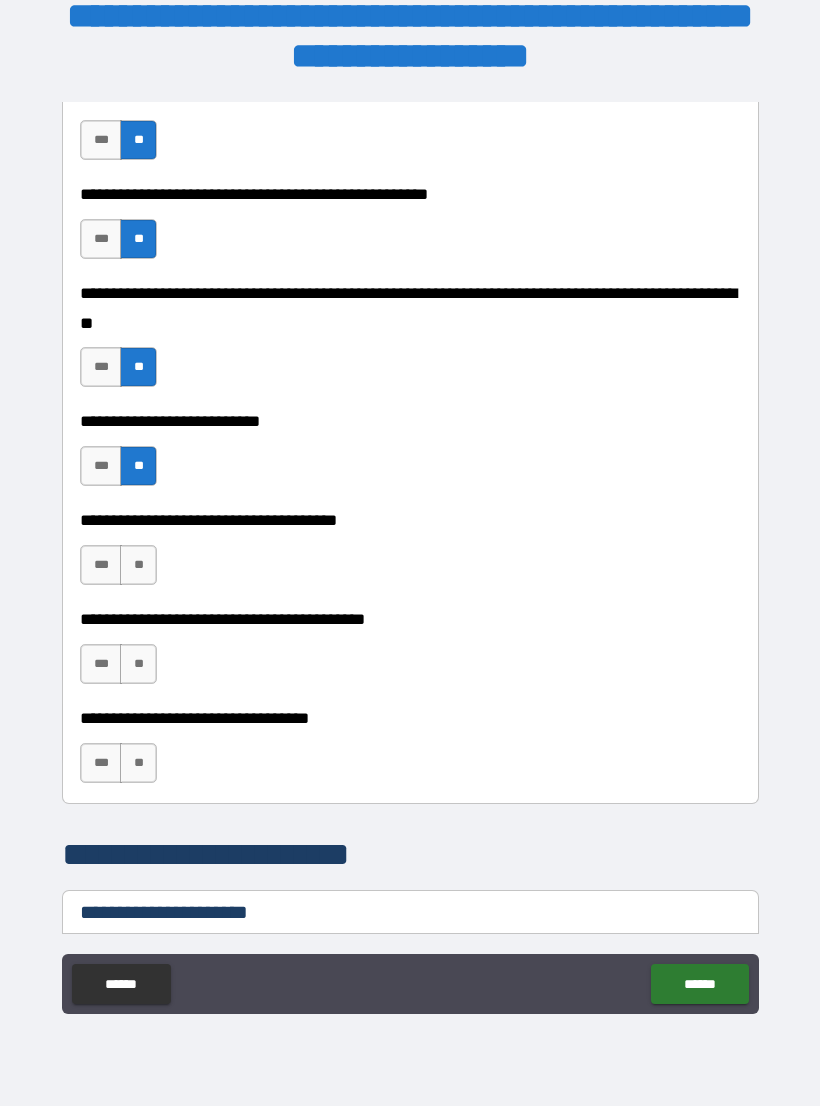click on "**" at bounding box center [138, 565] 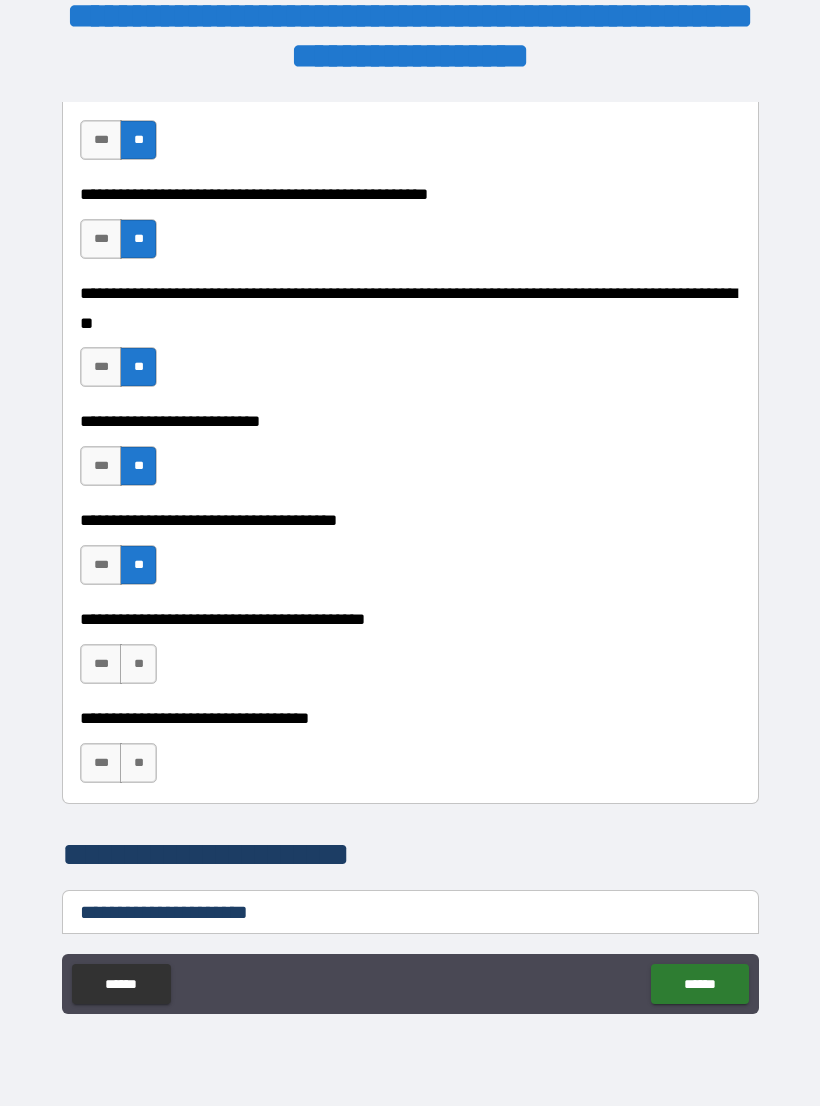 click on "***" at bounding box center [101, 664] 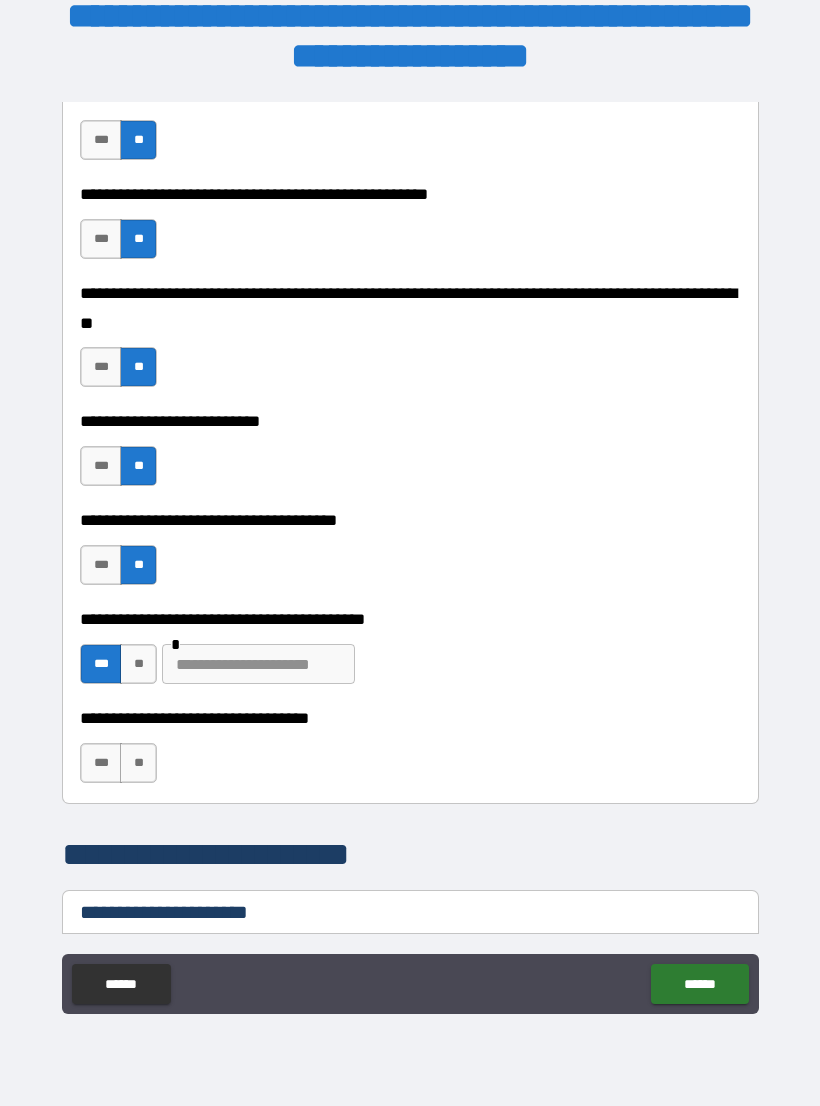 click at bounding box center [258, 664] 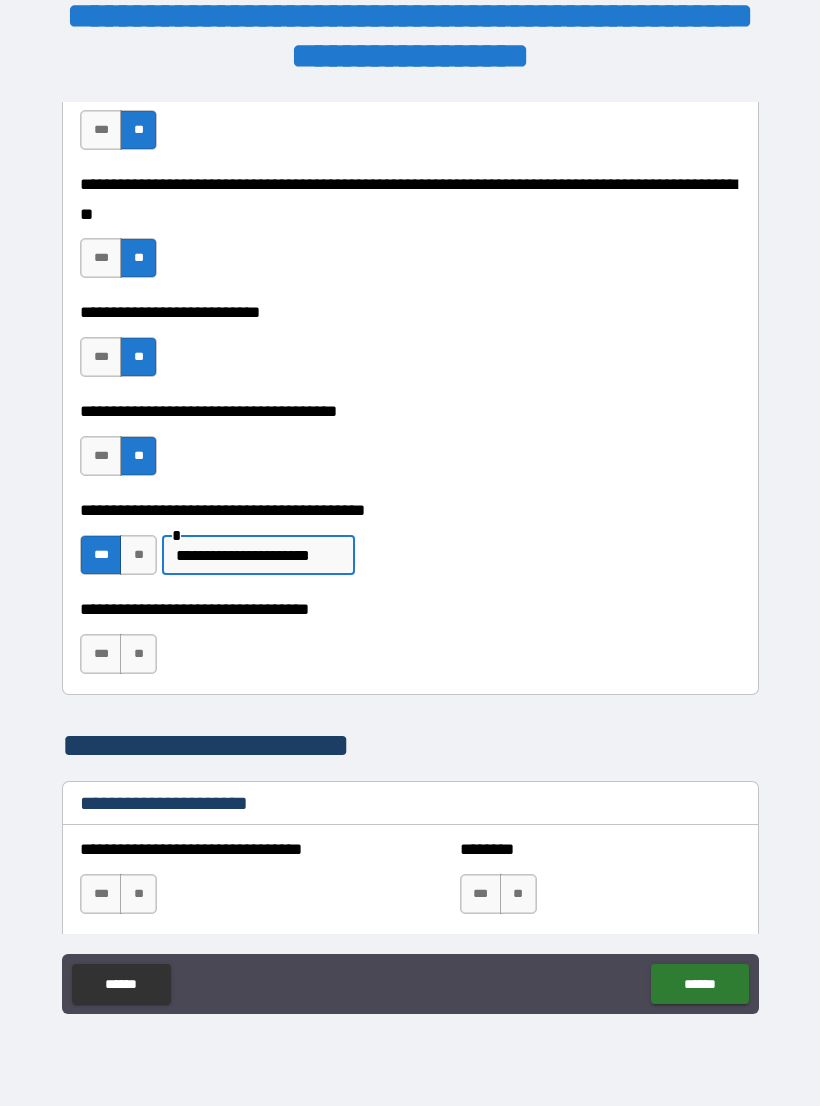 scroll, scrollTop: 922, scrollLeft: 0, axis: vertical 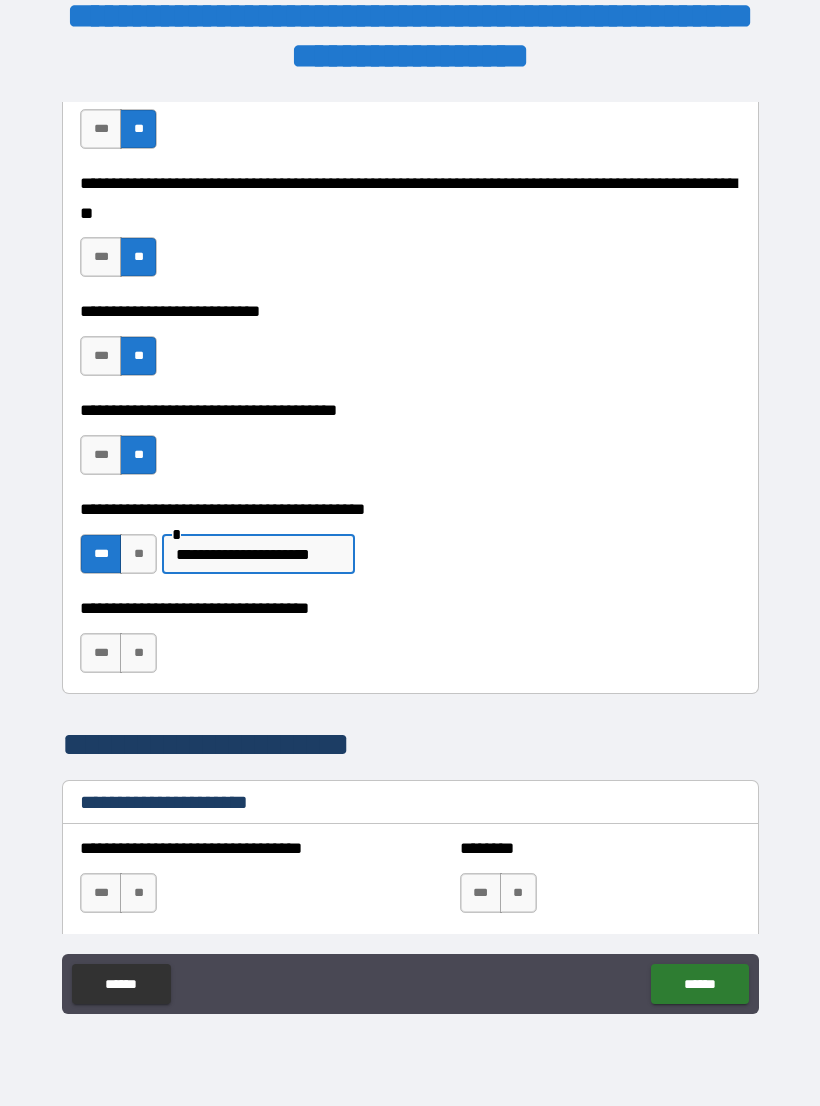 click on "**" at bounding box center [138, 653] 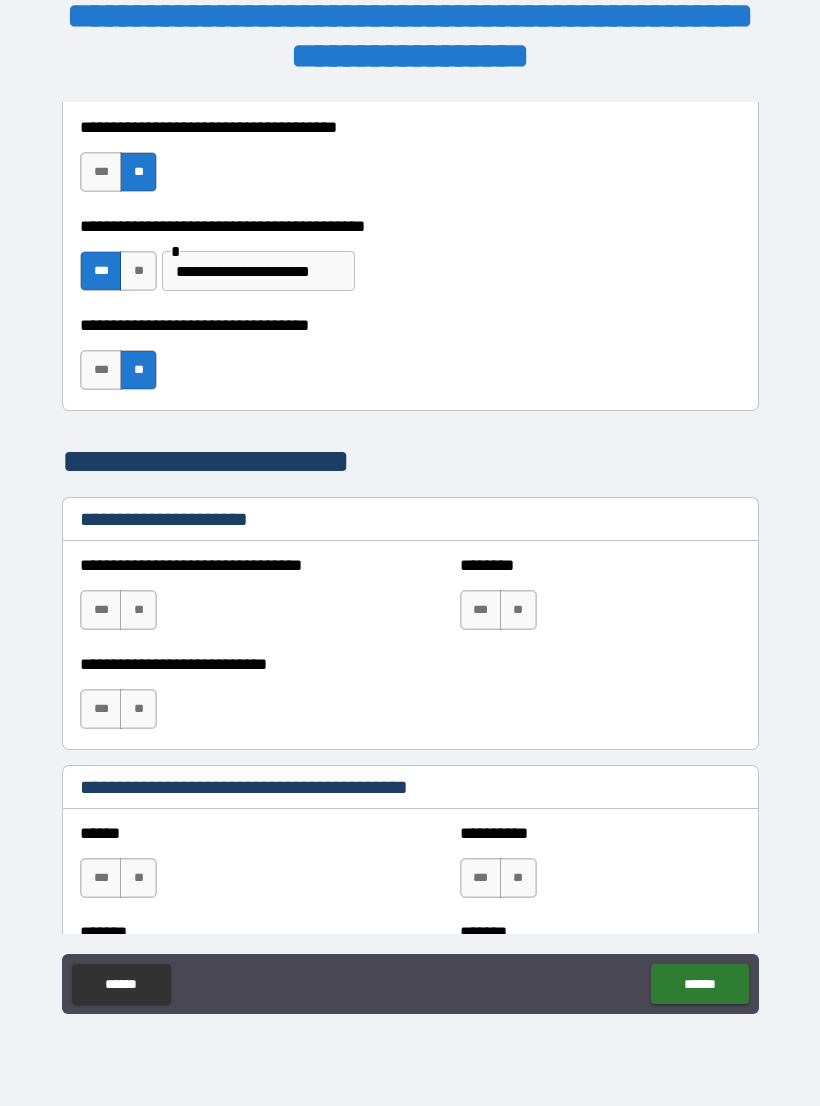 scroll, scrollTop: 1272, scrollLeft: 0, axis: vertical 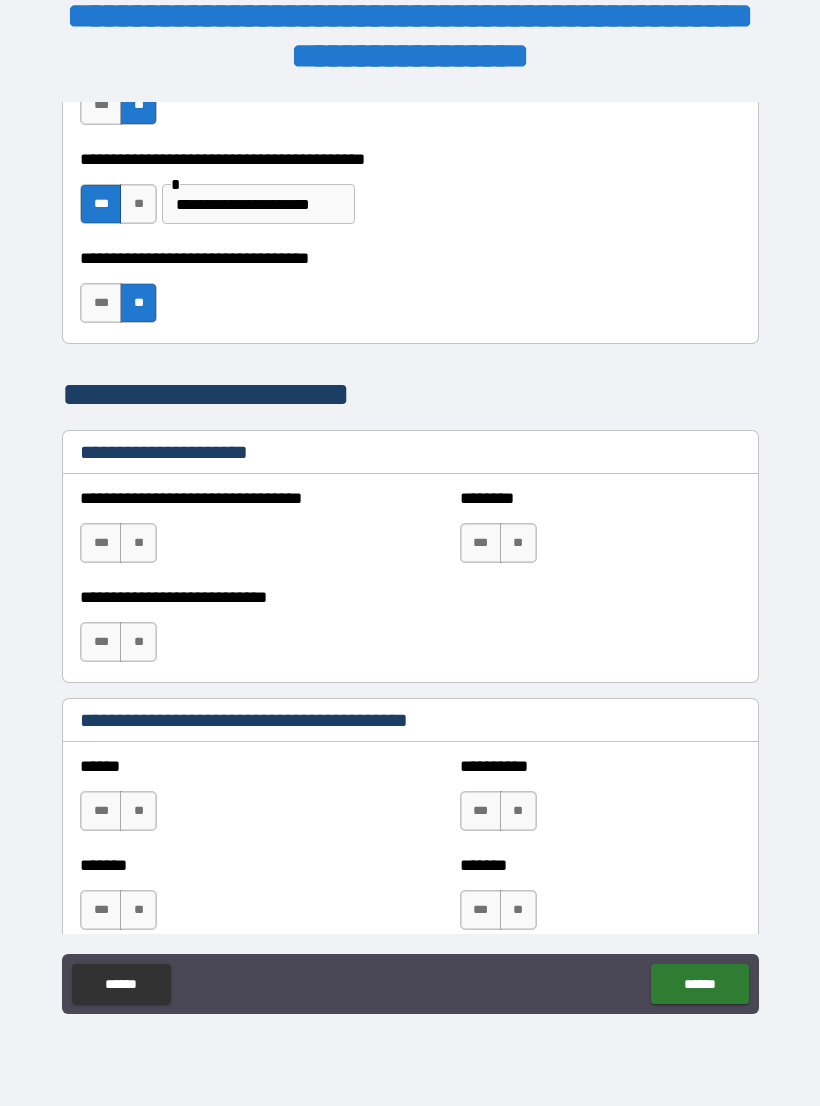 click on "**" at bounding box center (138, 543) 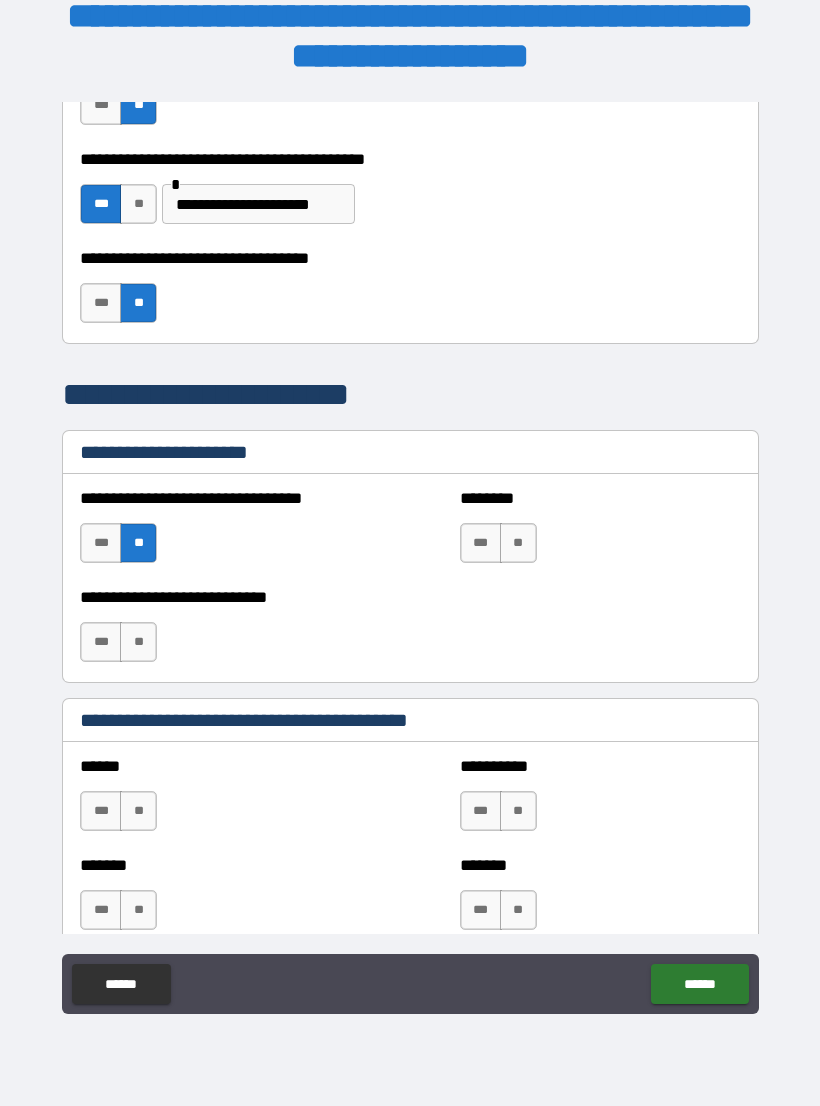 click on "**" at bounding box center [138, 642] 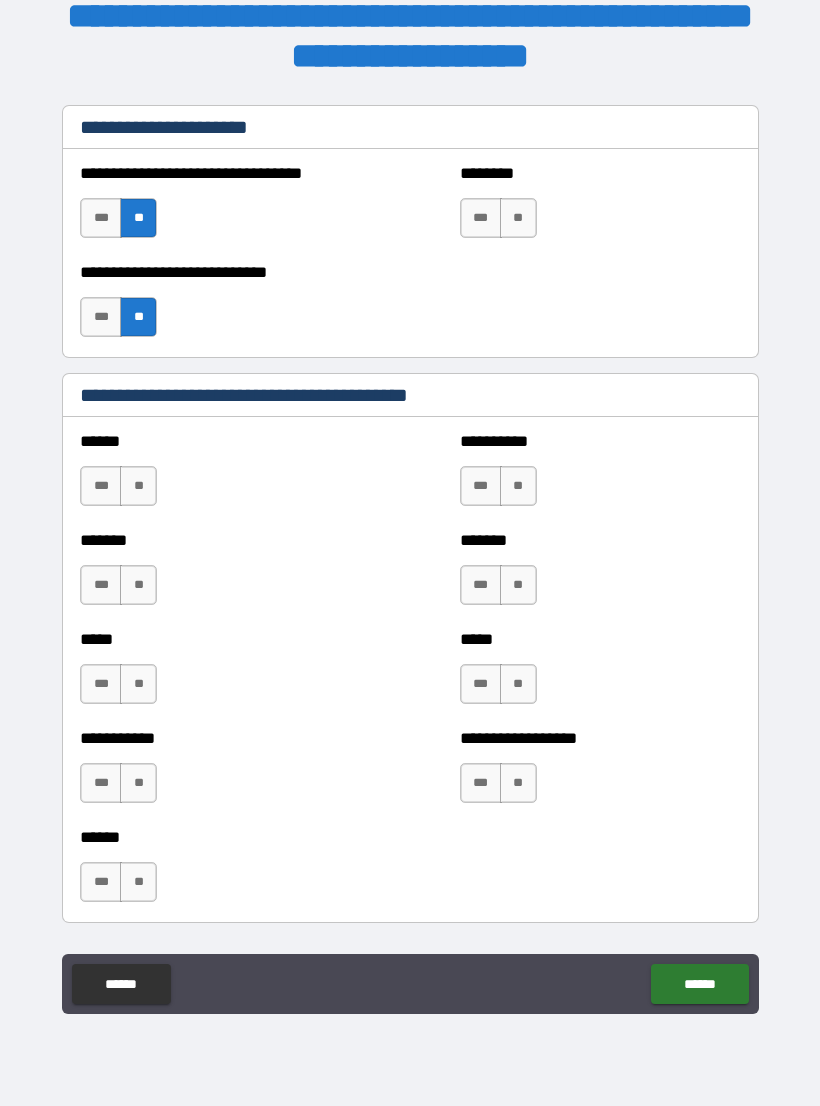 scroll, scrollTop: 1641, scrollLeft: 0, axis: vertical 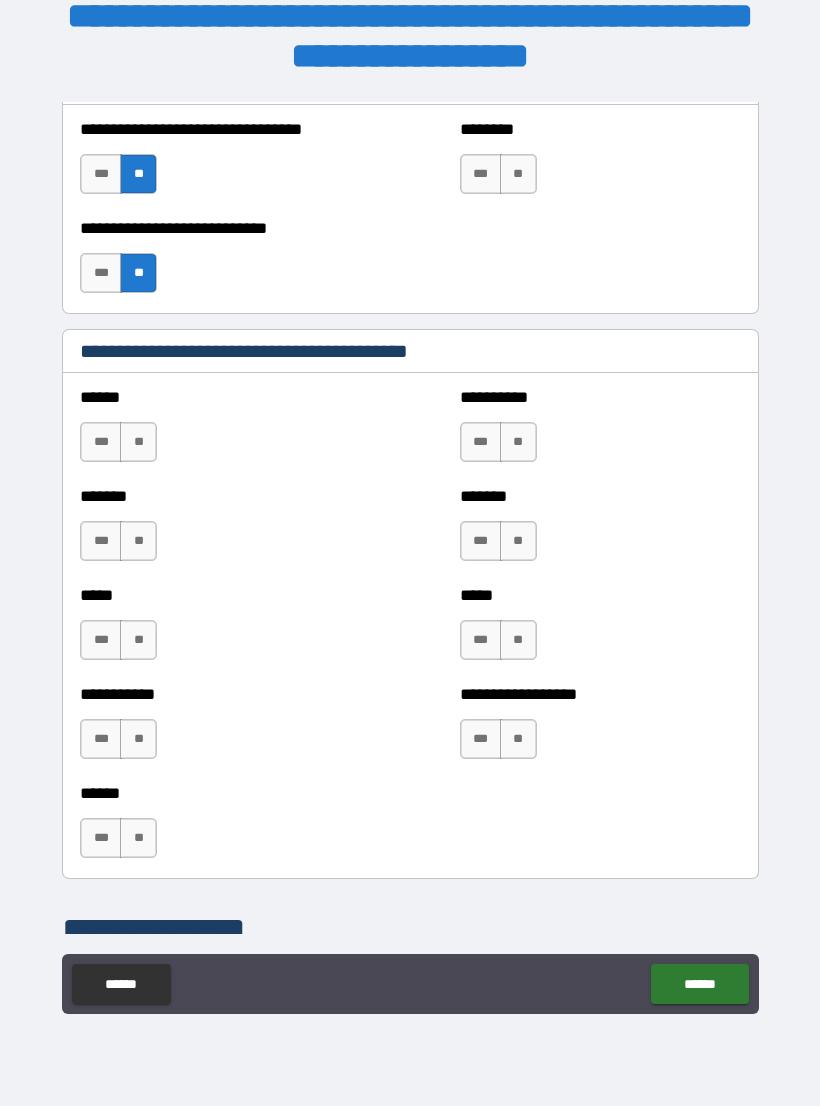click on "**" at bounding box center (138, 442) 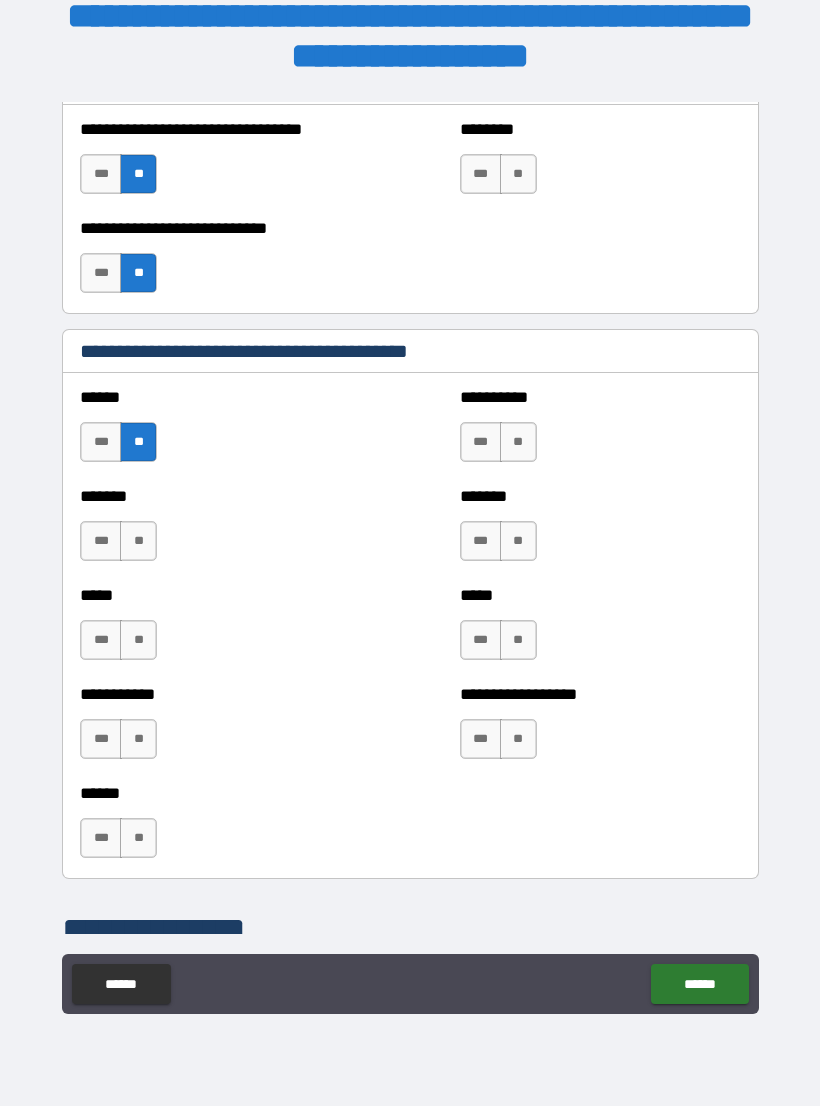 click on "**" at bounding box center [138, 541] 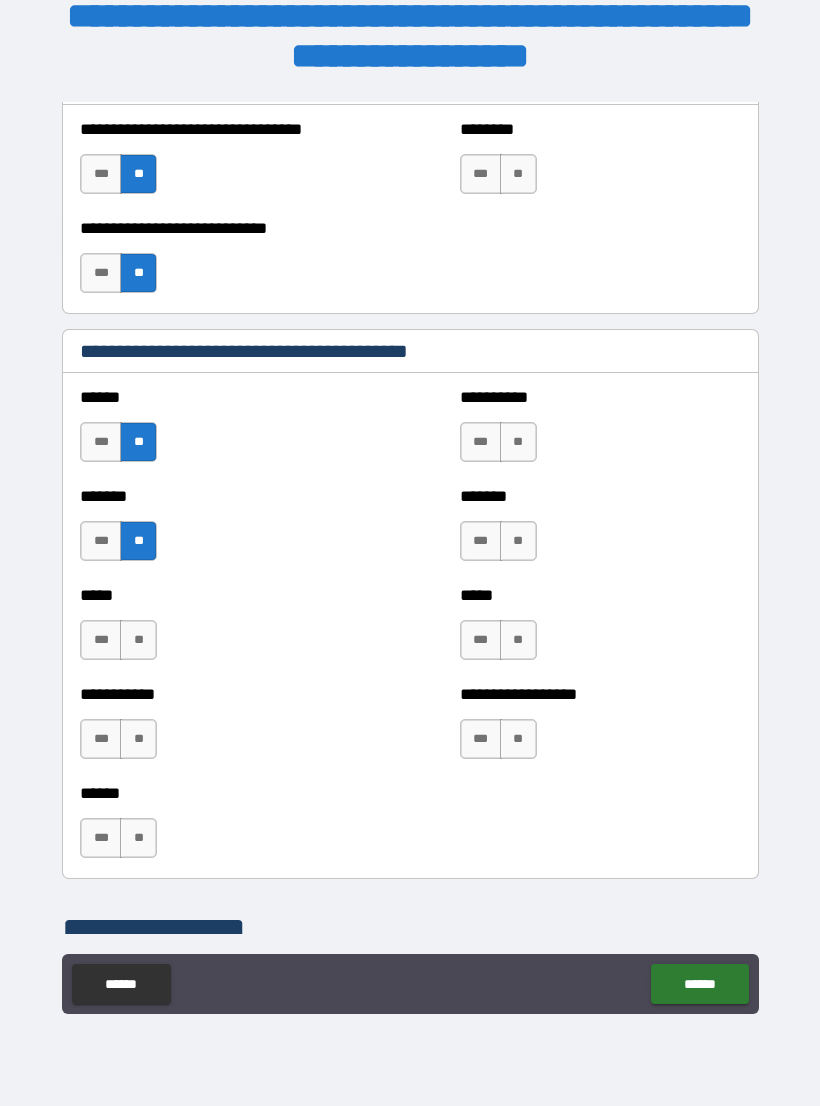 click on "**" at bounding box center [138, 640] 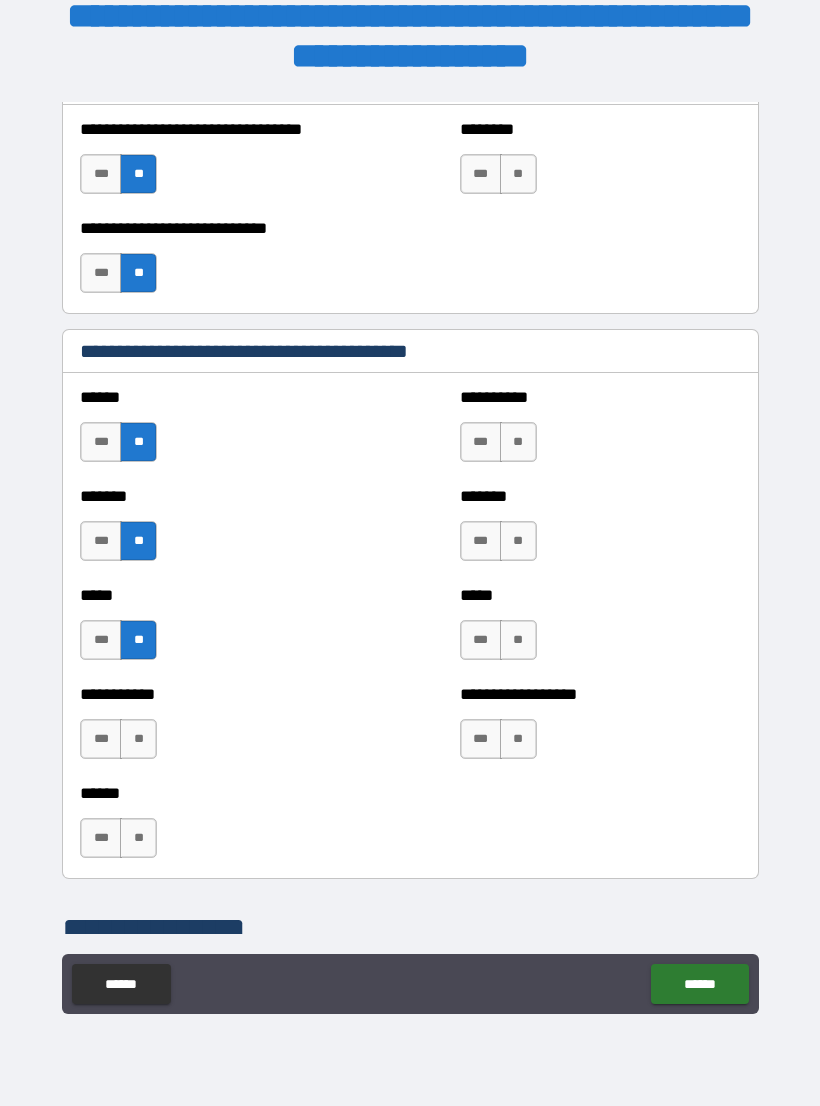 click on "***" at bounding box center [101, 739] 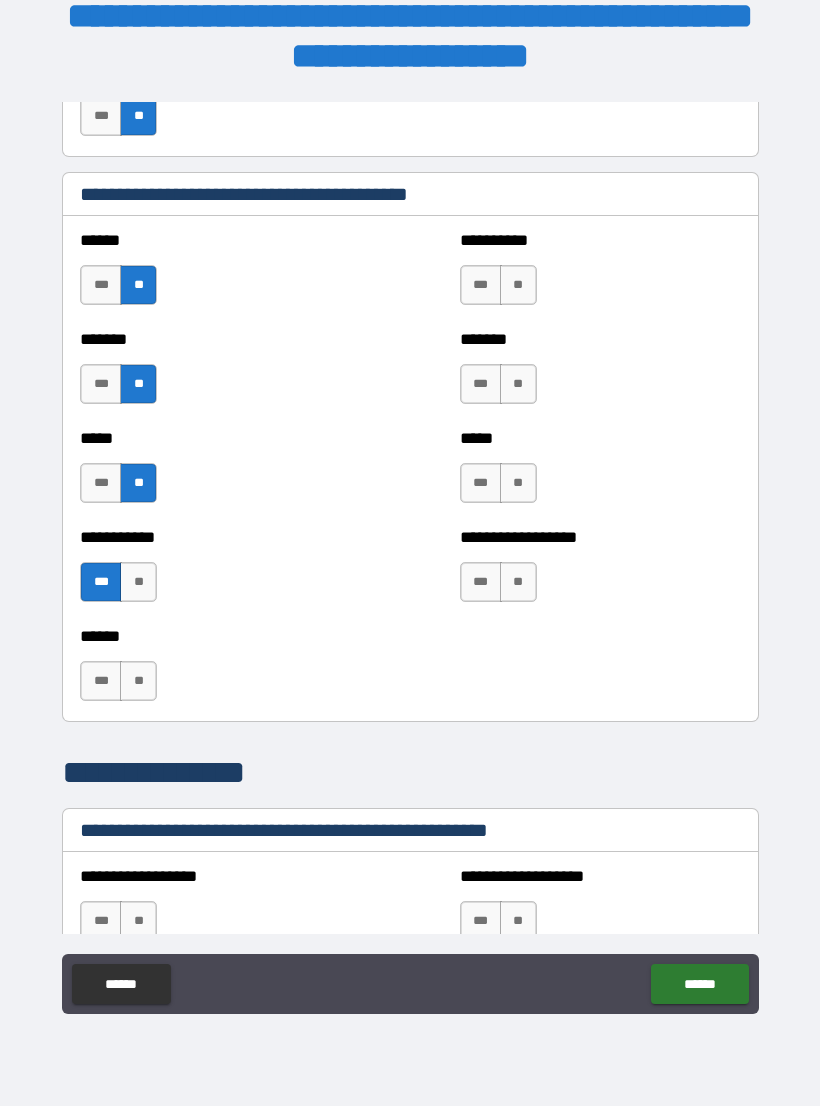 scroll, scrollTop: 1797, scrollLeft: 0, axis: vertical 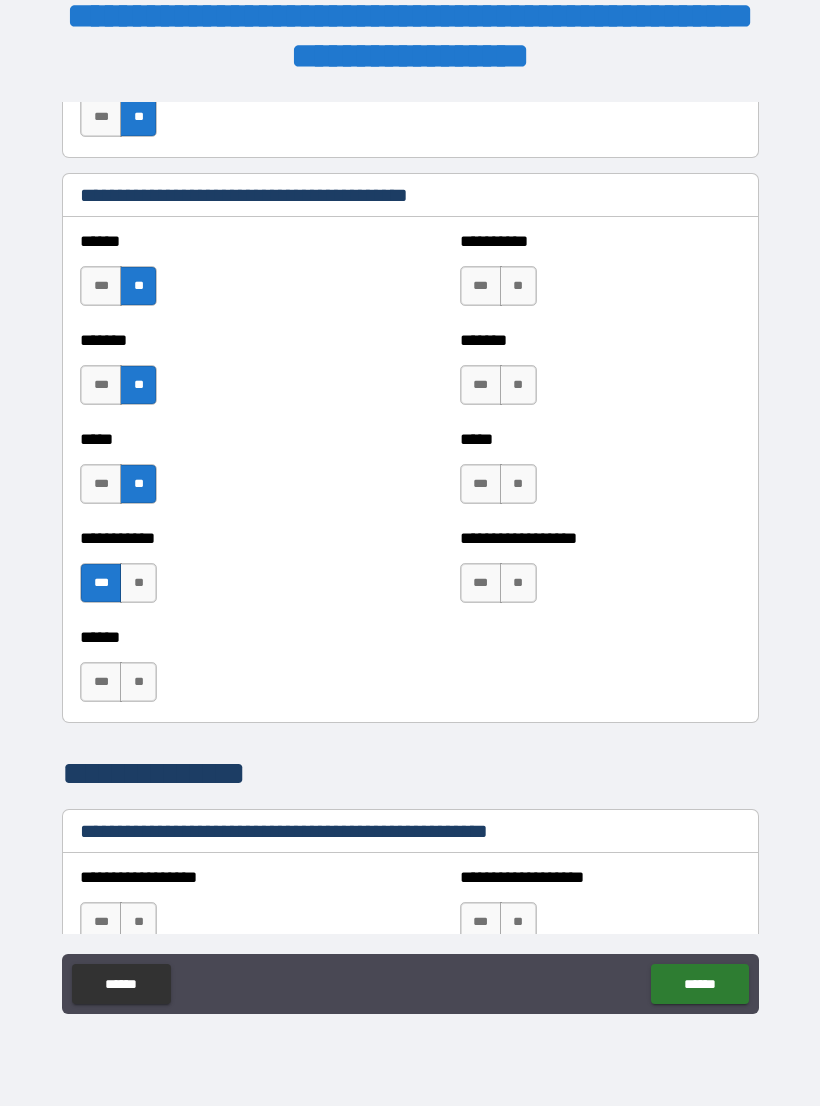 click on "**" at bounding box center [518, 286] 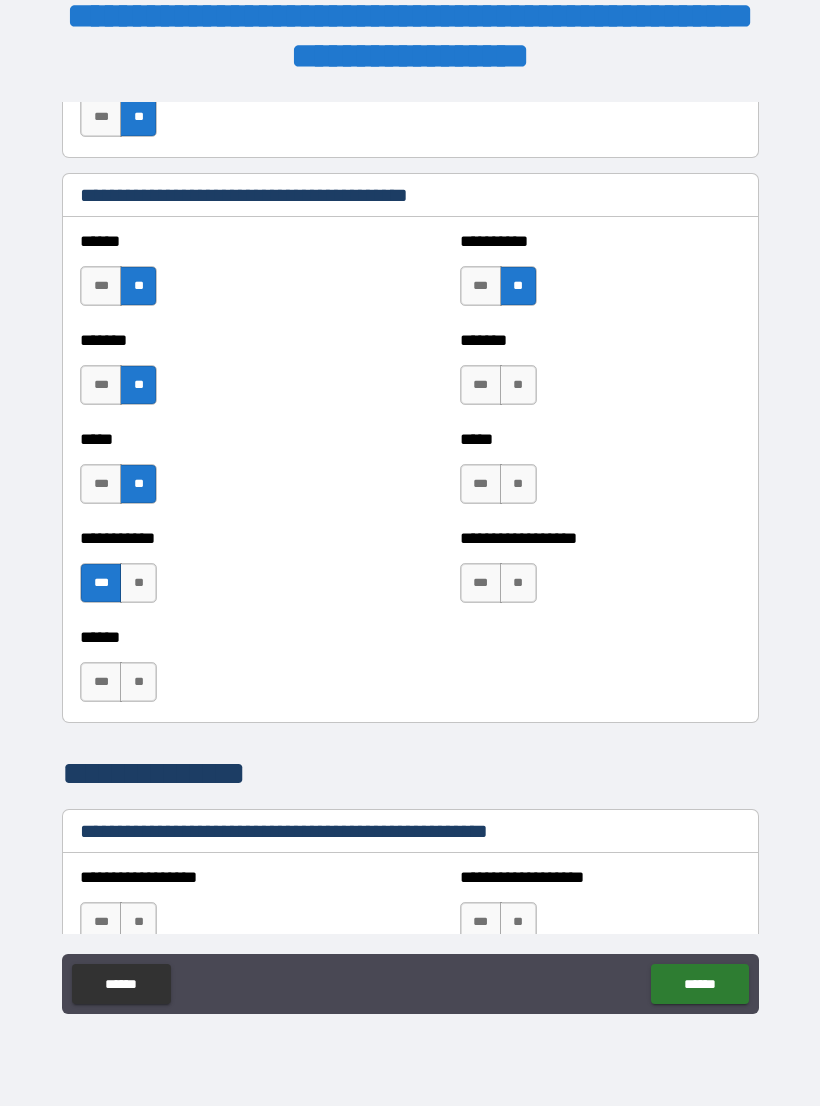 click on "**" at bounding box center (518, 385) 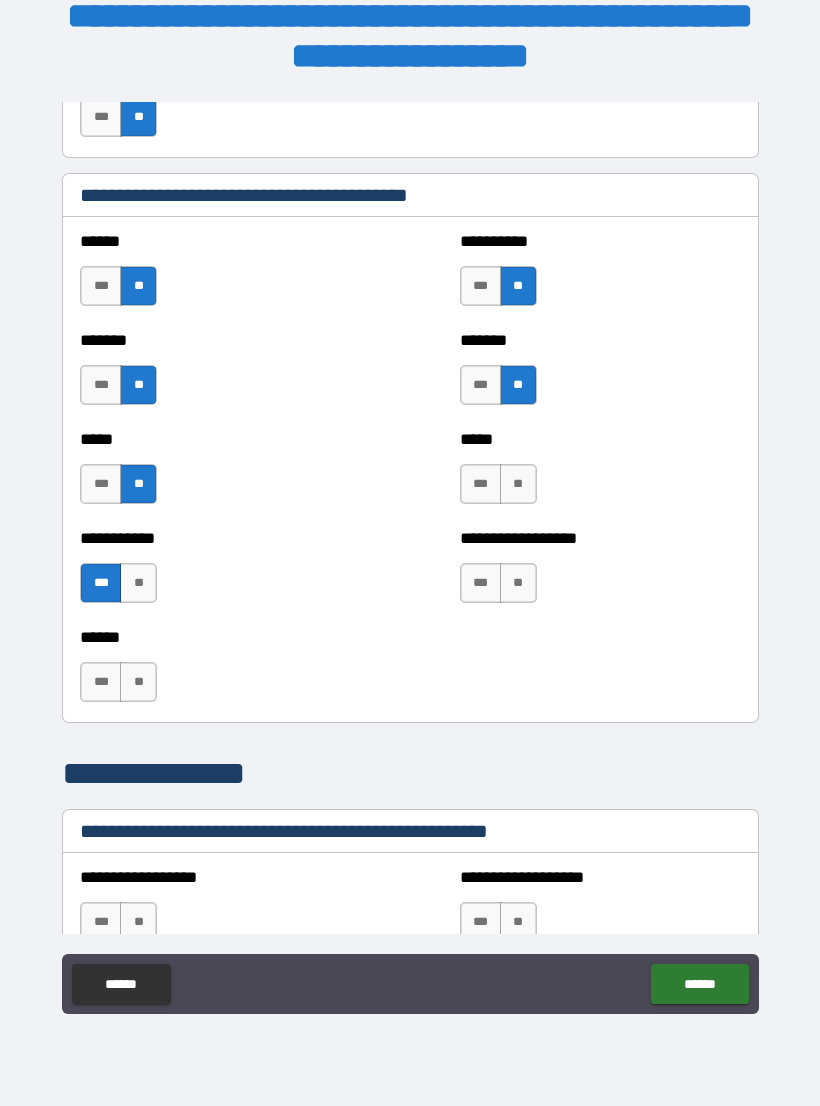 click on "**" at bounding box center (518, 484) 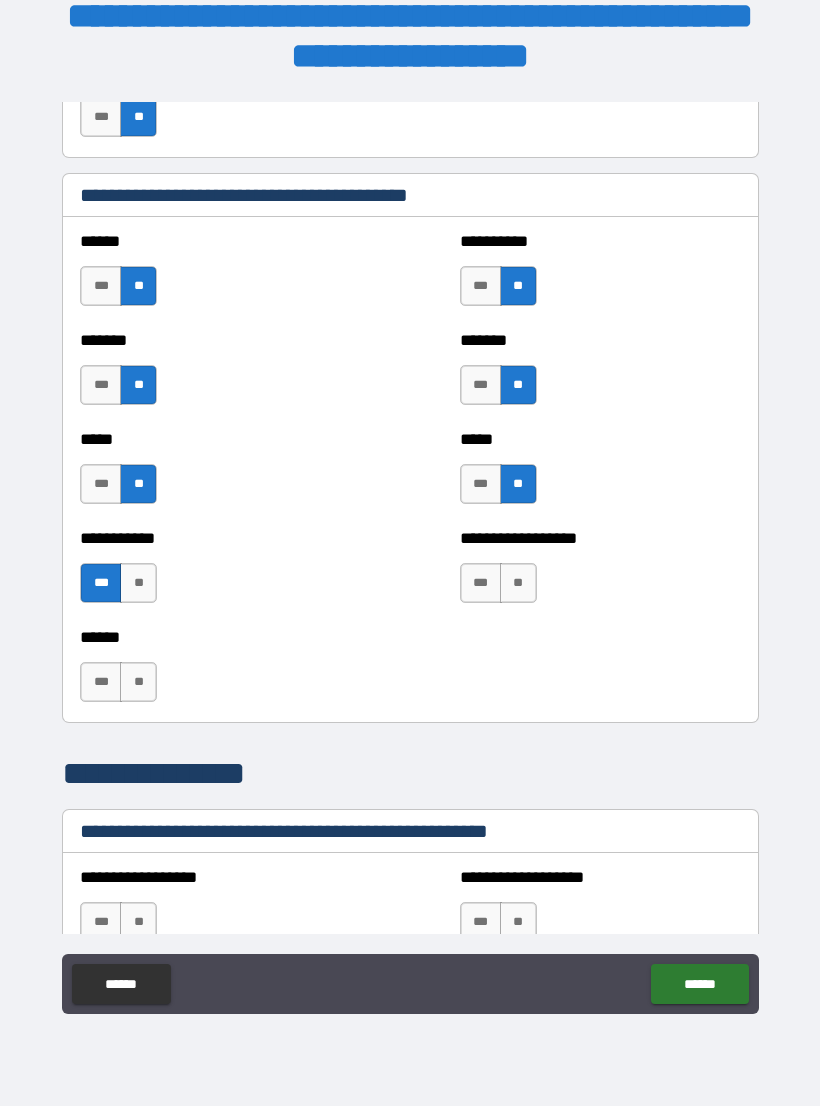 click on "**" at bounding box center [518, 583] 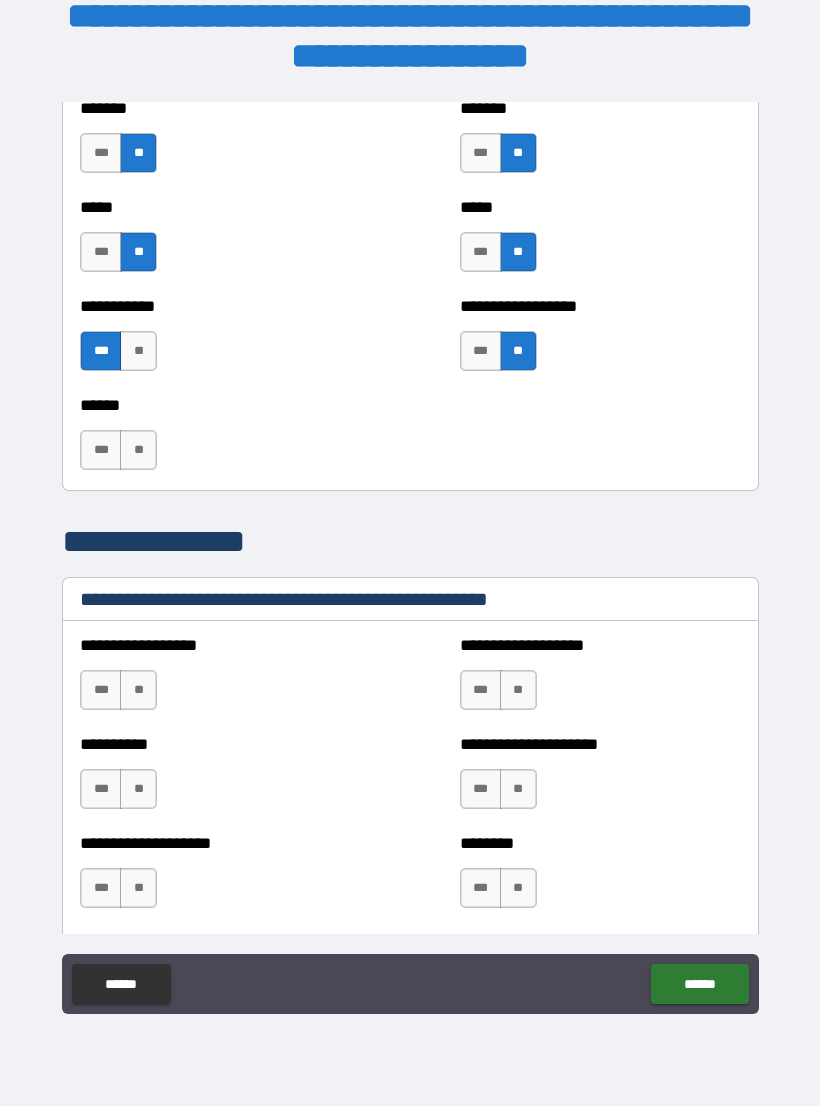 scroll, scrollTop: 2066, scrollLeft: 0, axis: vertical 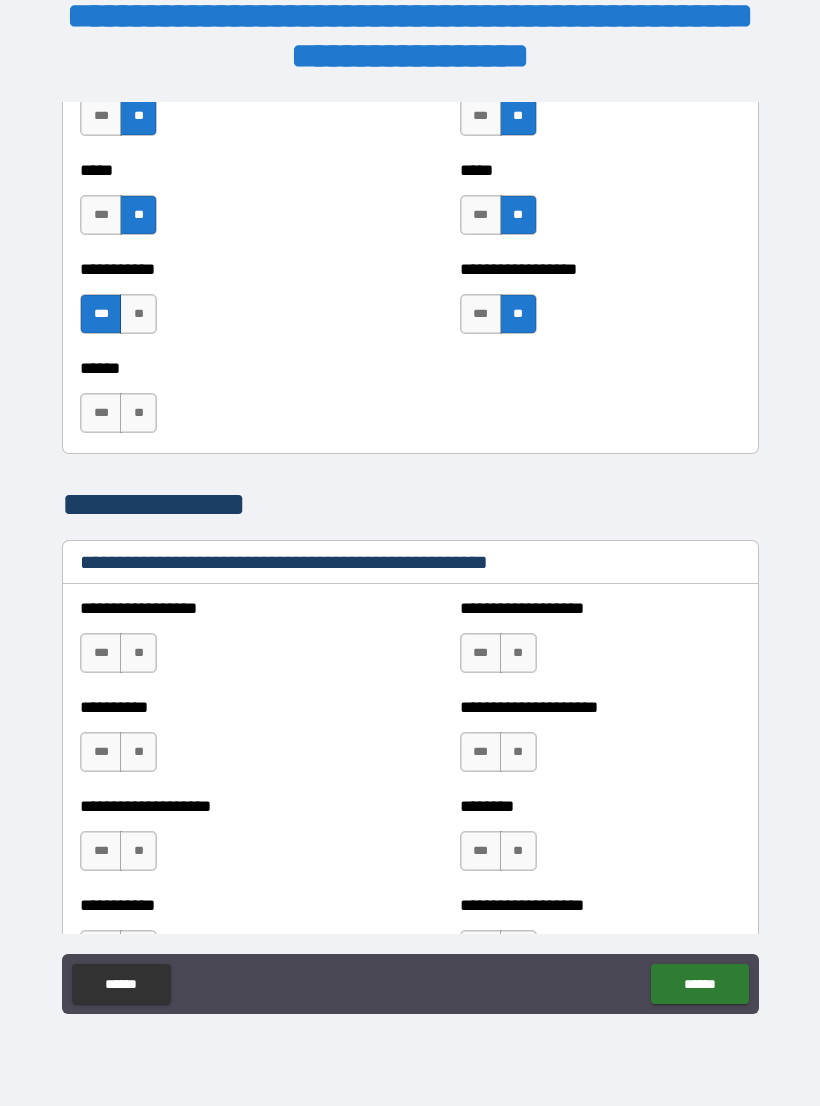 click on "**" at bounding box center [138, 413] 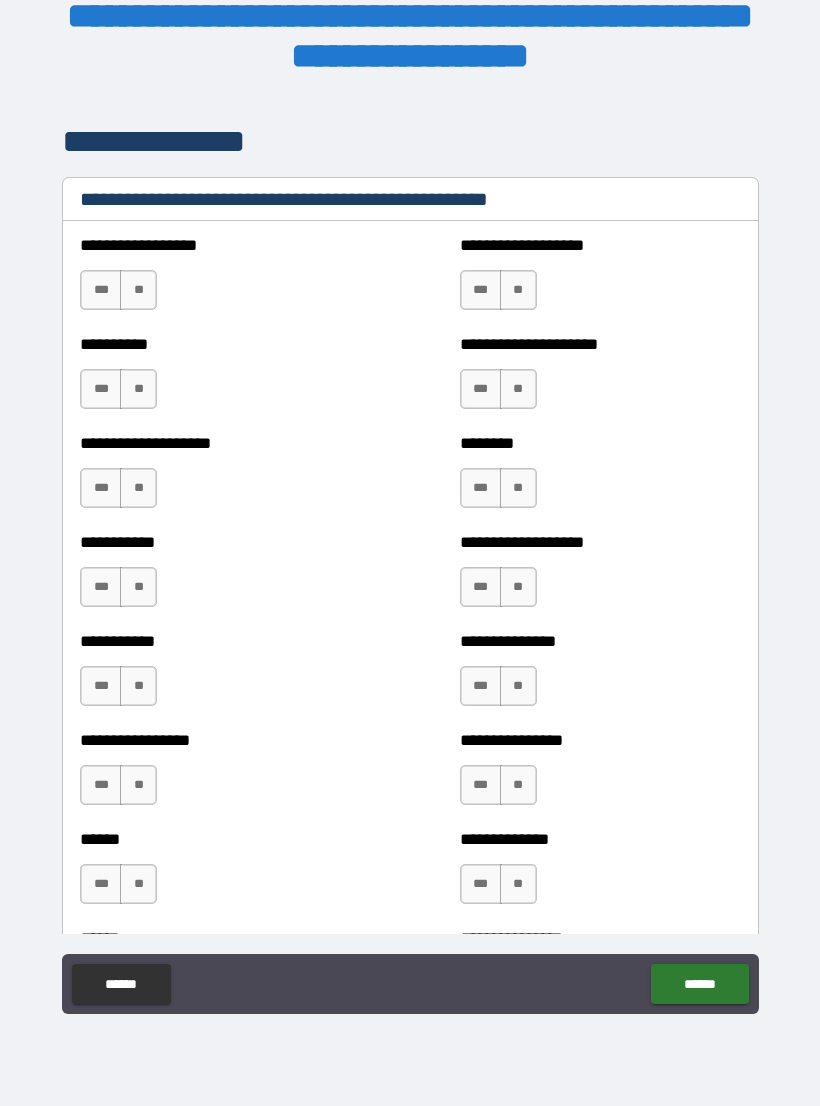 scroll, scrollTop: 2428, scrollLeft: 0, axis: vertical 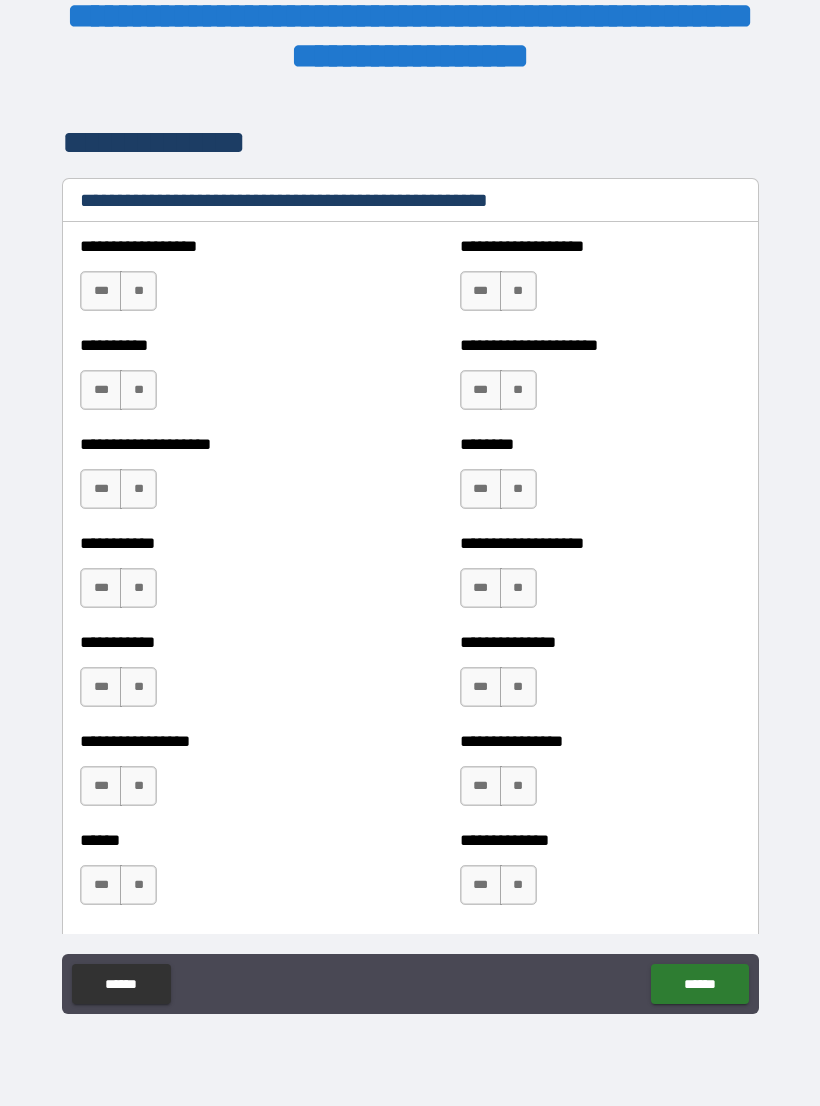 click on "**" at bounding box center (138, 291) 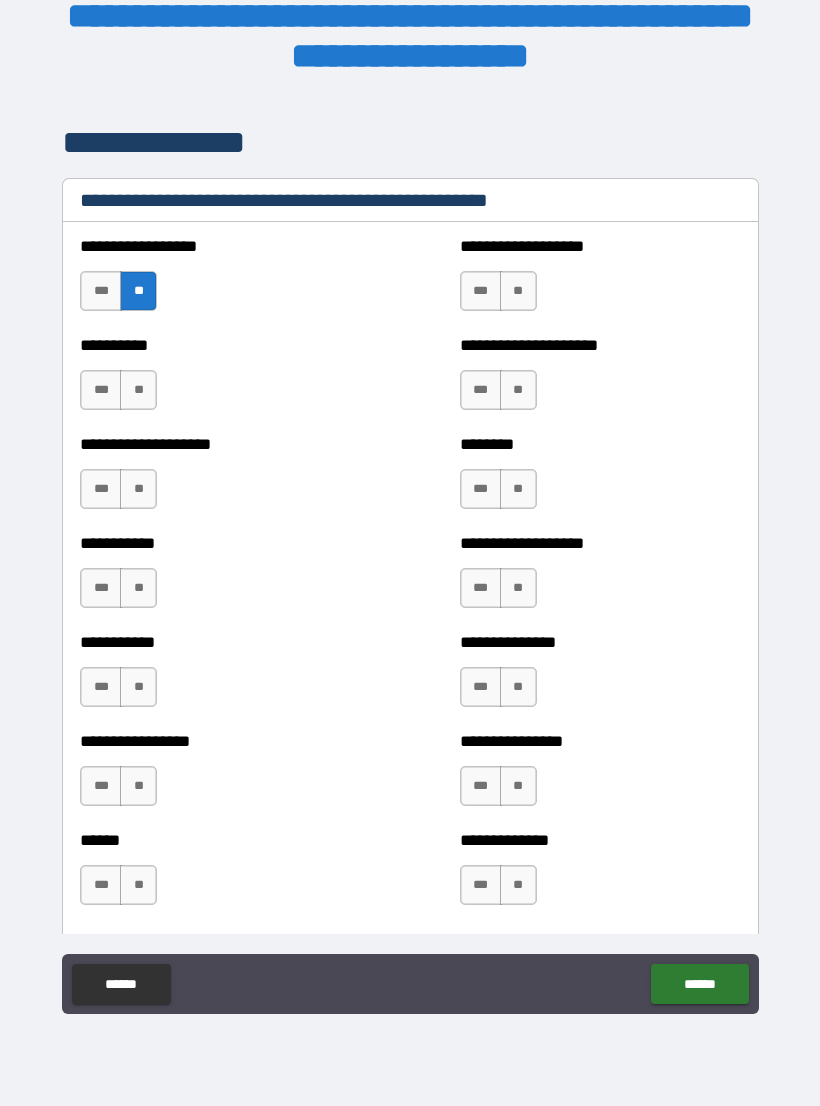 click on "**" at bounding box center [138, 390] 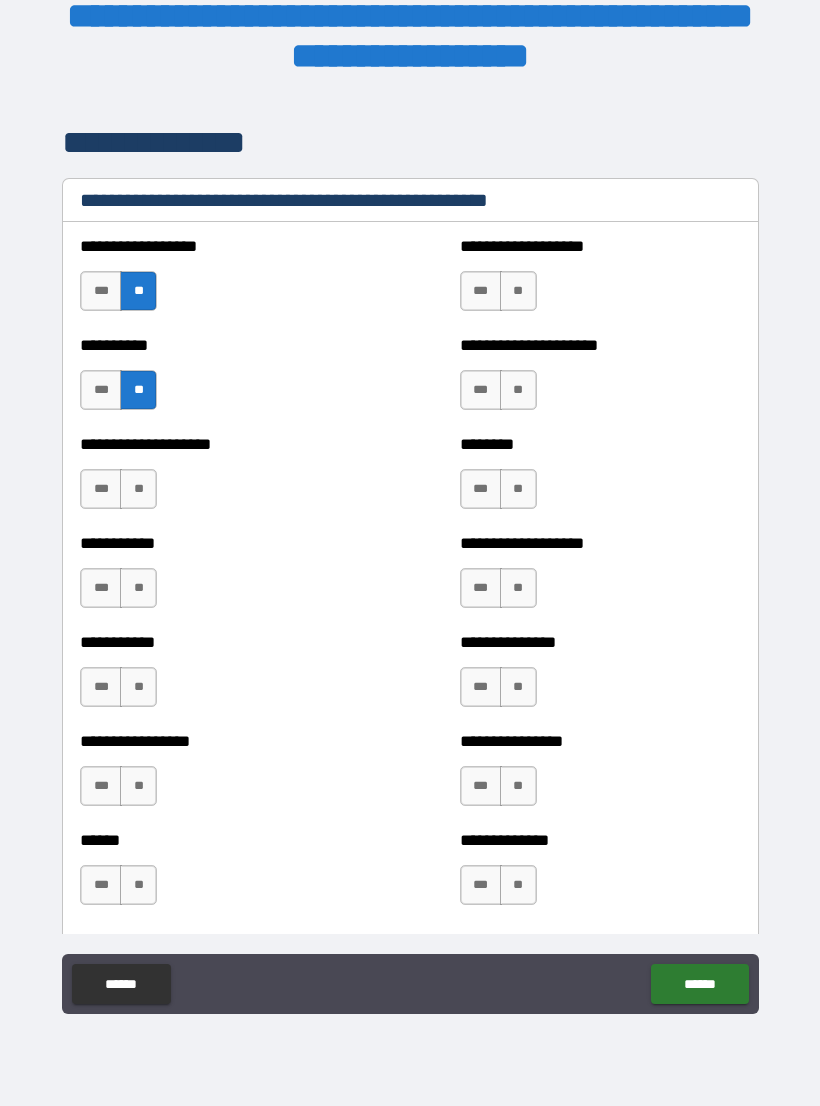 click on "**" at bounding box center (138, 588) 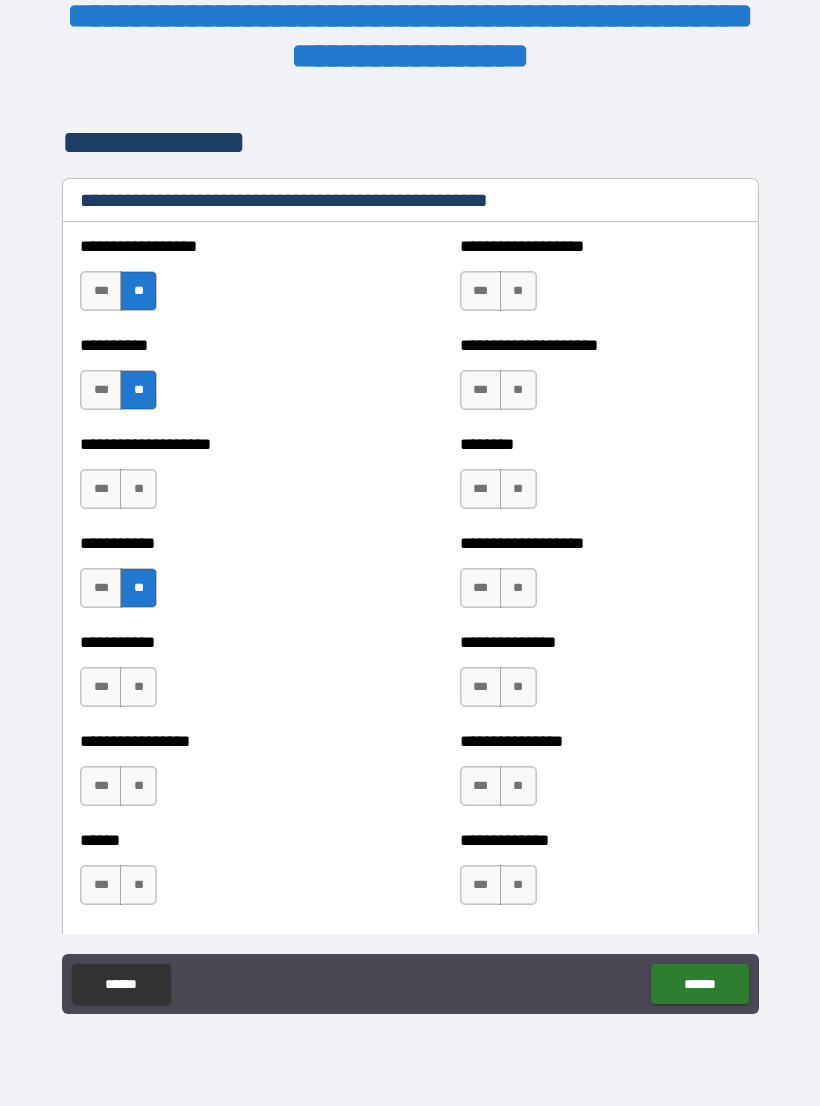 click on "**********" at bounding box center (220, 642) 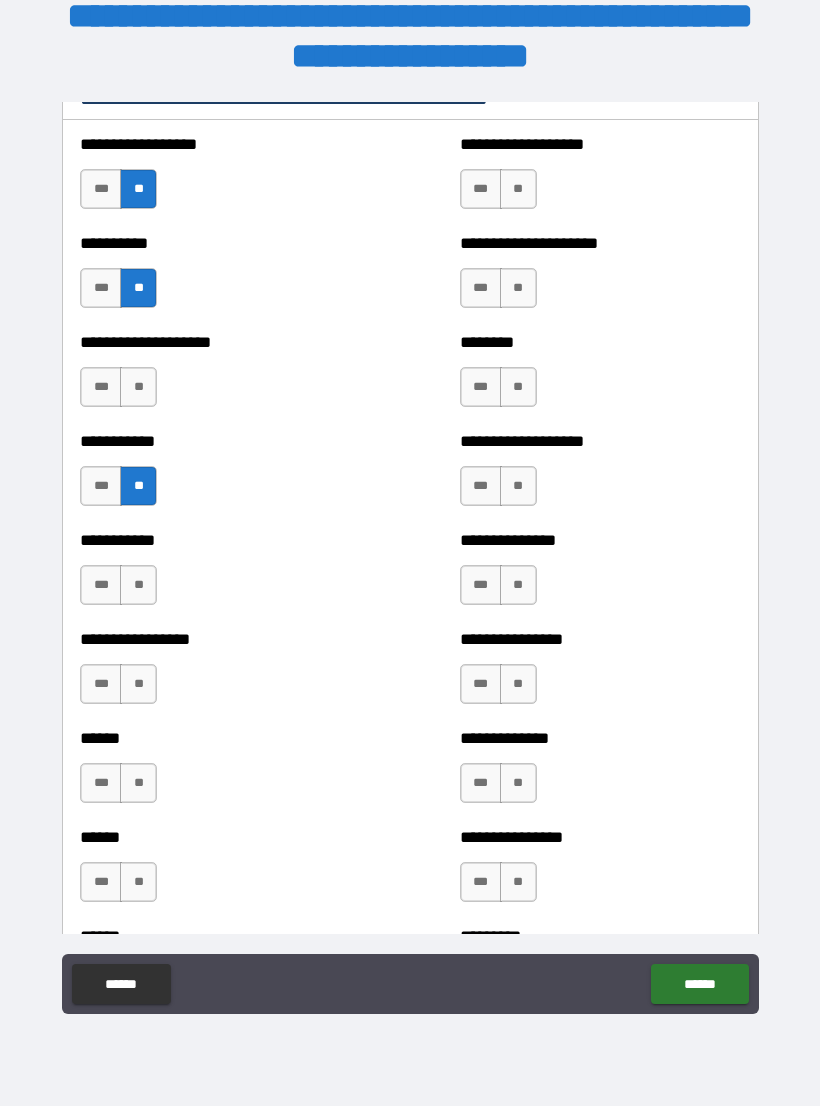 scroll, scrollTop: 2599, scrollLeft: 0, axis: vertical 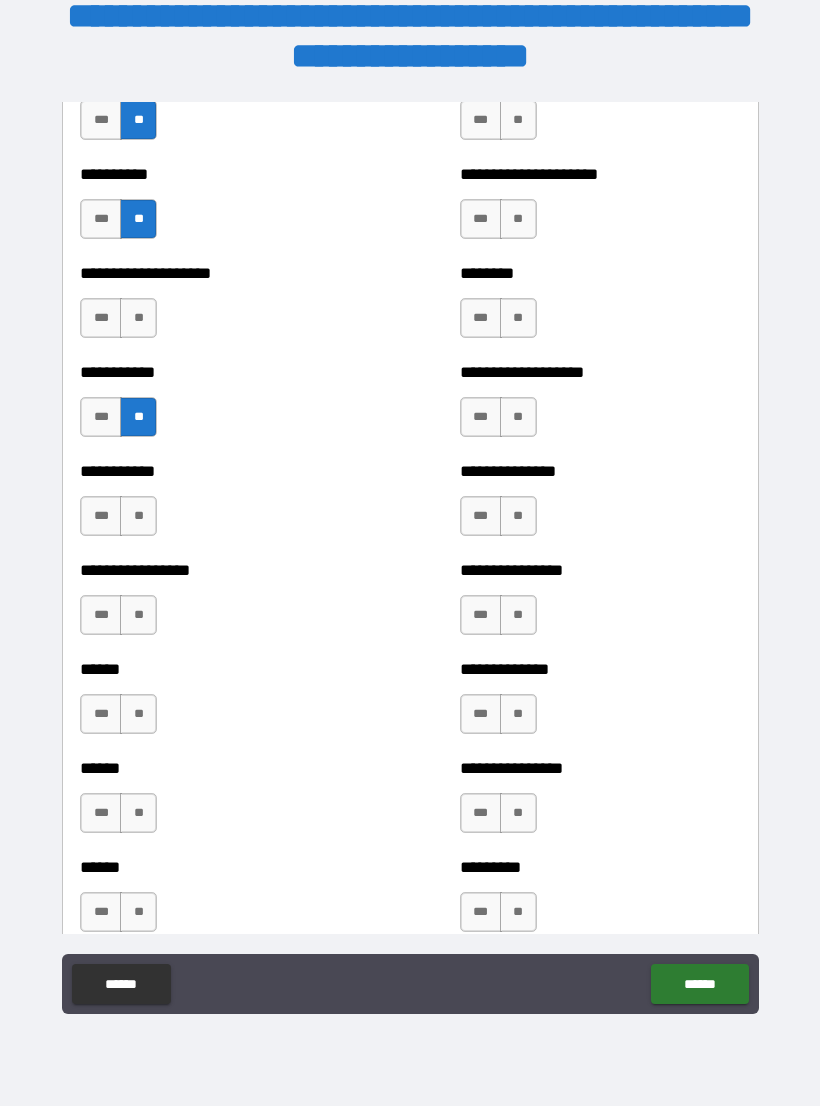 click on "**" at bounding box center (138, 516) 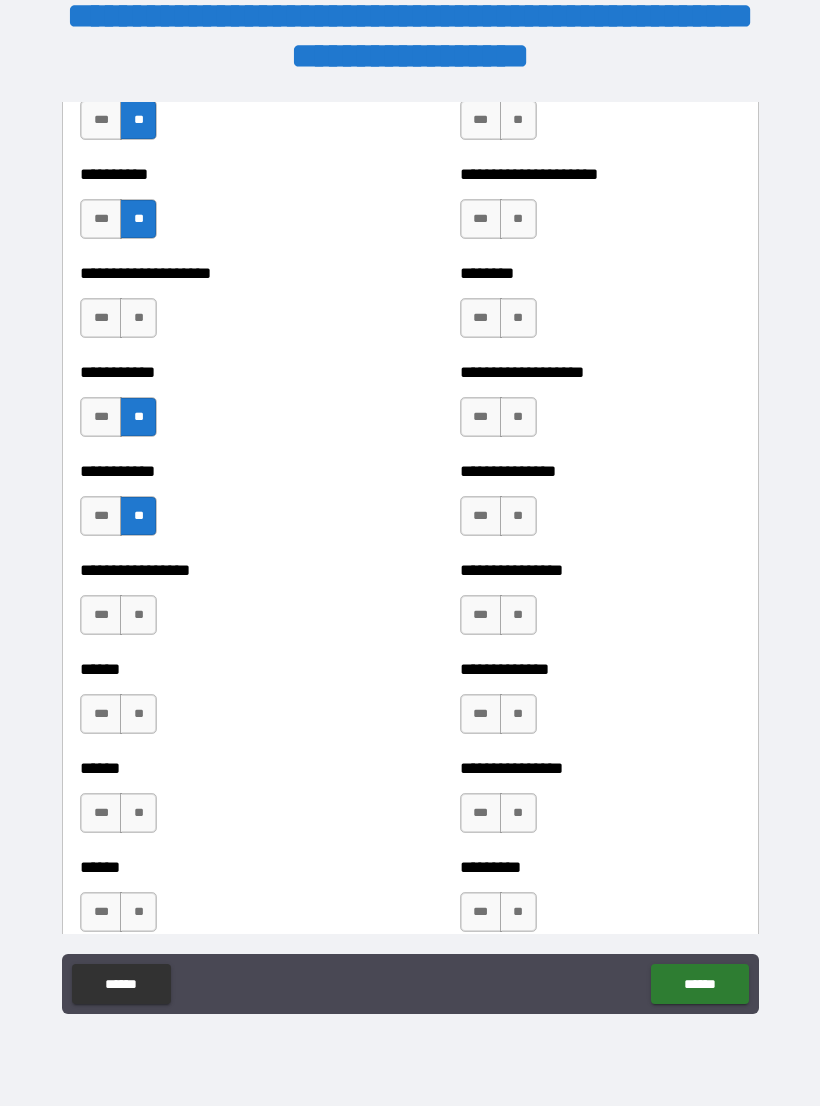 click on "**" at bounding box center (138, 615) 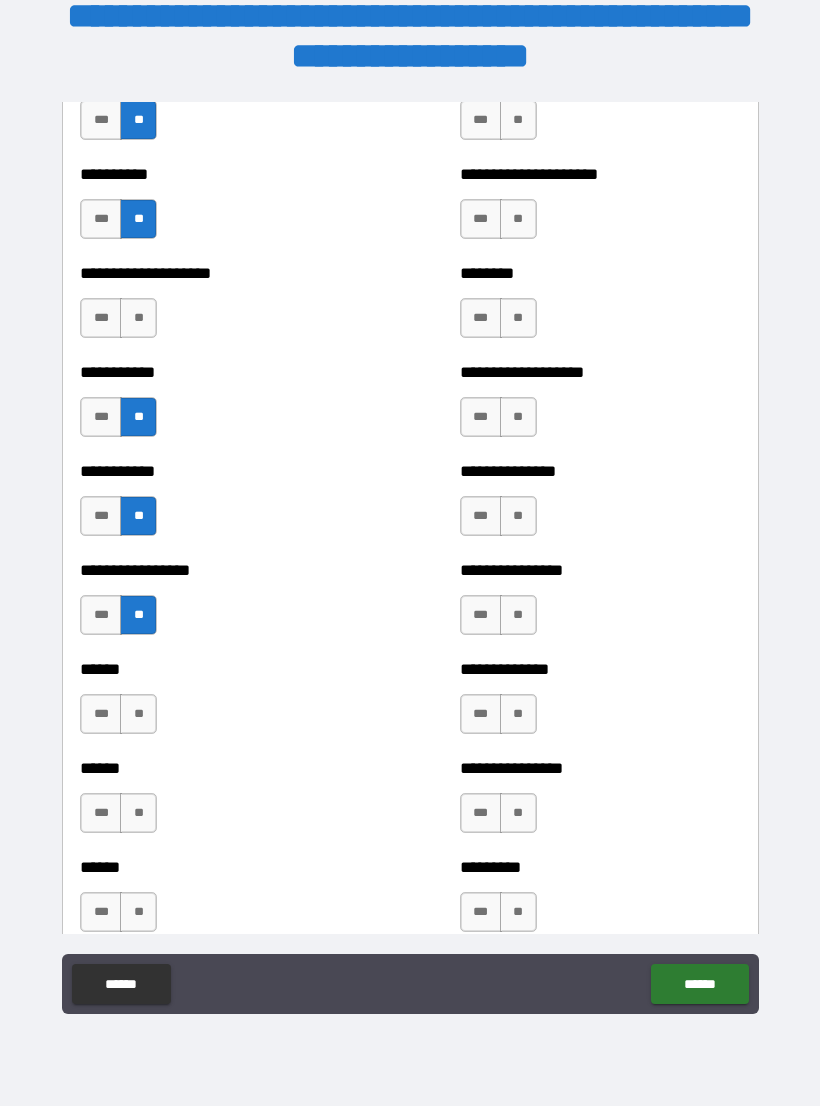 click on "**" at bounding box center (138, 714) 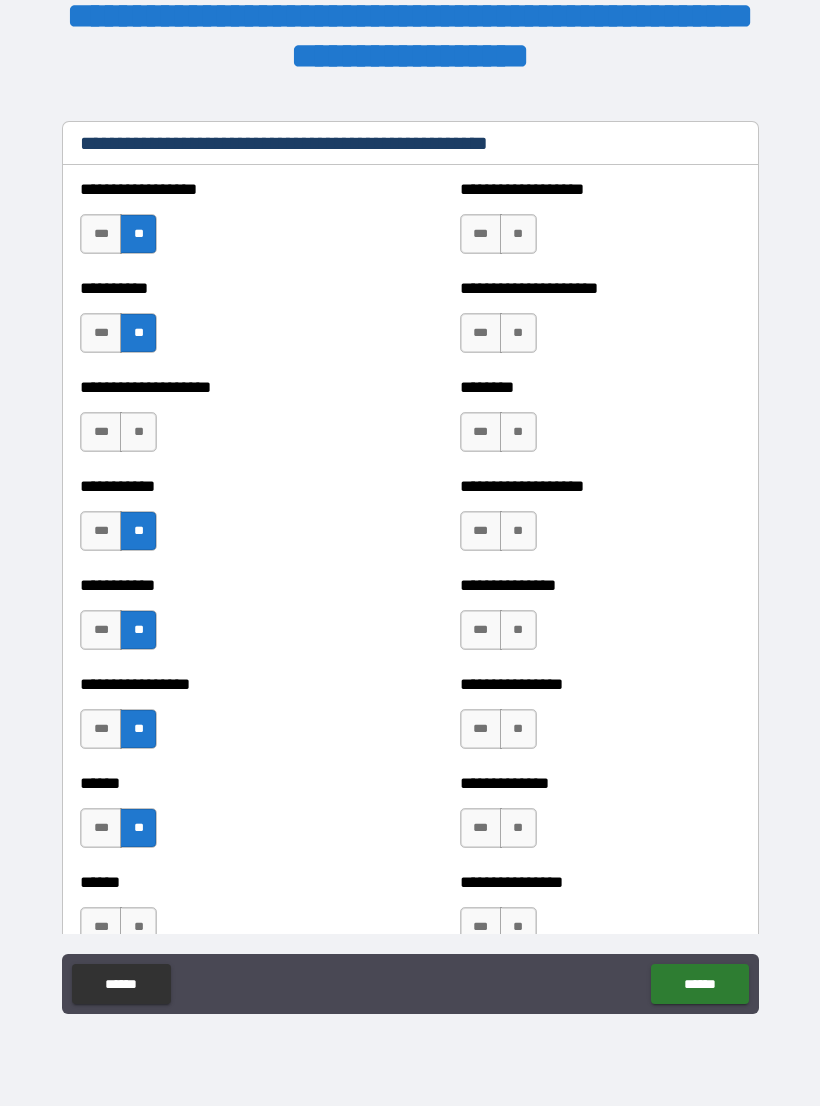 scroll, scrollTop: 2484, scrollLeft: 0, axis: vertical 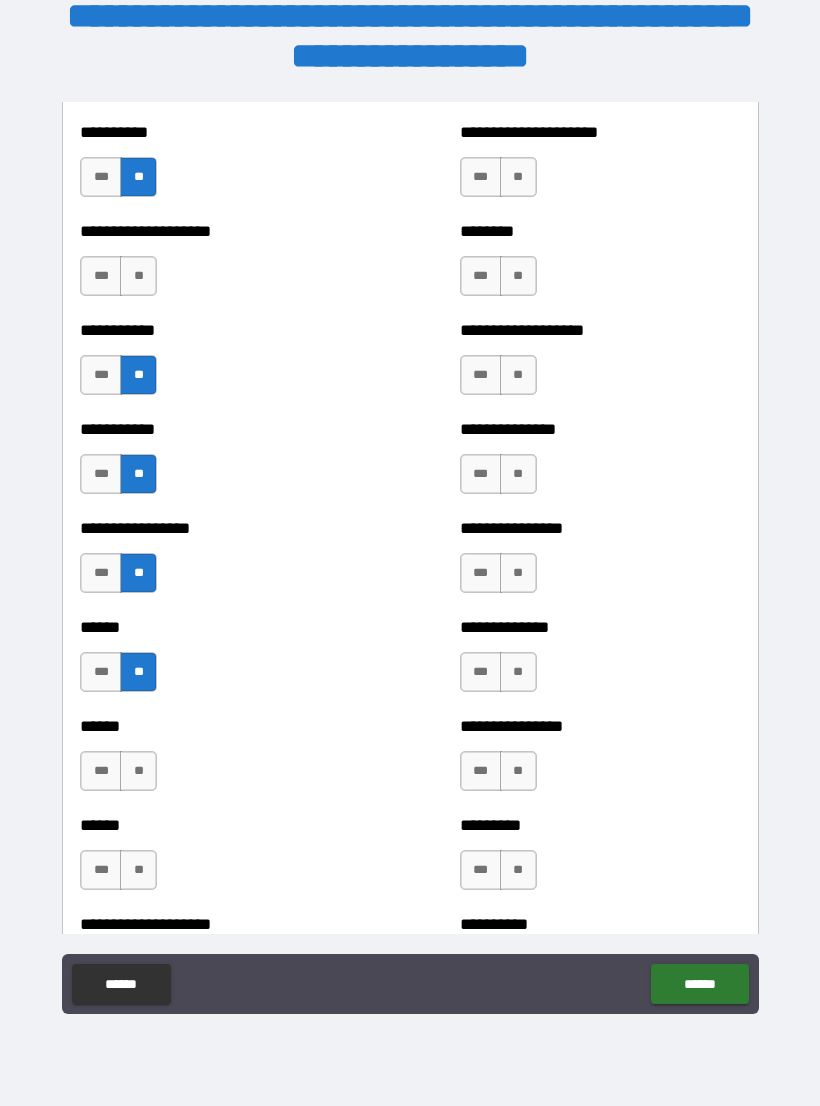 click on "**" at bounding box center (138, 771) 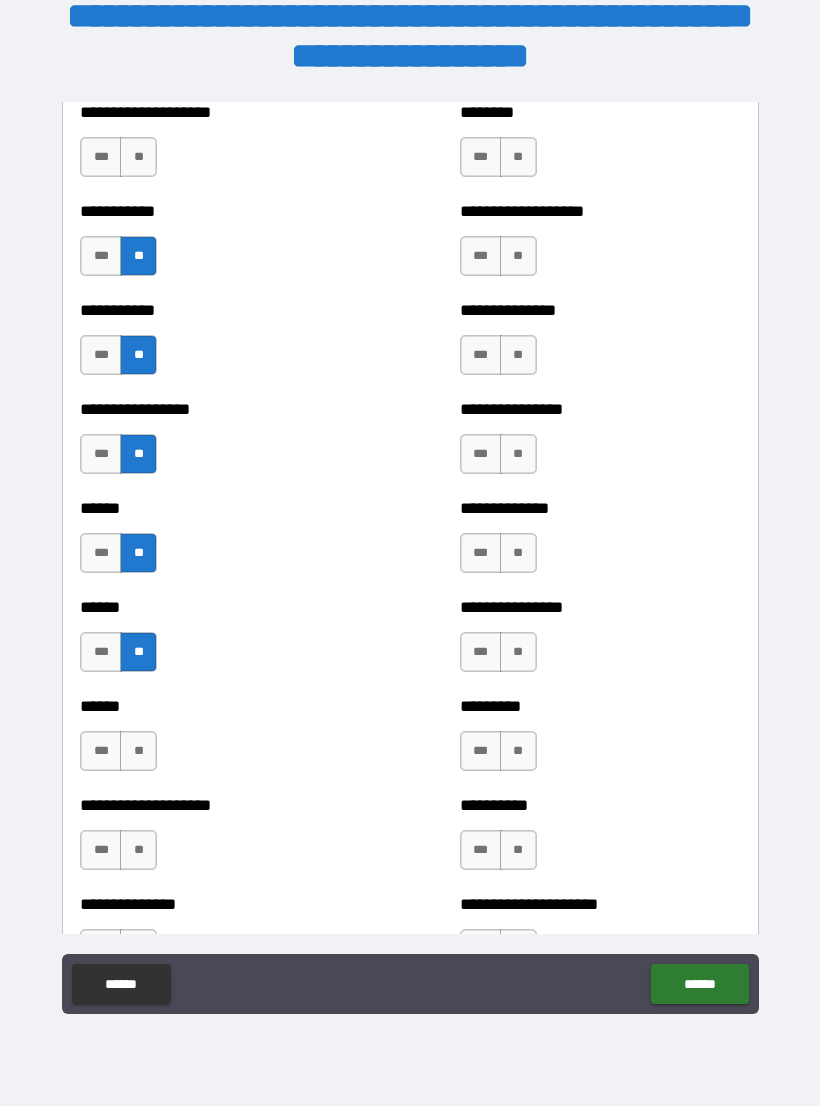 scroll, scrollTop: 2827, scrollLeft: 0, axis: vertical 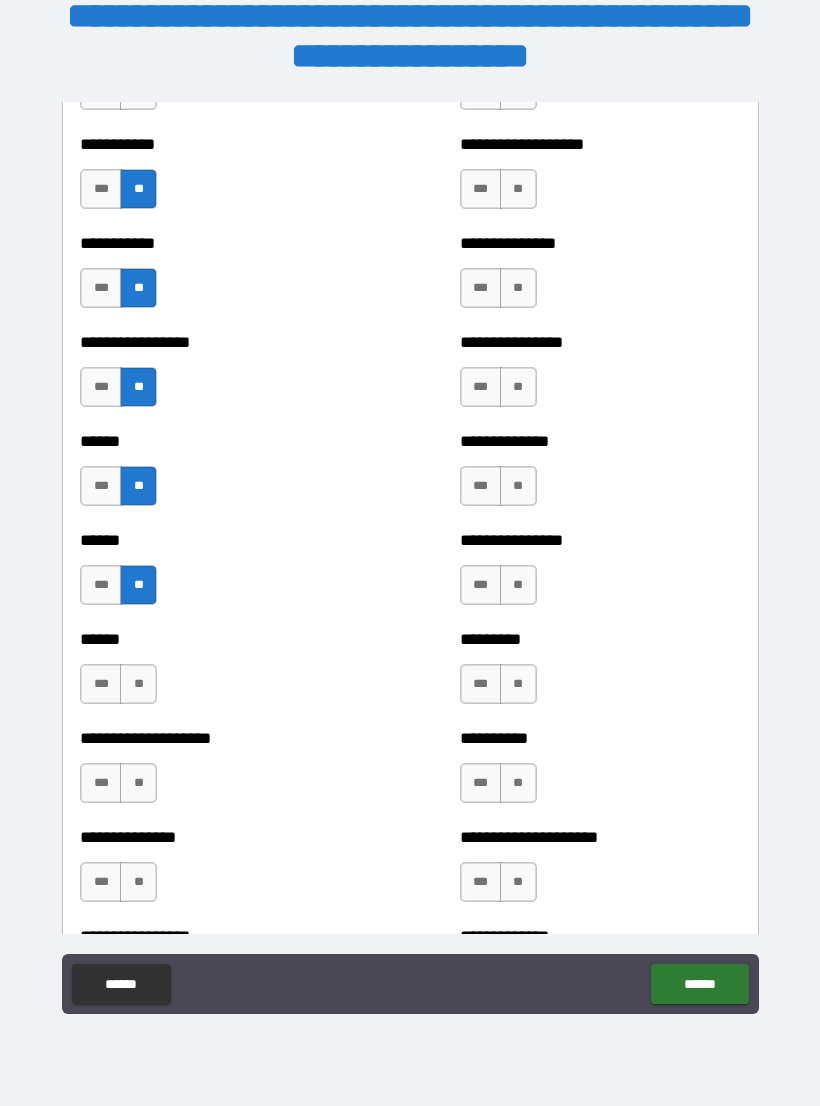 click on "**" at bounding box center (138, 684) 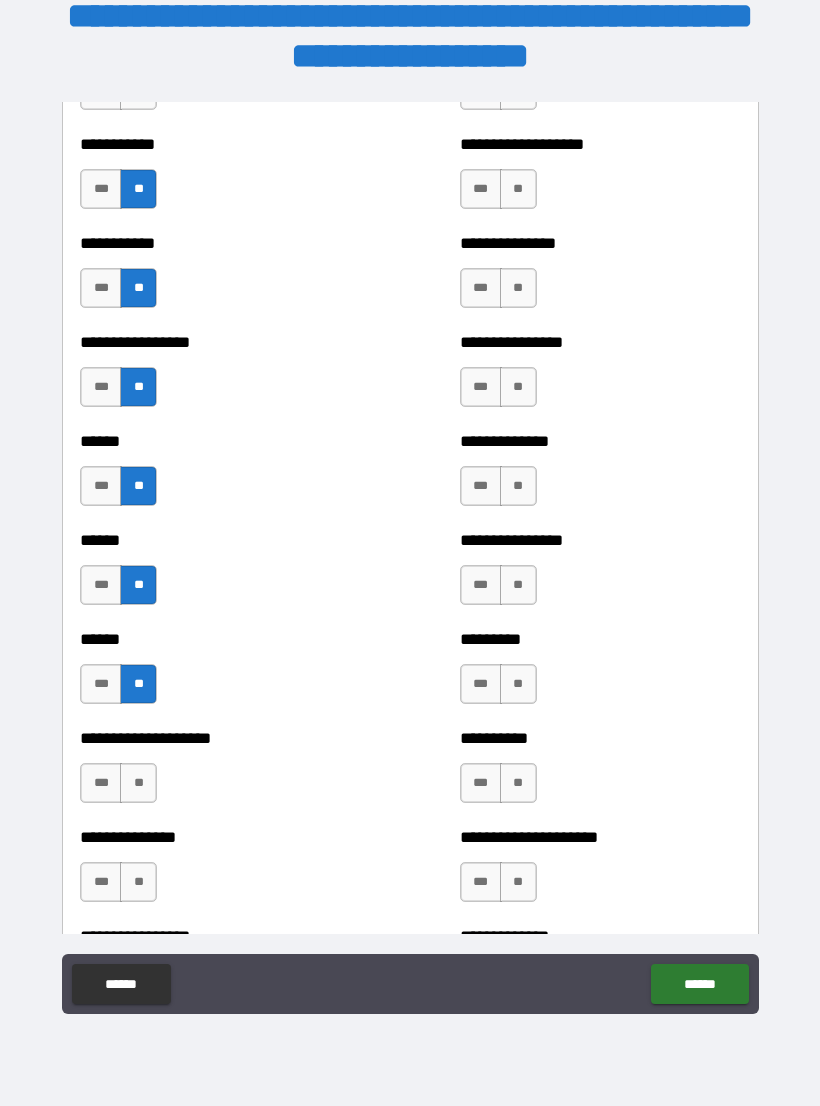 click on "**" at bounding box center (138, 783) 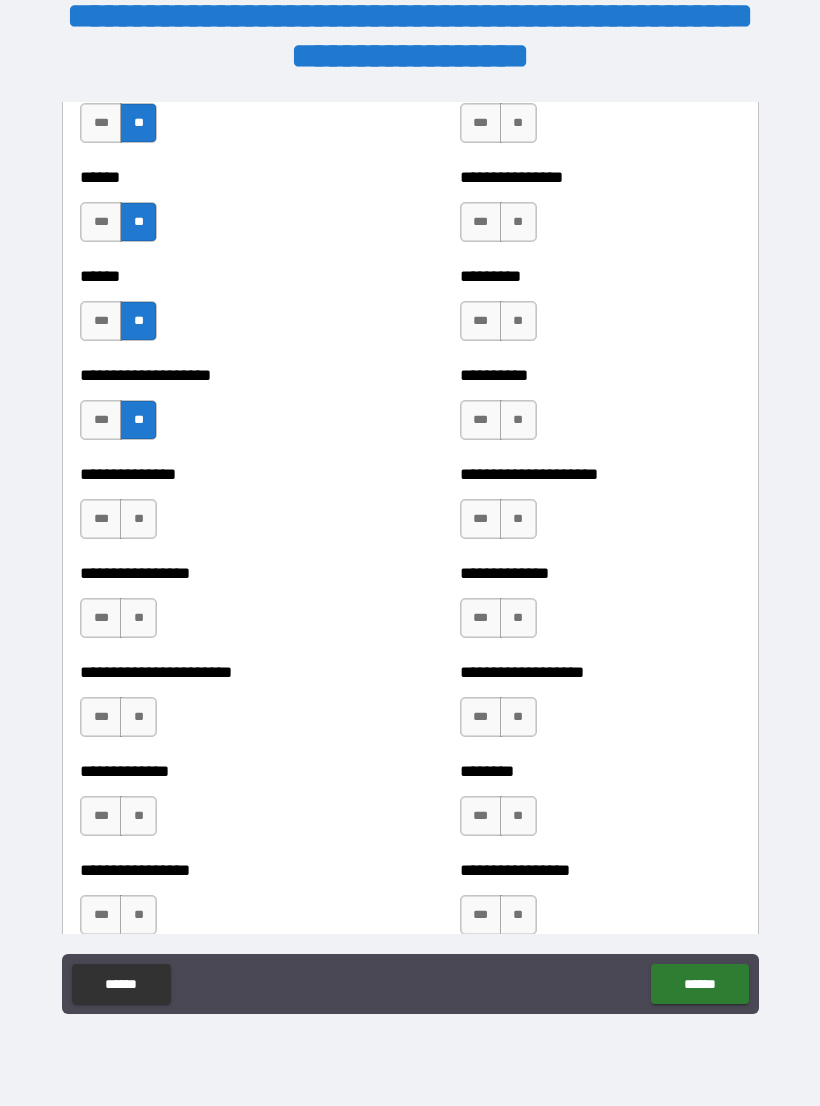 scroll, scrollTop: 3220, scrollLeft: 0, axis: vertical 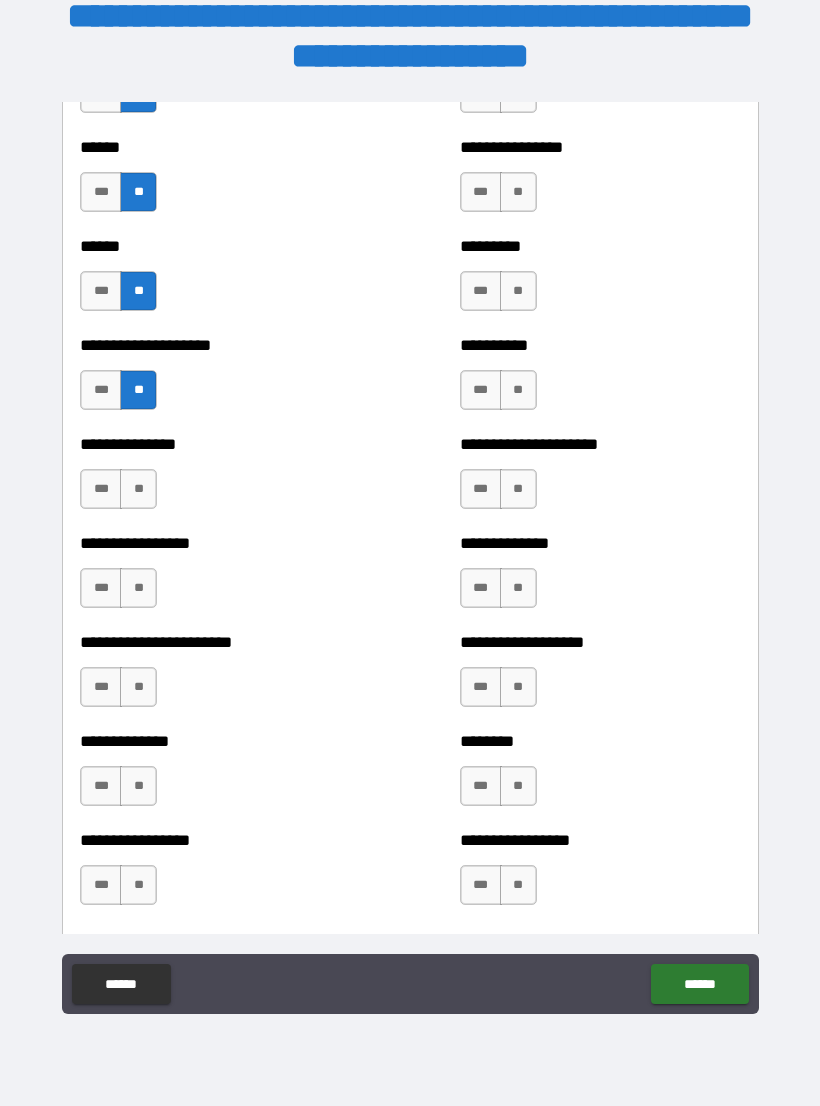click on "**" at bounding box center [138, 588] 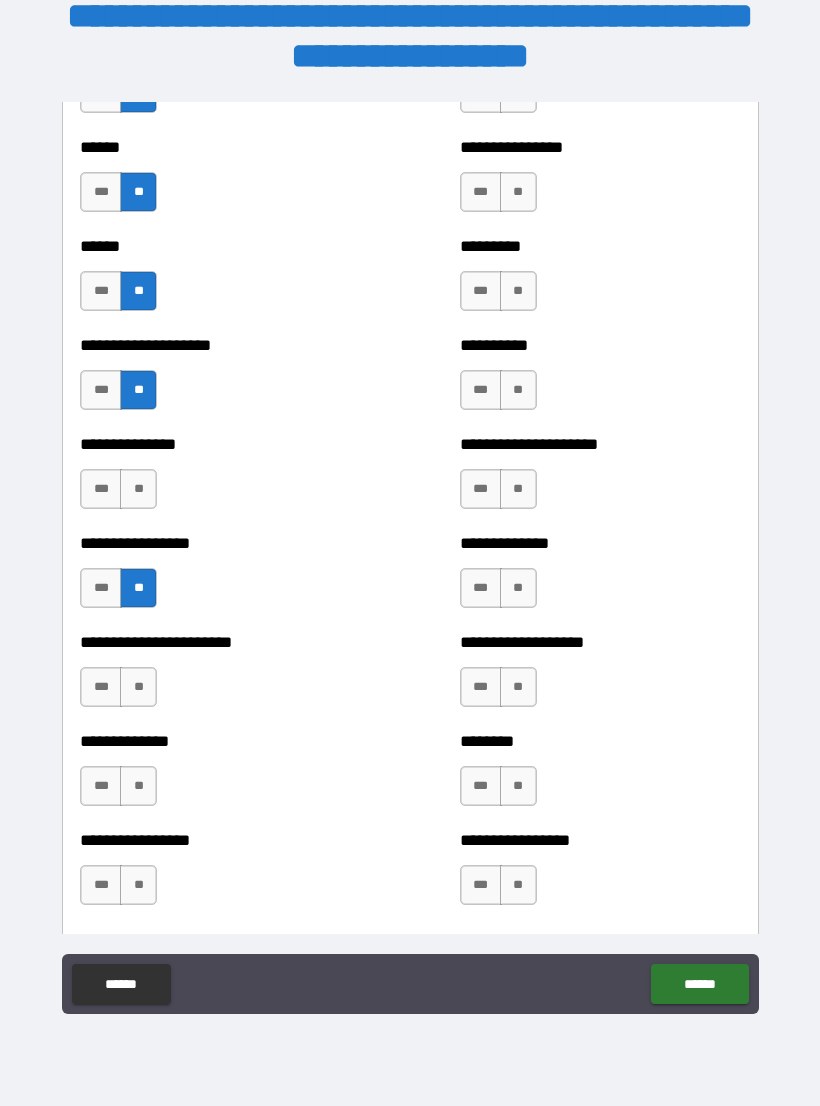 click on "**" at bounding box center [138, 489] 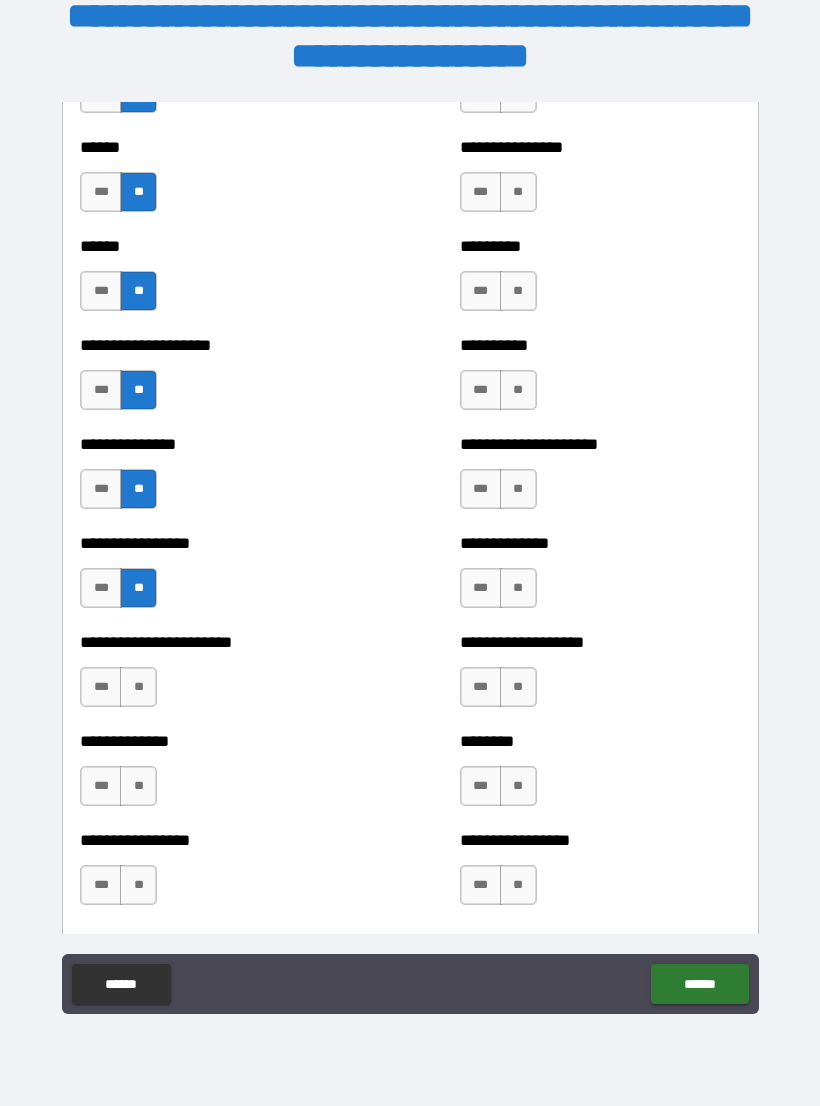 click on "**" at bounding box center (138, 687) 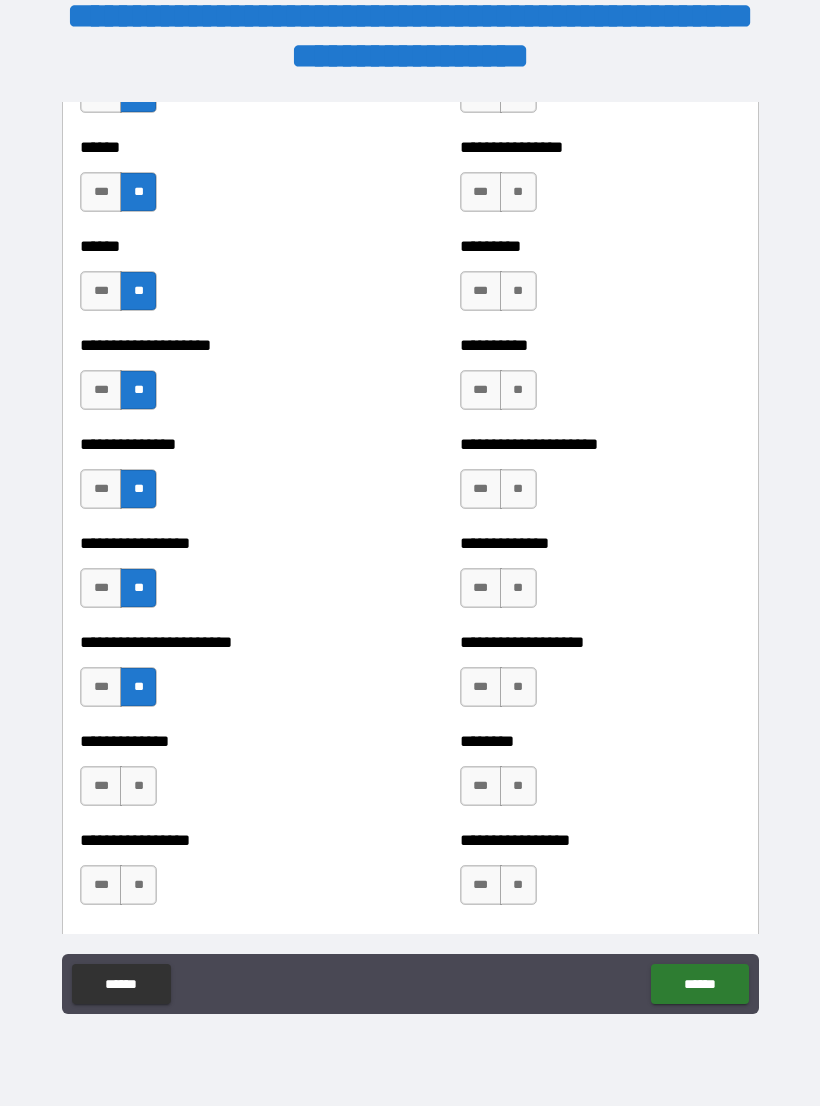 click on "**" at bounding box center [138, 786] 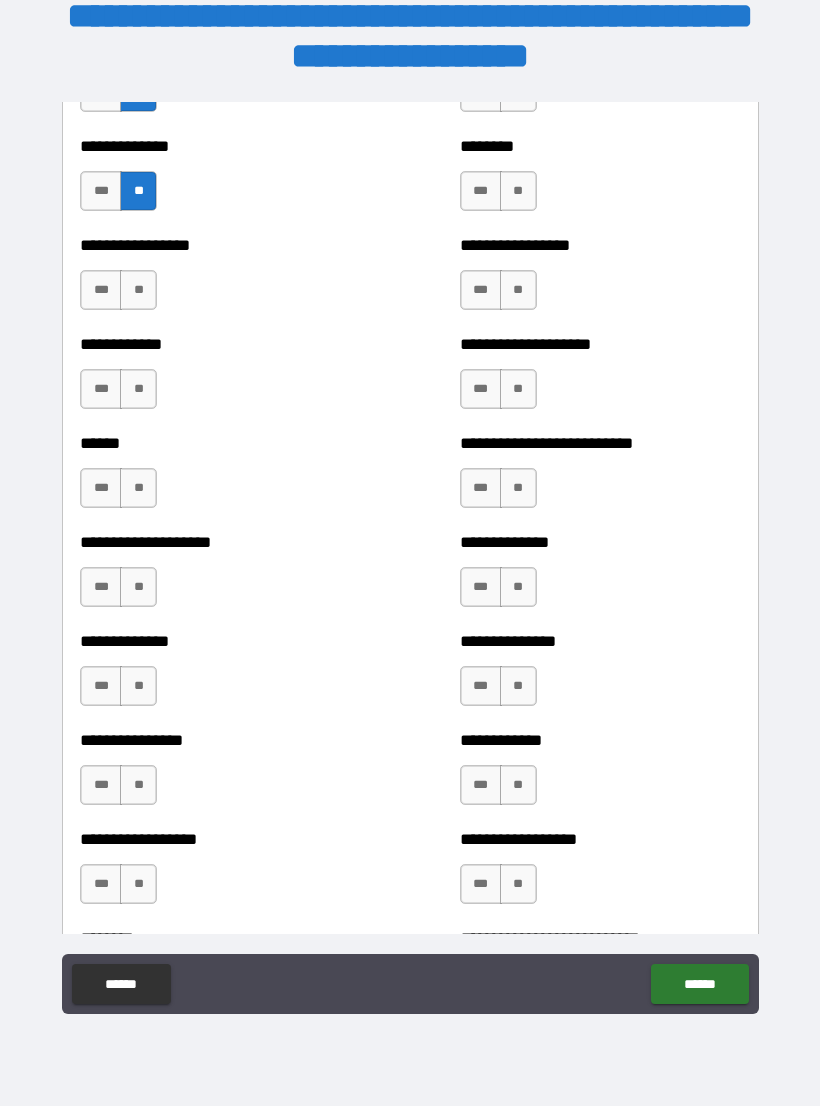 scroll, scrollTop: 3804, scrollLeft: 0, axis: vertical 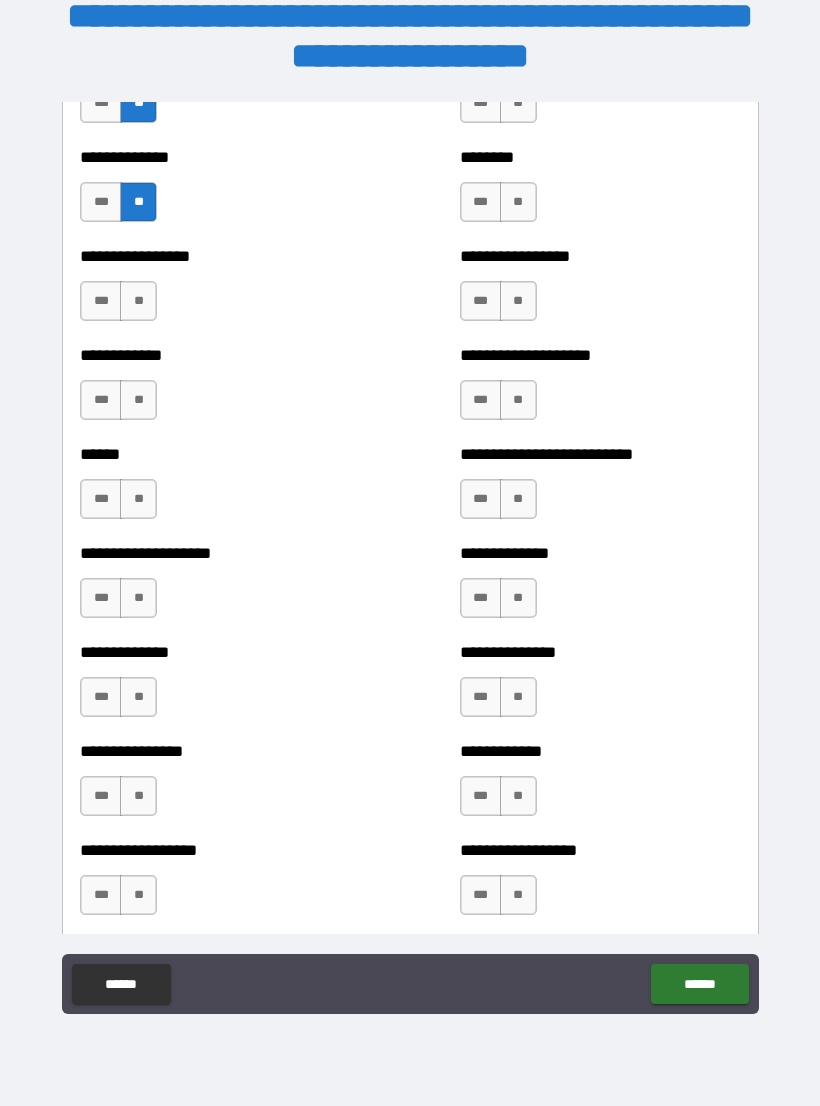 click on "**" at bounding box center [138, 301] 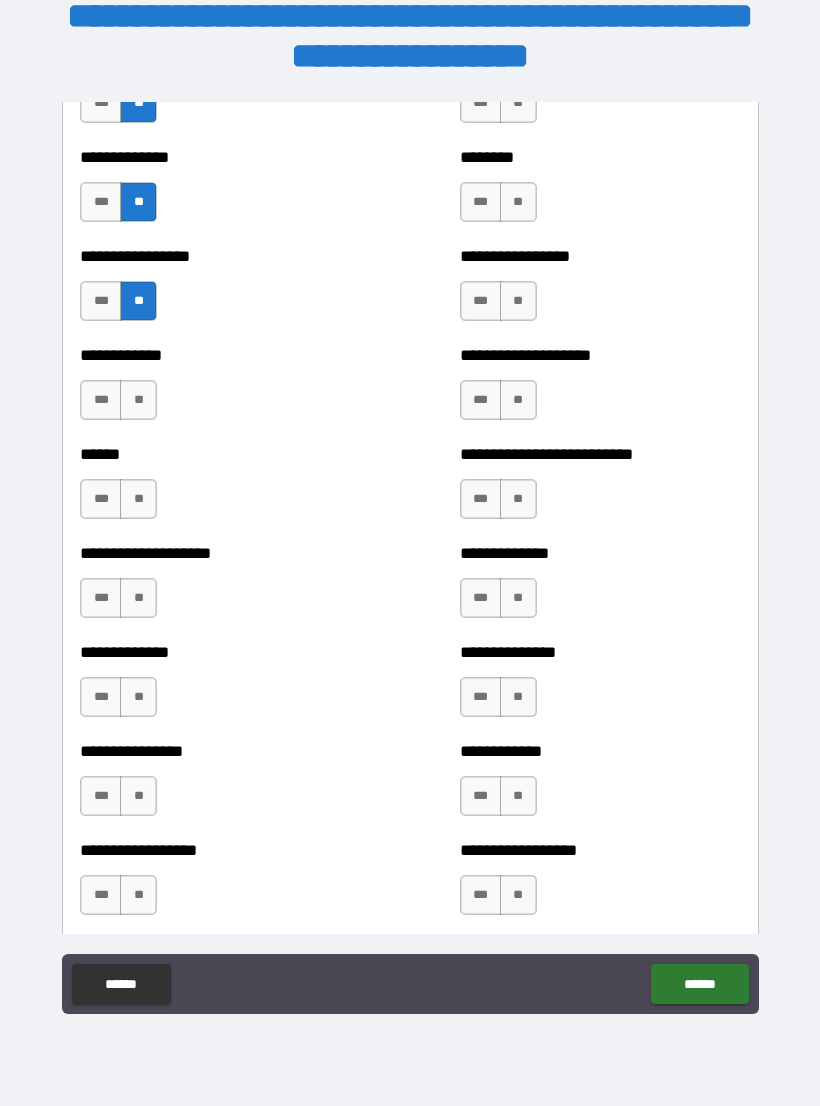 click on "**" at bounding box center [138, 400] 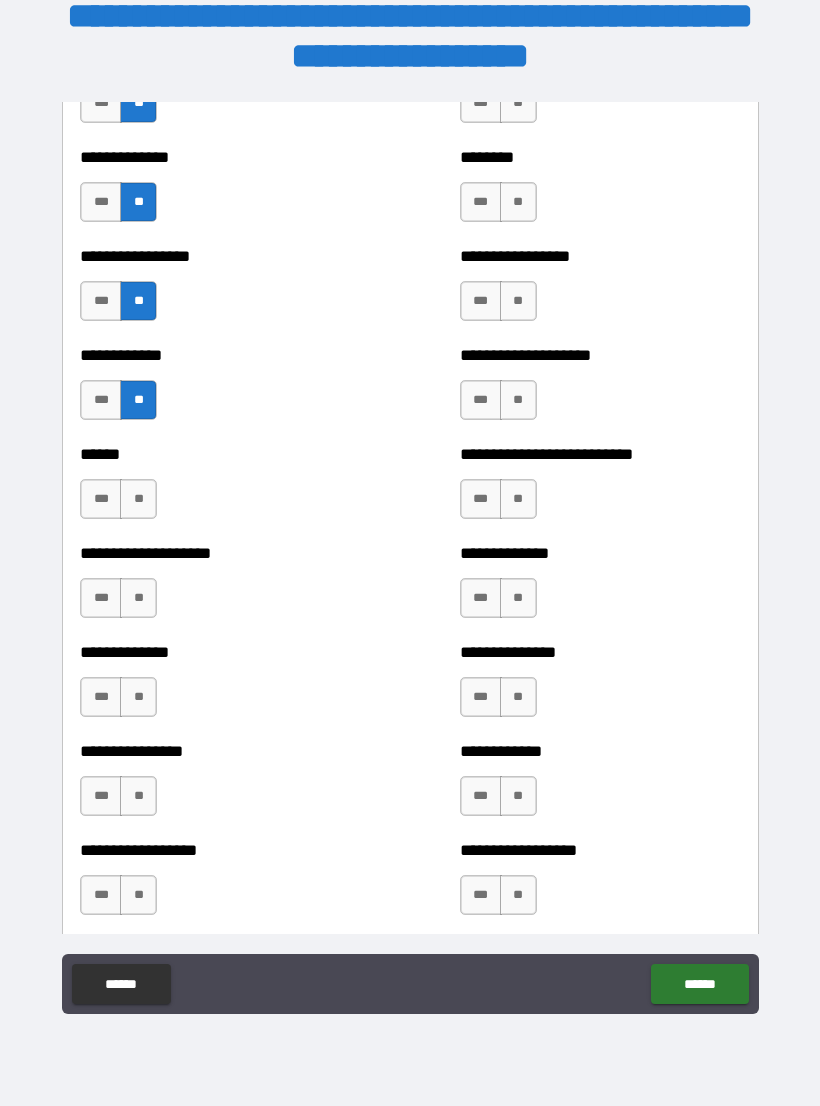 click on "**" at bounding box center (138, 499) 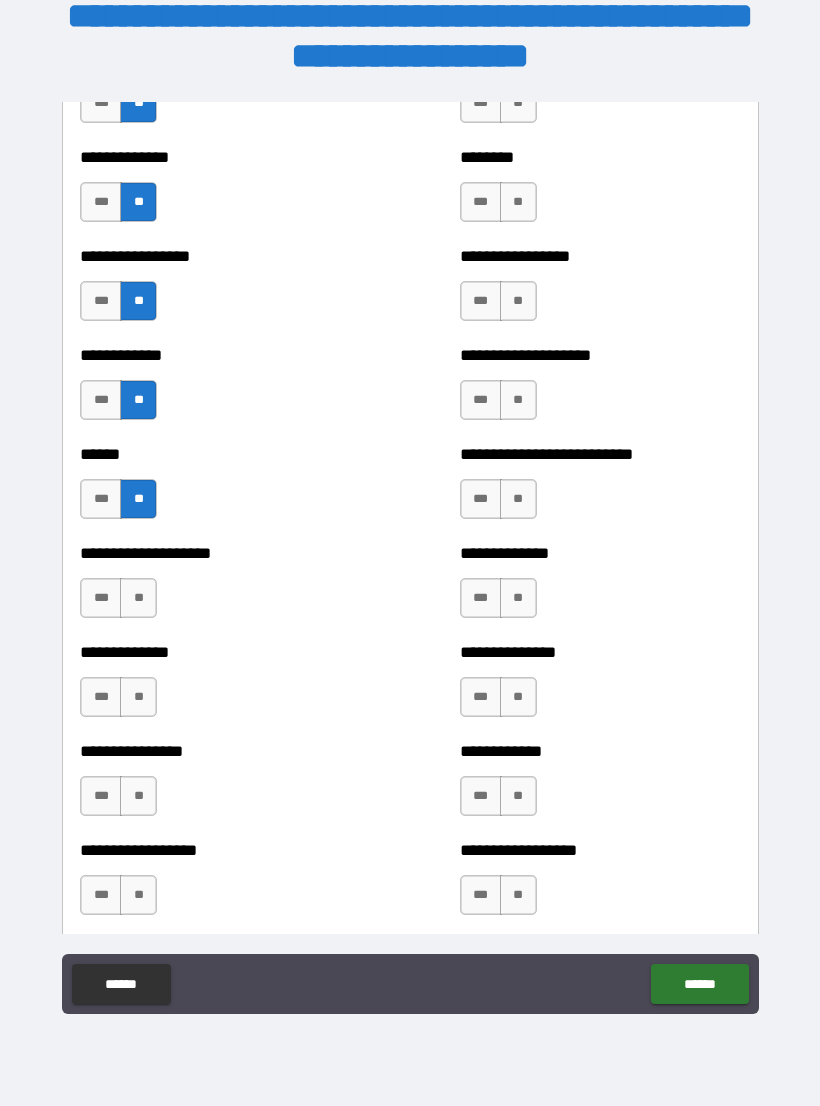click on "**" at bounding box center (138, 598) 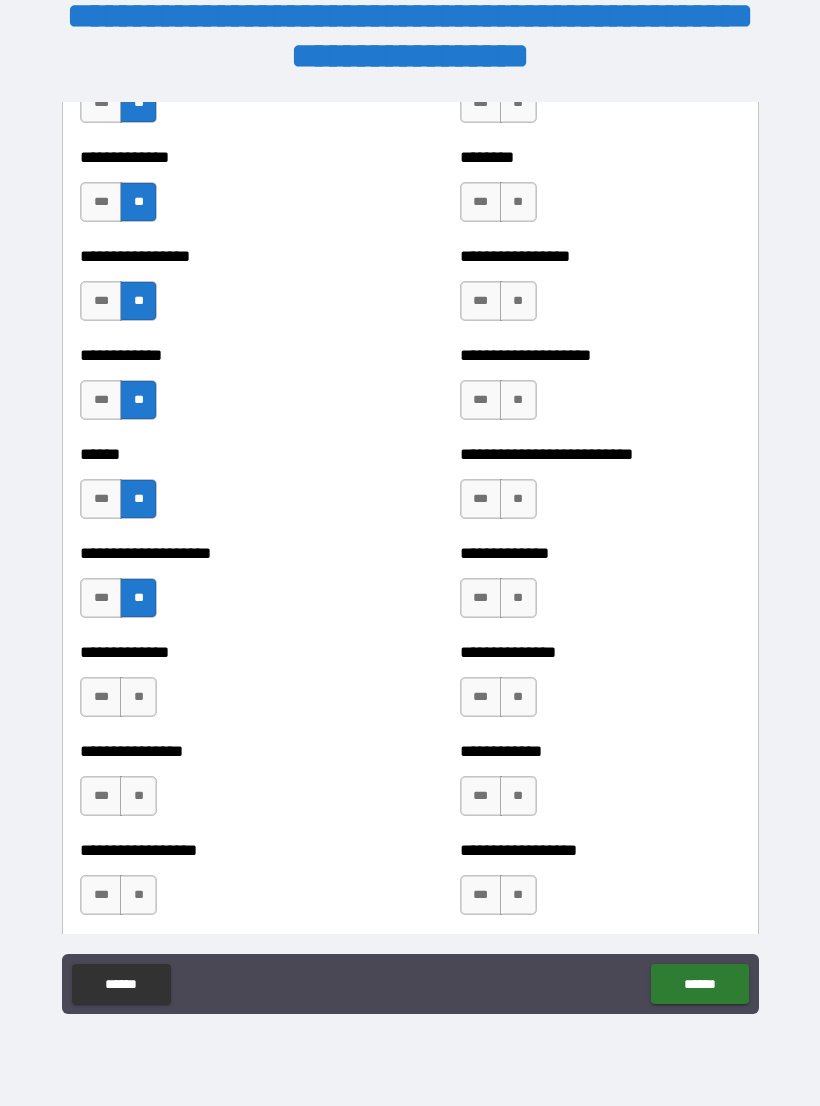 click on "**" at bounding box center (138, 697) 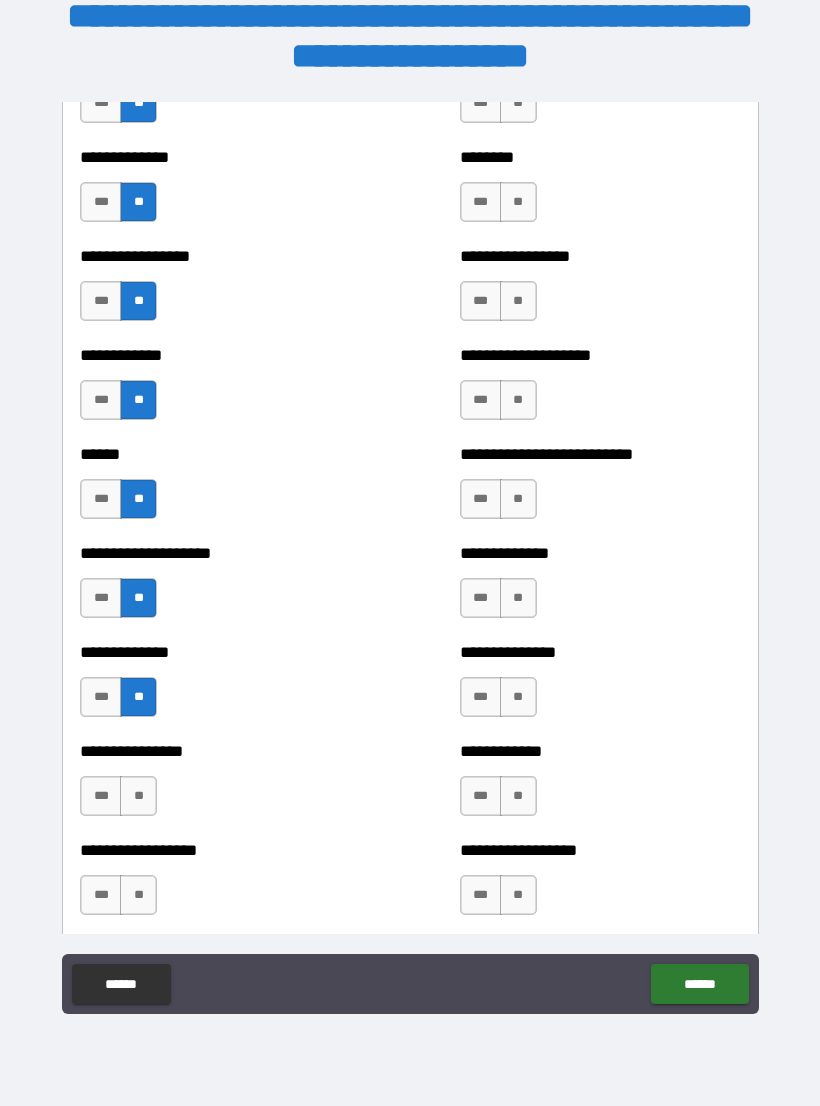 click on "**" at bounding box center [138, 796] 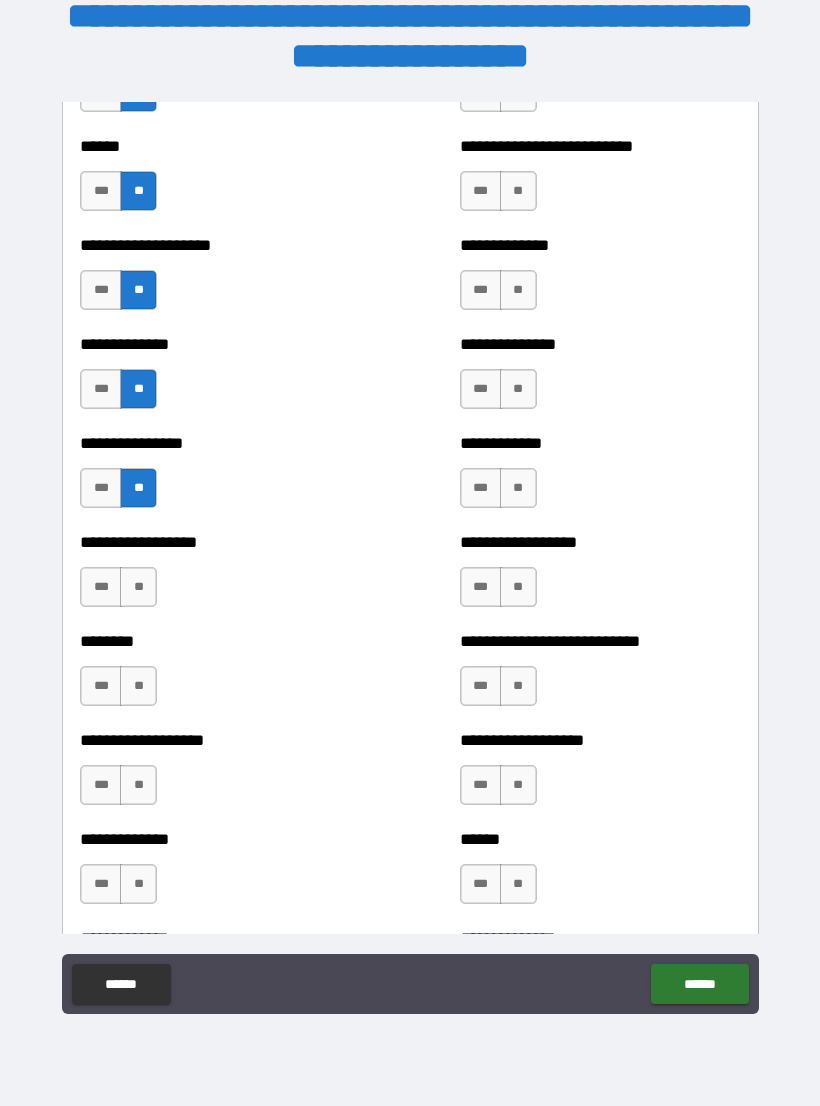 scroll, scrollTop: 4118, scrollLeft: 0, axis: vertical 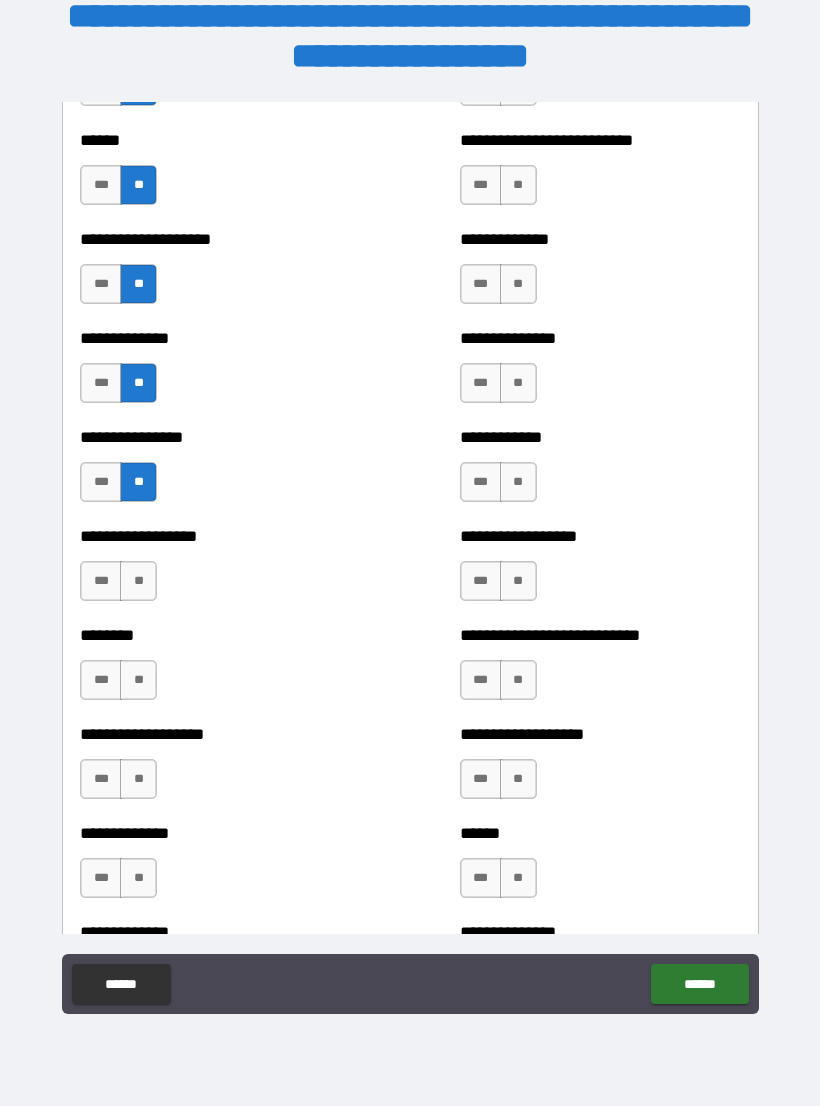click on "**" at bounding box center [138, 581] 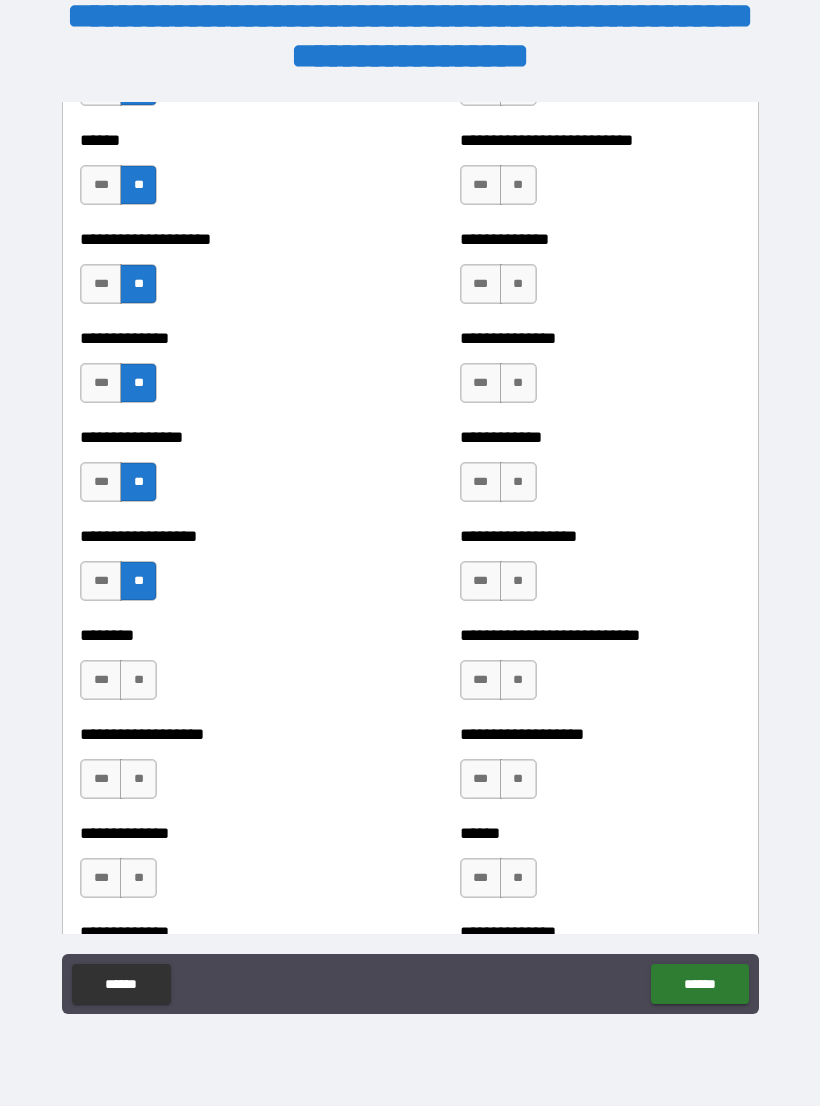 click on "**" at bounding box center (138, 680) 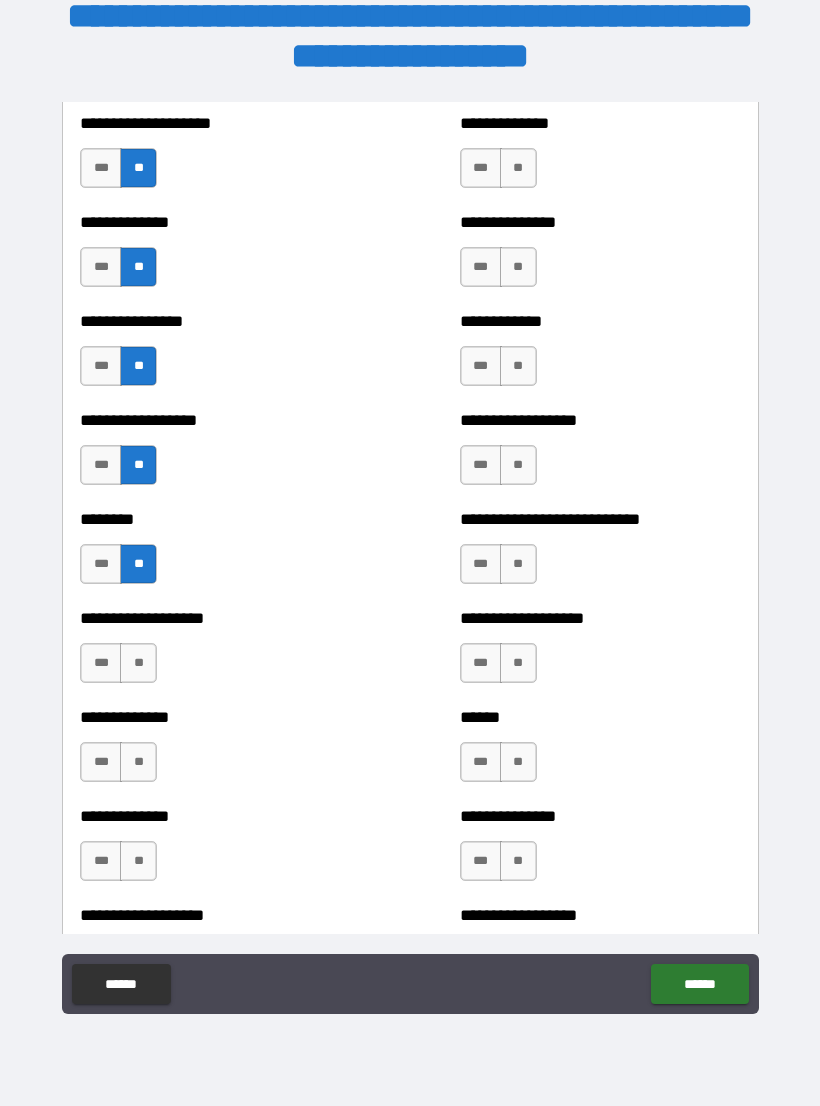scroll, scrollTop: 4248, scrollLeft: 0, axis: vertical 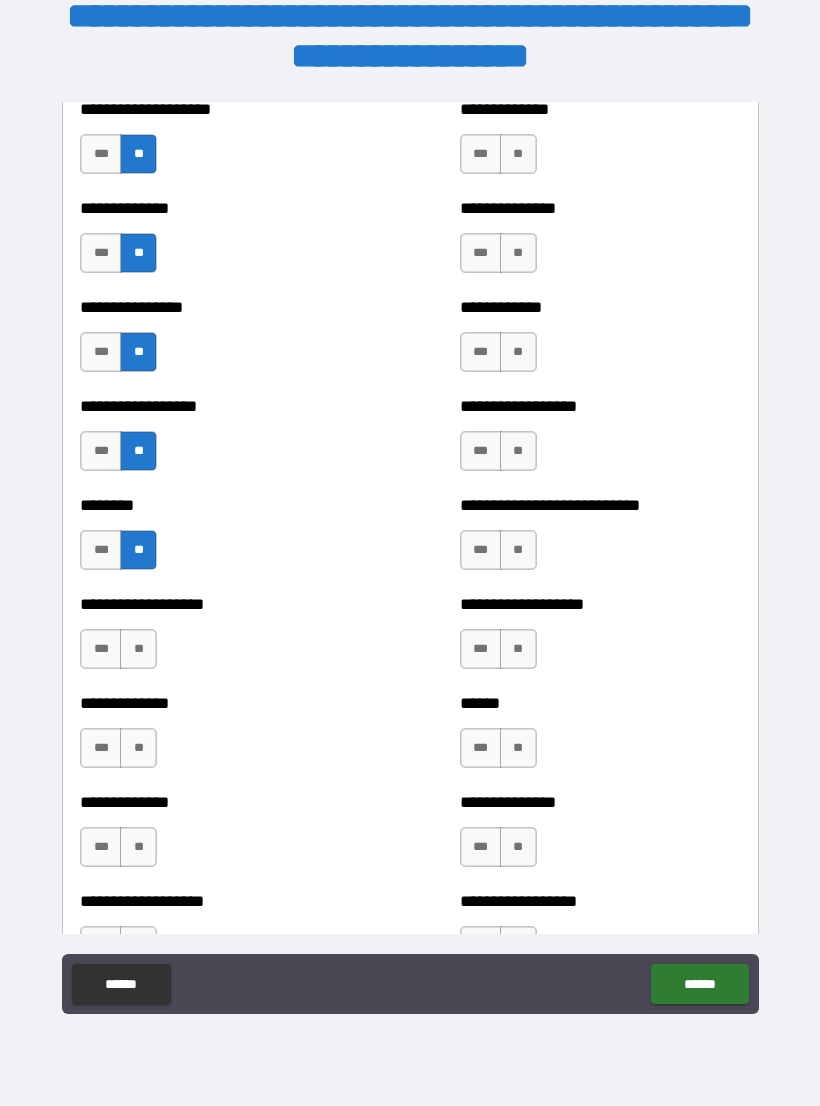 click on "**********" at bounding box center [220, 639] 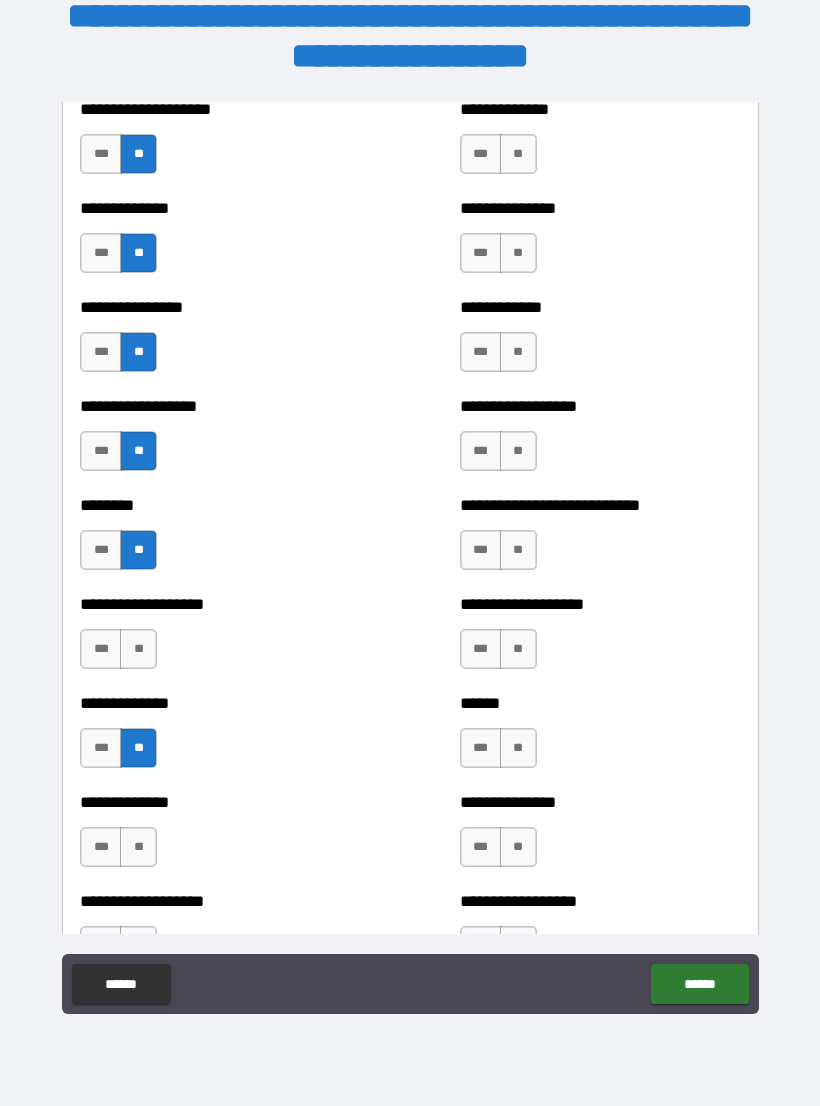 click on "**" at bounding box center [138, 847] 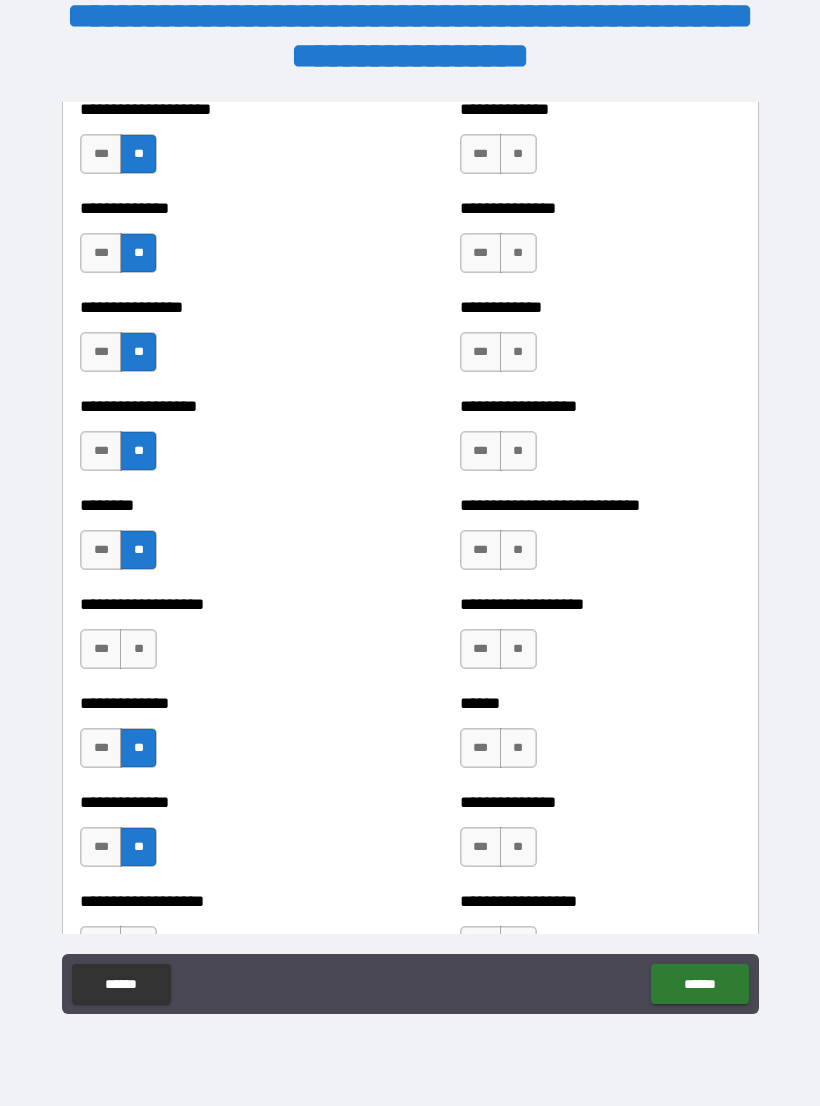 click on "**" at bounding box center [138, 649] 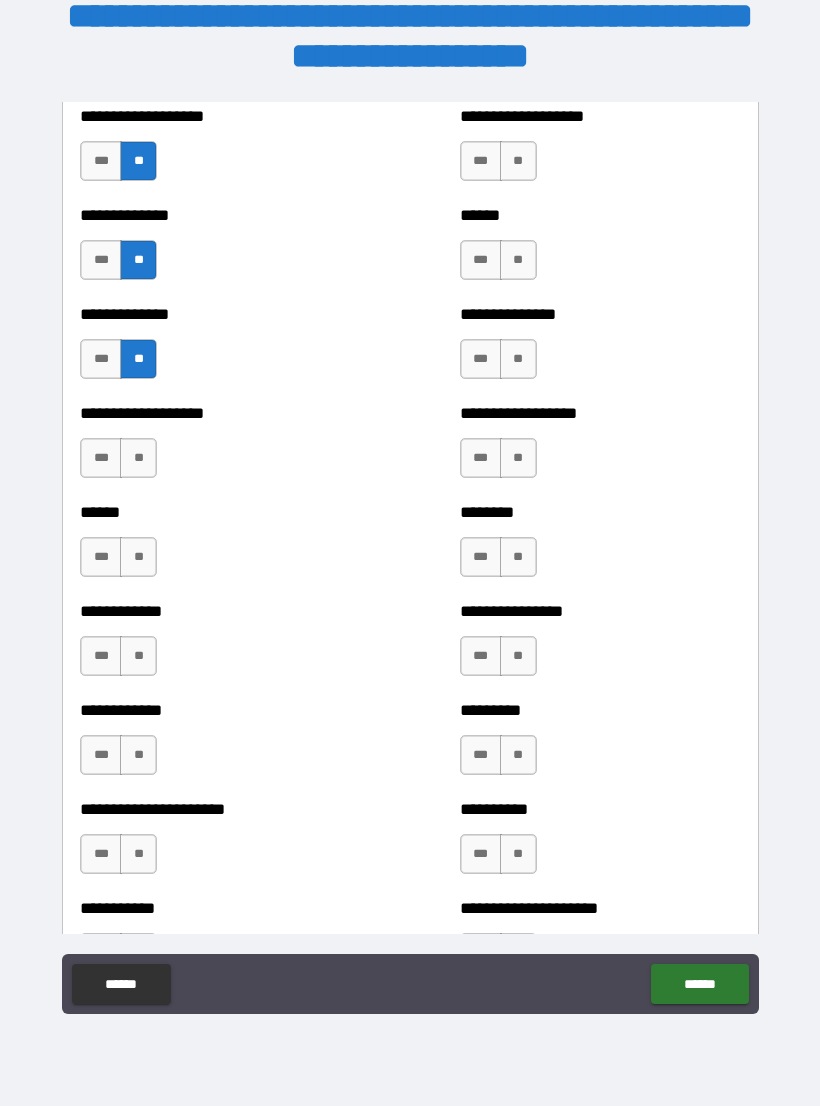 scroll, scrollTop: 4743, scrollLeft: 0, axis: vertical 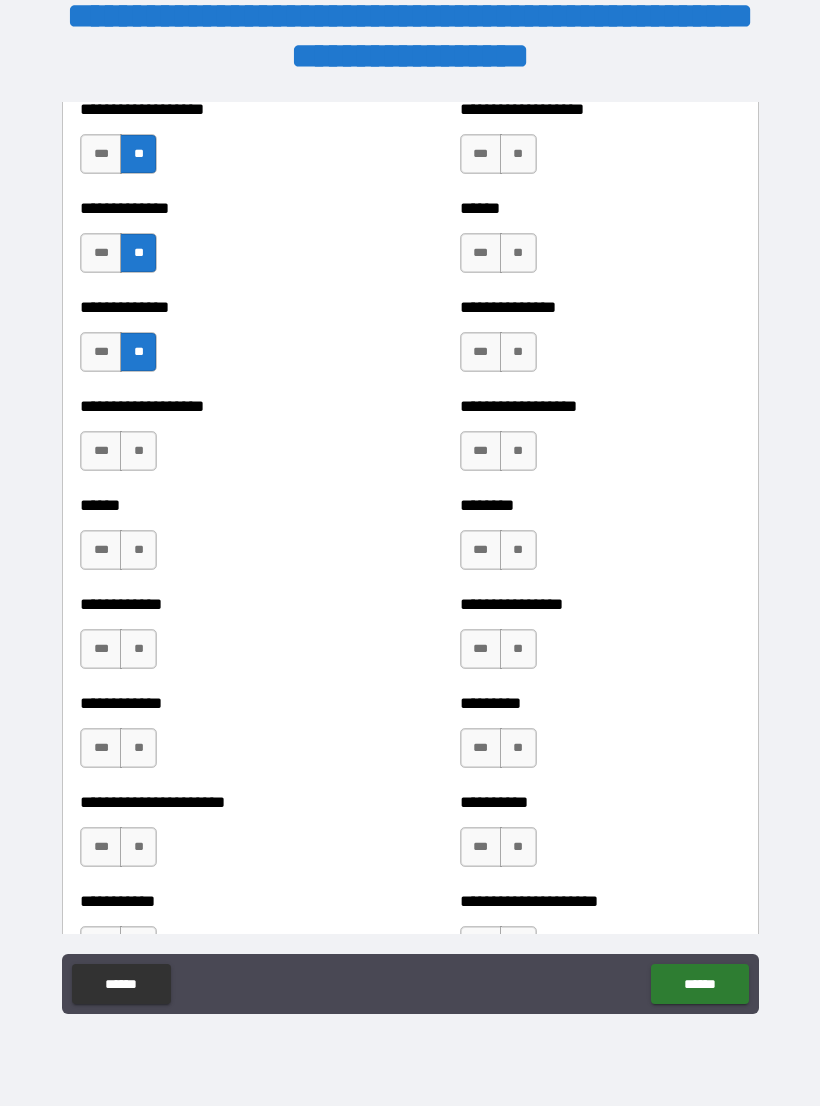 click on "**" at bounding box center (138, 451) 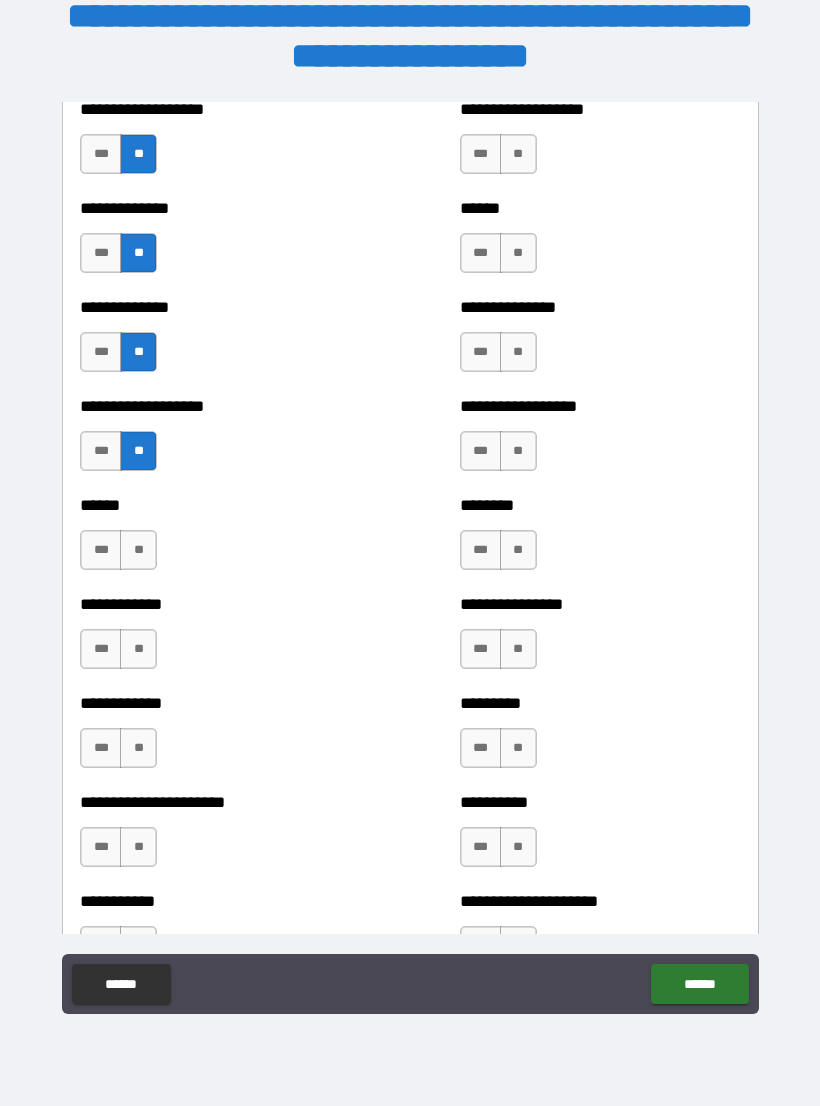 click on "**" at bounding box center (138, 550) 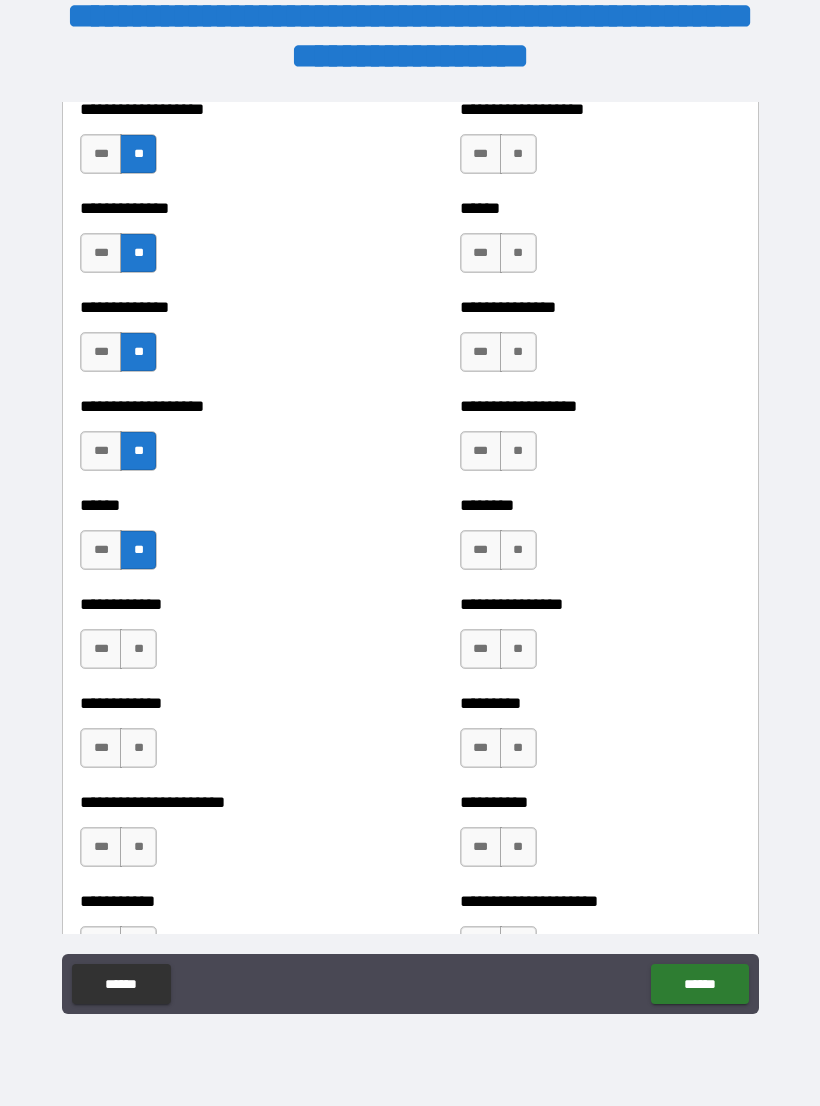 click on "**" at bounding box center [138, 649] 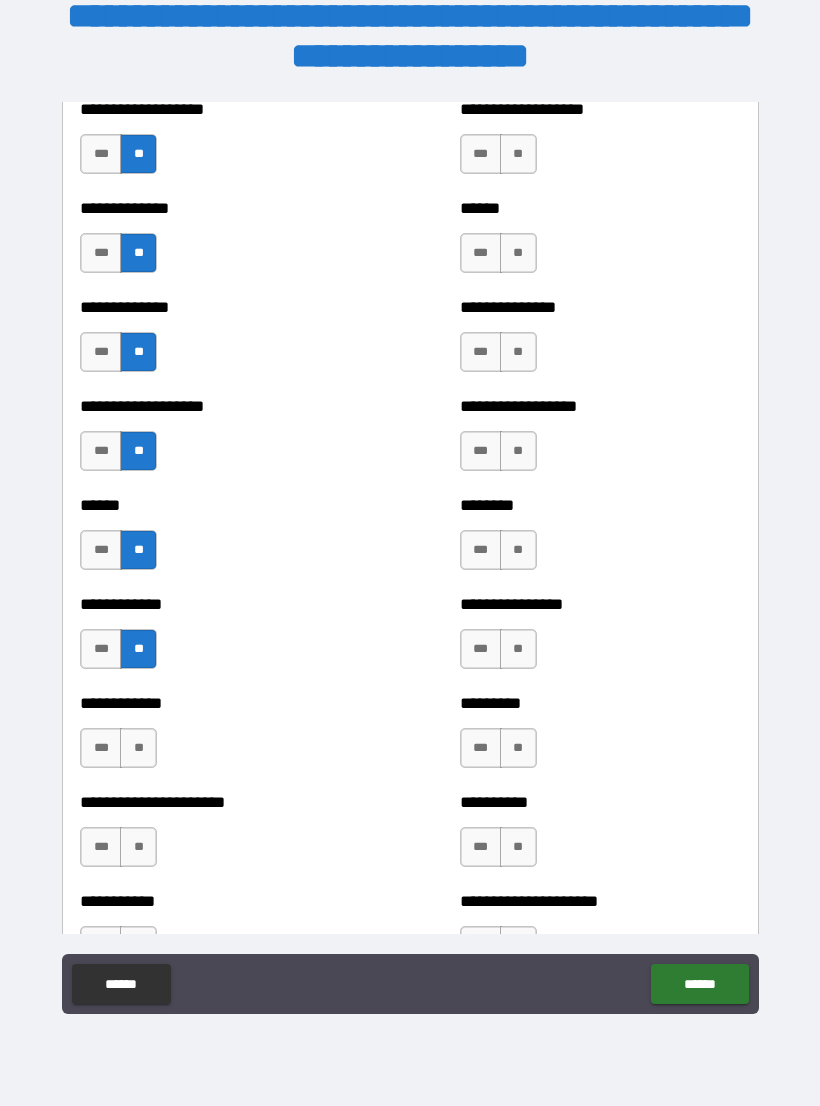 click on "**" at bounding box center (138, 748) 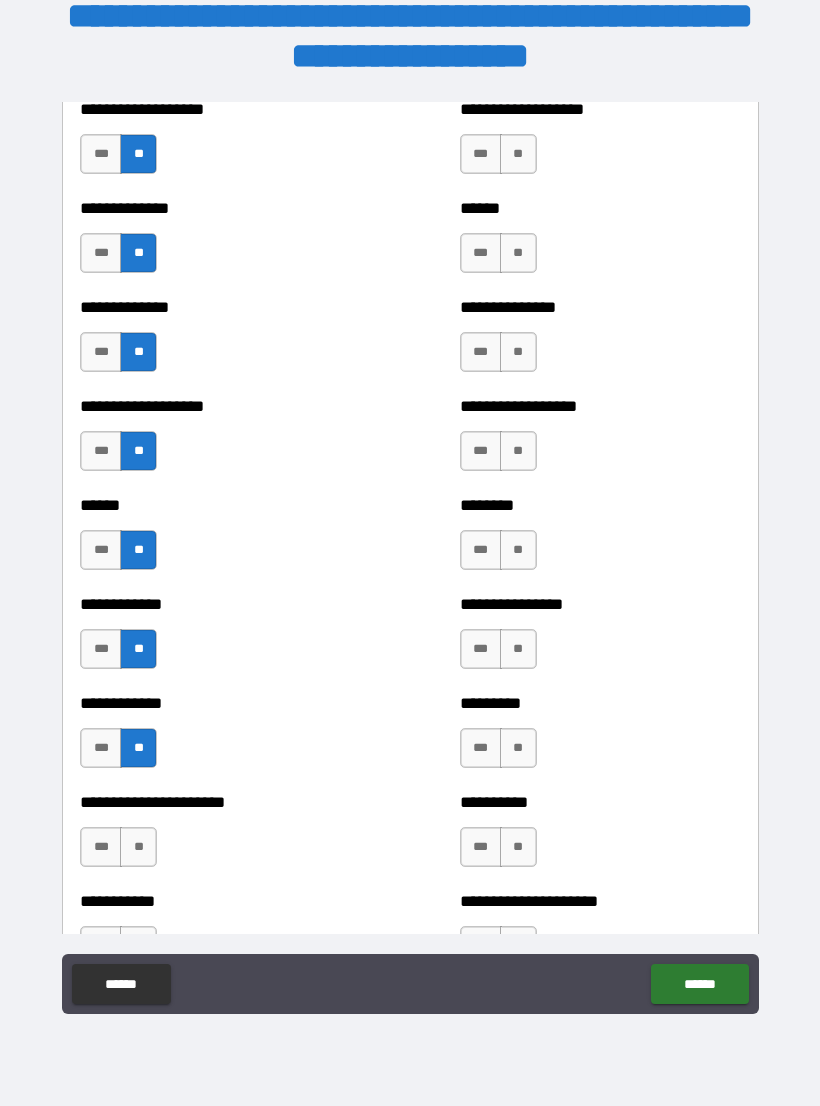 click on "**" at bounding box center [138, 847] 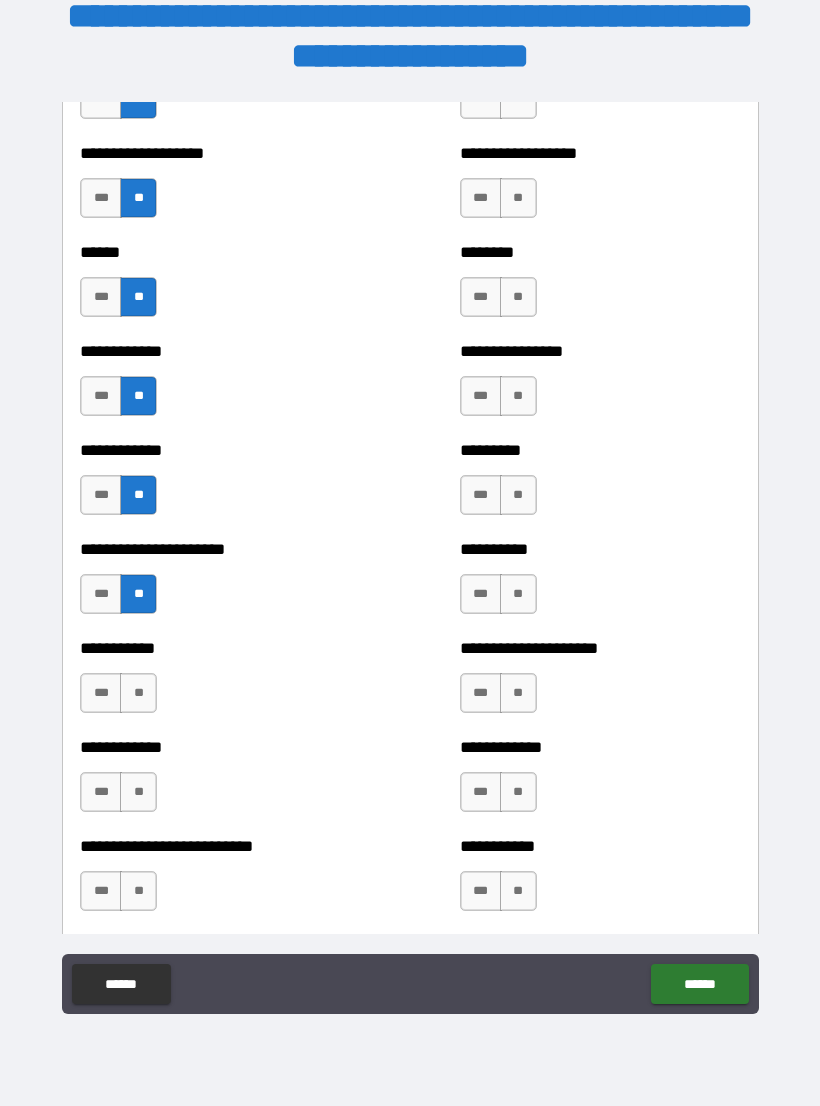 scroll, scrollTop: 5021, scrollLeft: 0, axis: vertical 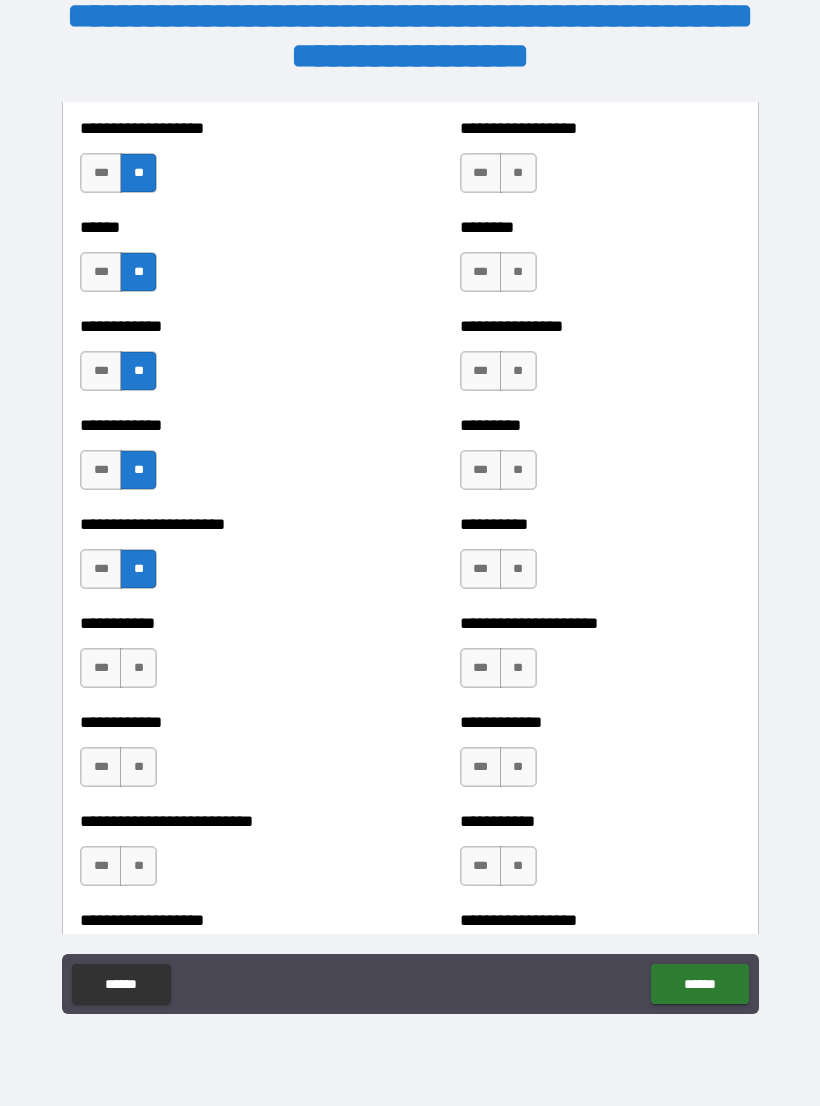 click on "**" at bounding box center [138, 668] 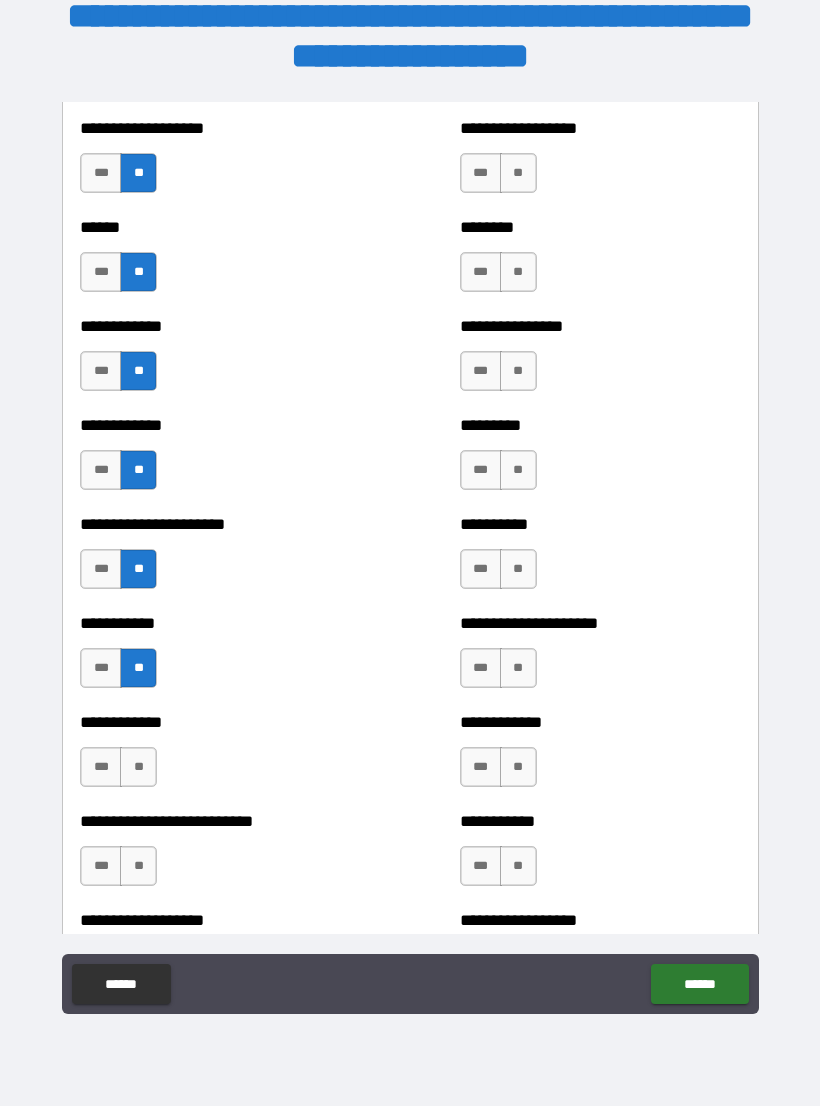 click on "**" at bounding box center [138, 767] 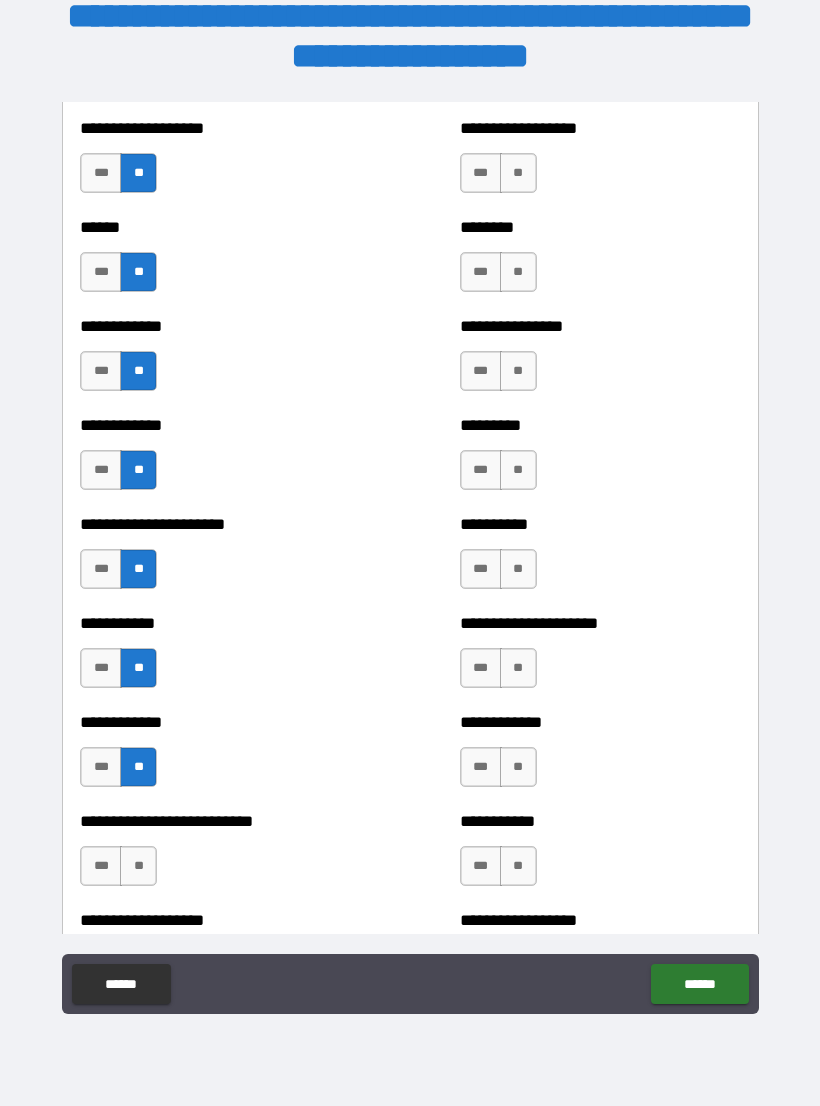 click on "**" at bounding box center [138, 866] 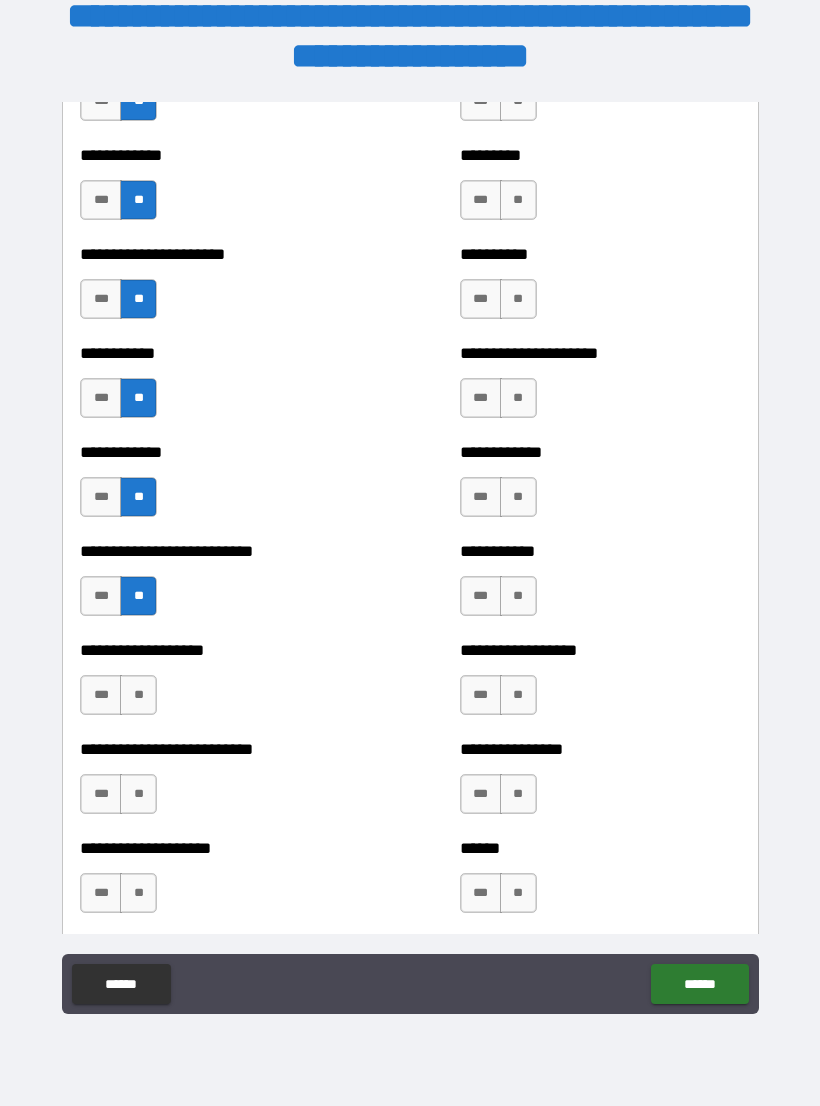 scroll, scrollTop: 5292, scrollLeft: 0, axis: vertical 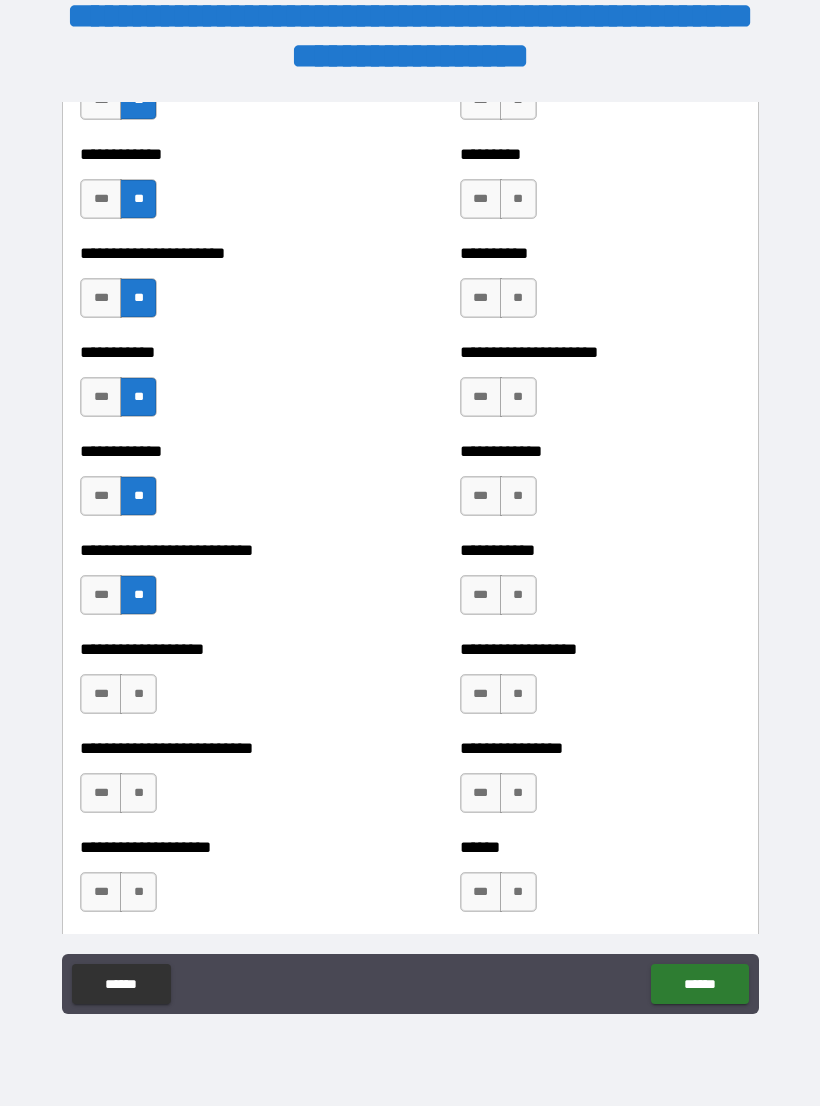 click on "*** **" at bounding box center (121, 699) 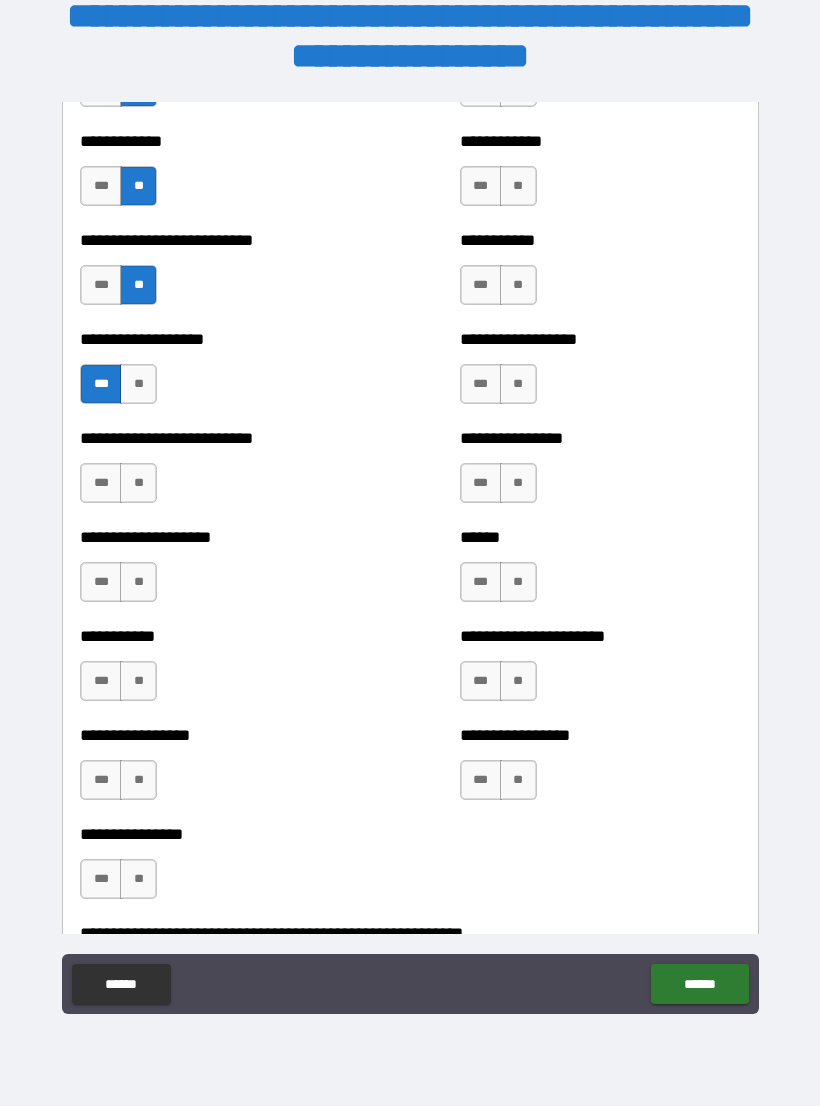 scroll, scrollTop: 5603, scrollLeft: 0, axis: vertical 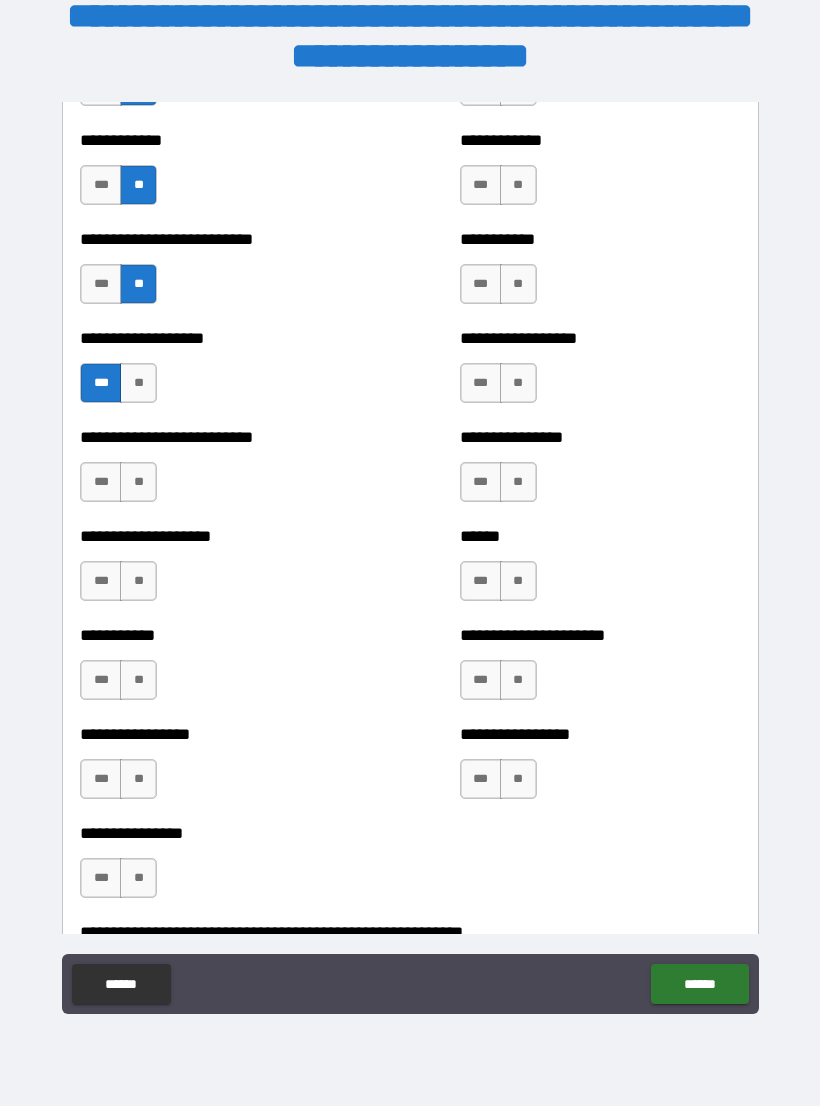 click on "**" at bounding box center [138, 482] 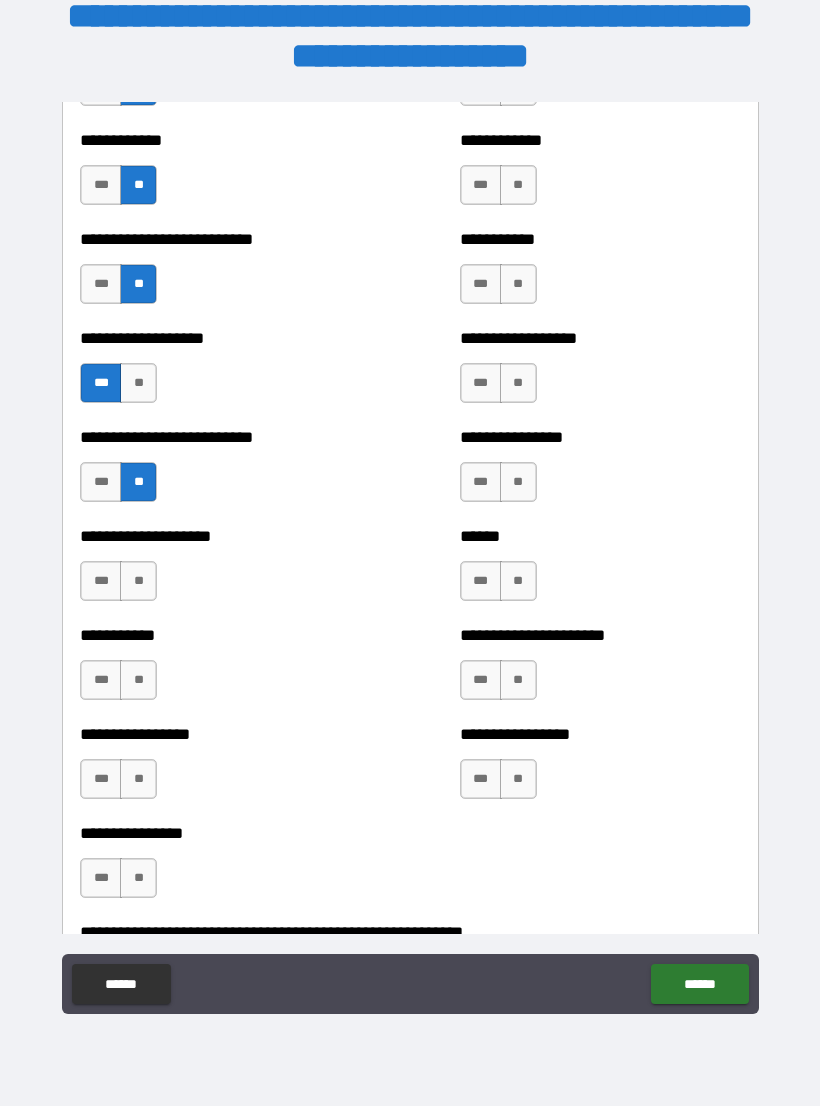 click on "**" at bounding box center [138, 581] 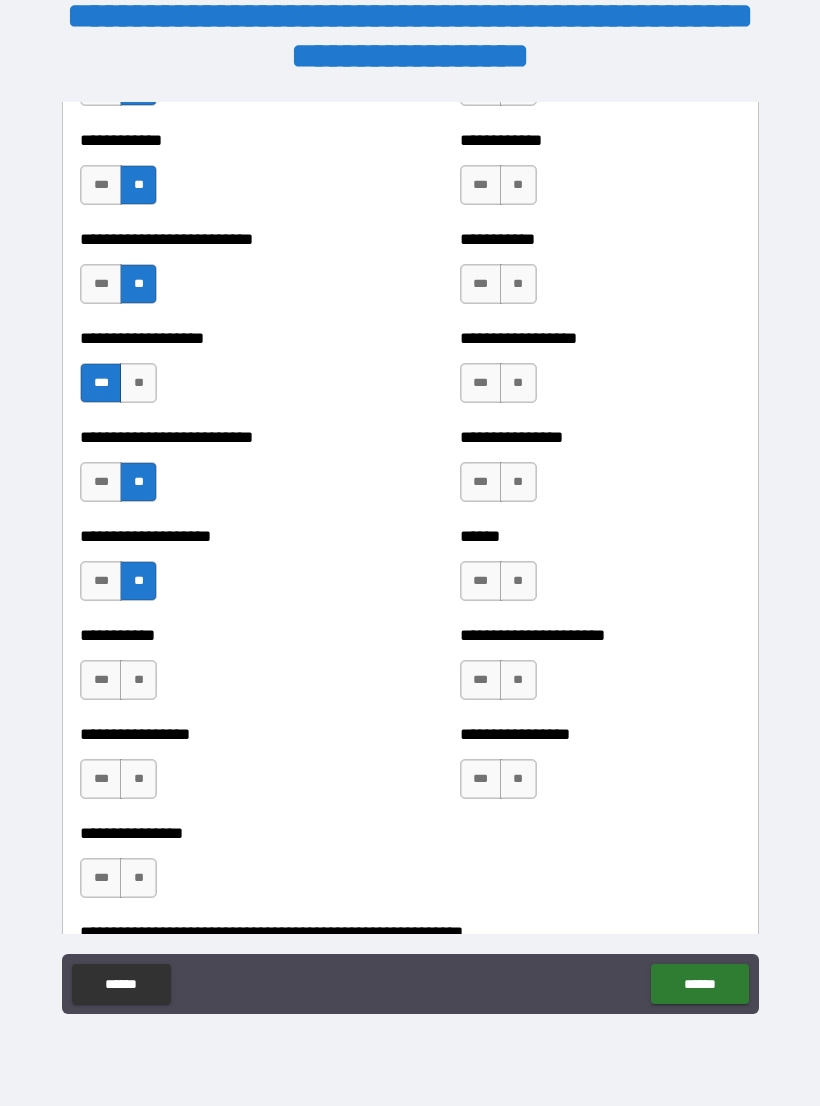 click on "**" at bounding box center [138, 680] 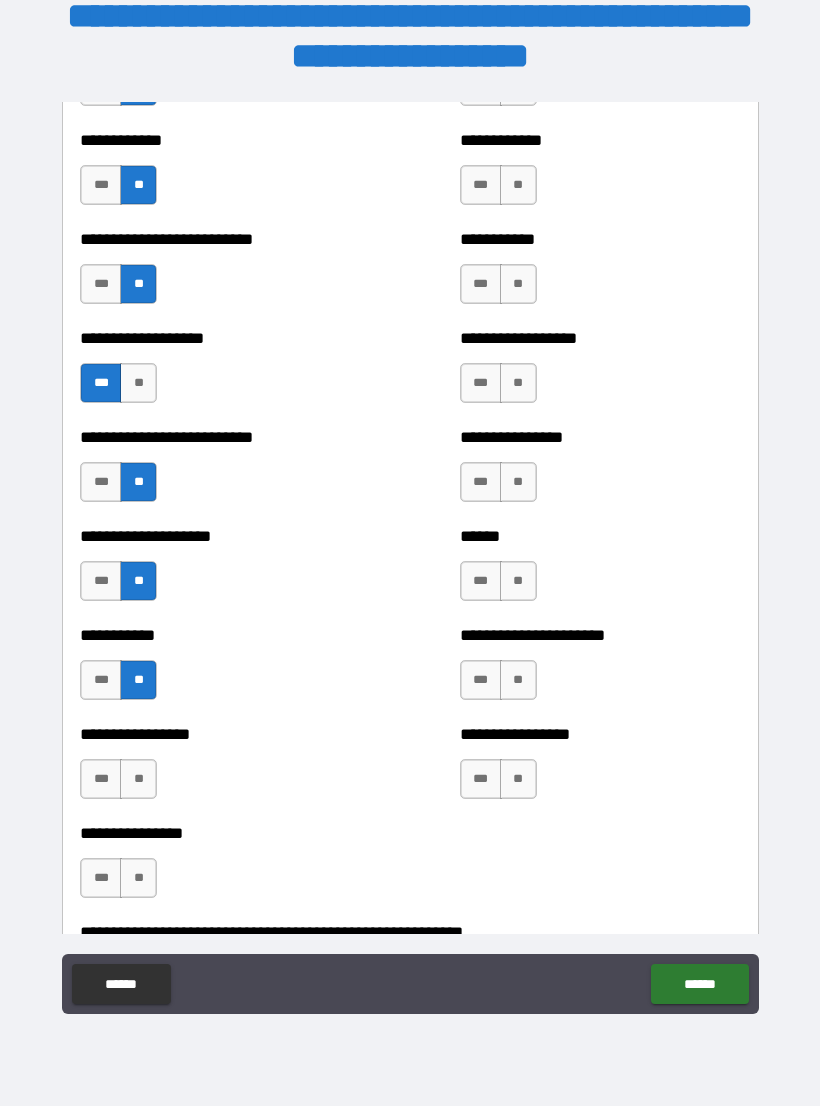 click on "**" at bounding box center [138, 779] 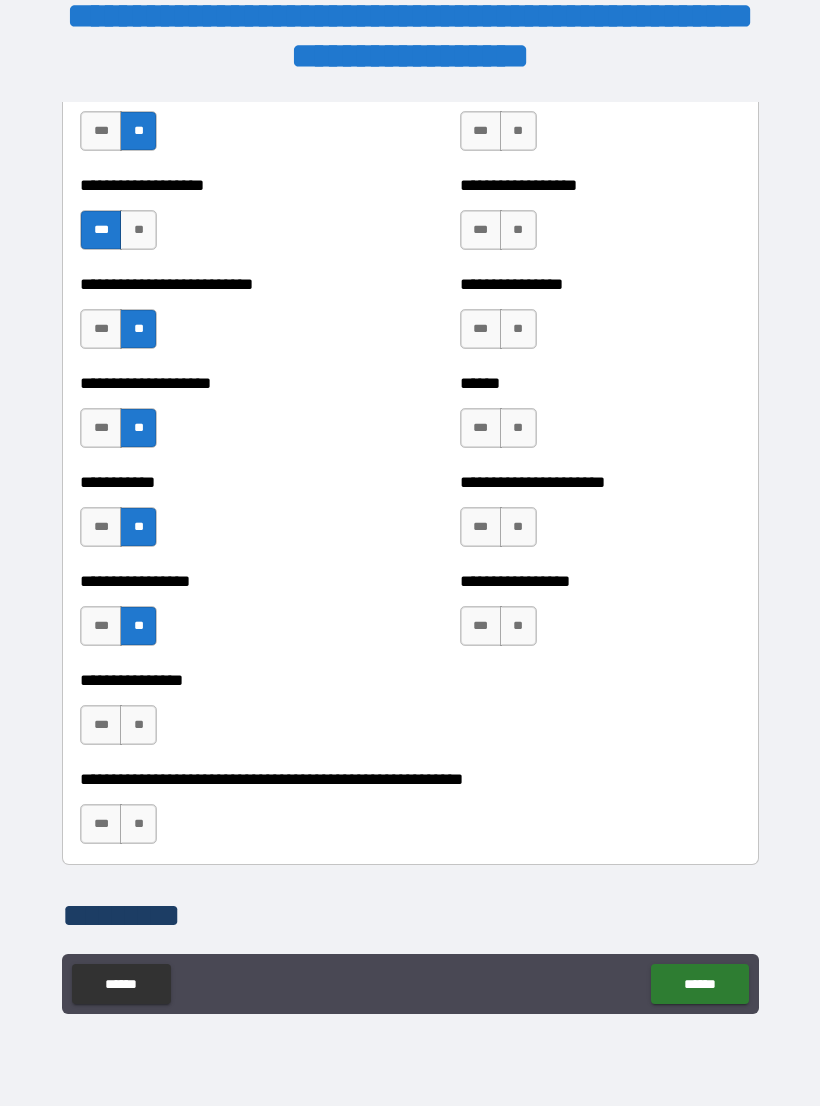 scroll, scrollTop: 5851, scrollLeft: 0, axis: vertical 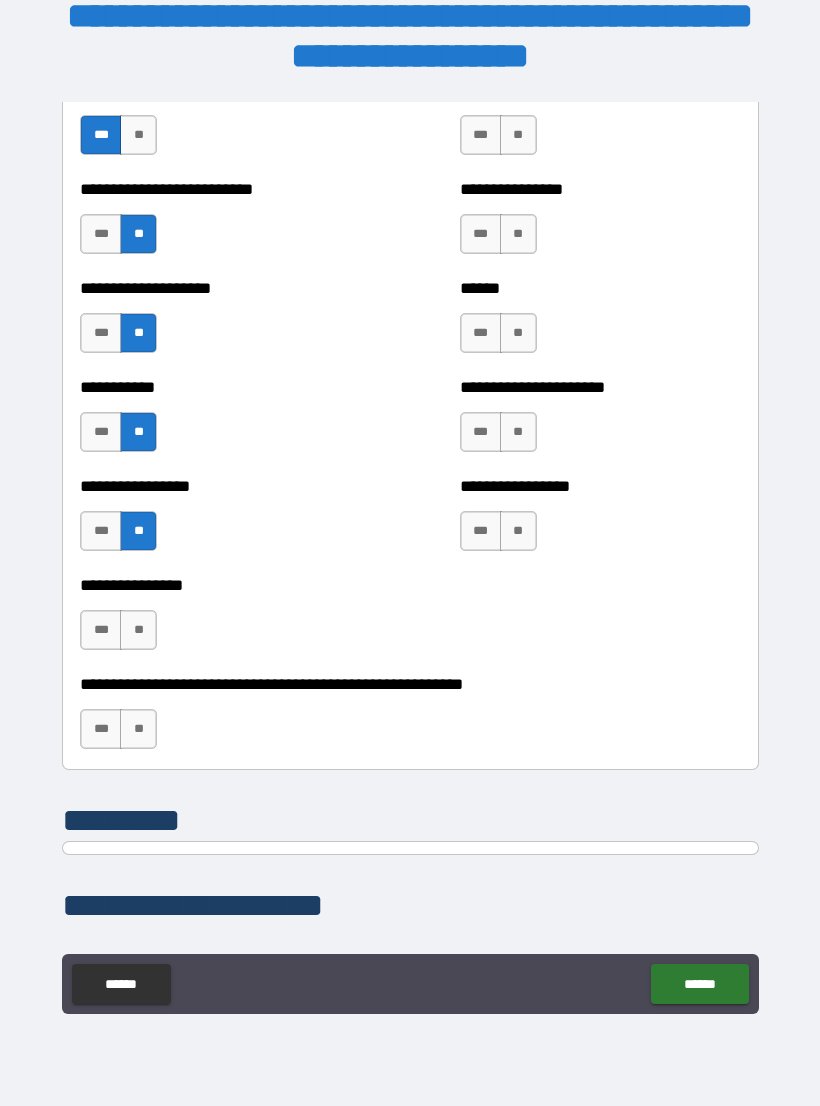 click on "**" at bounding box center [138, 630] 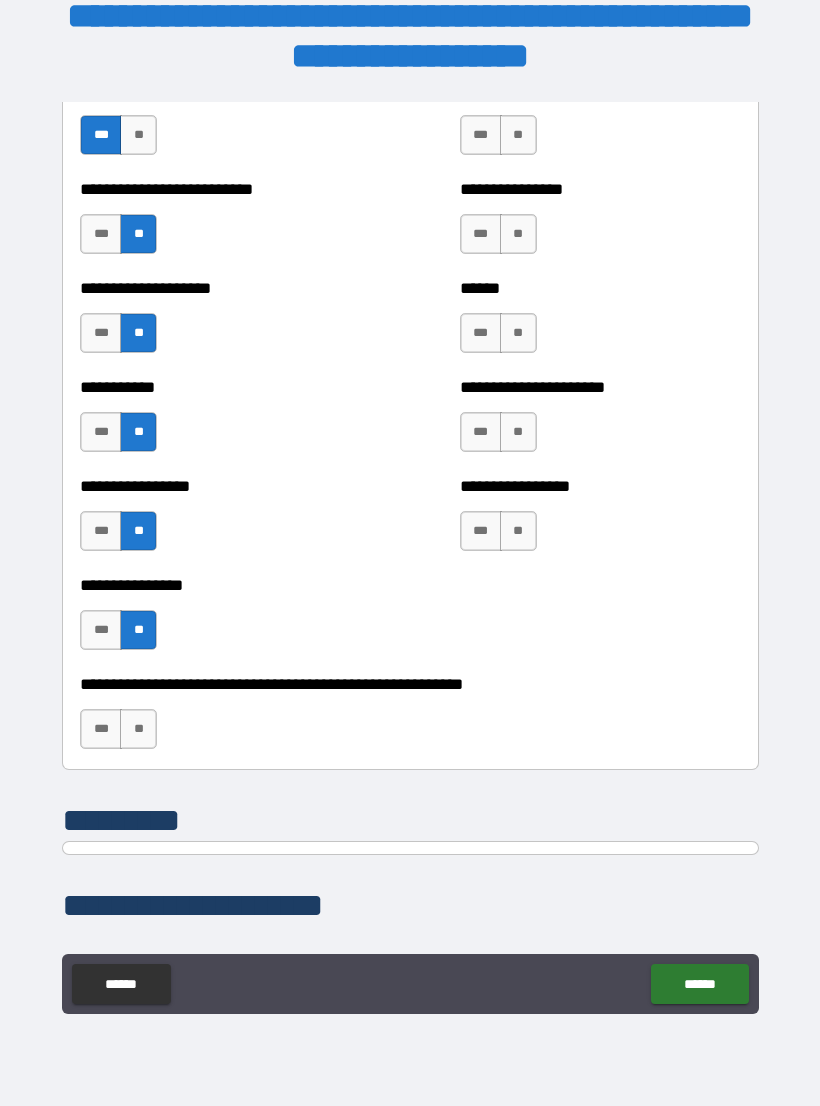 click on "**" at bounding box center (138, 729) 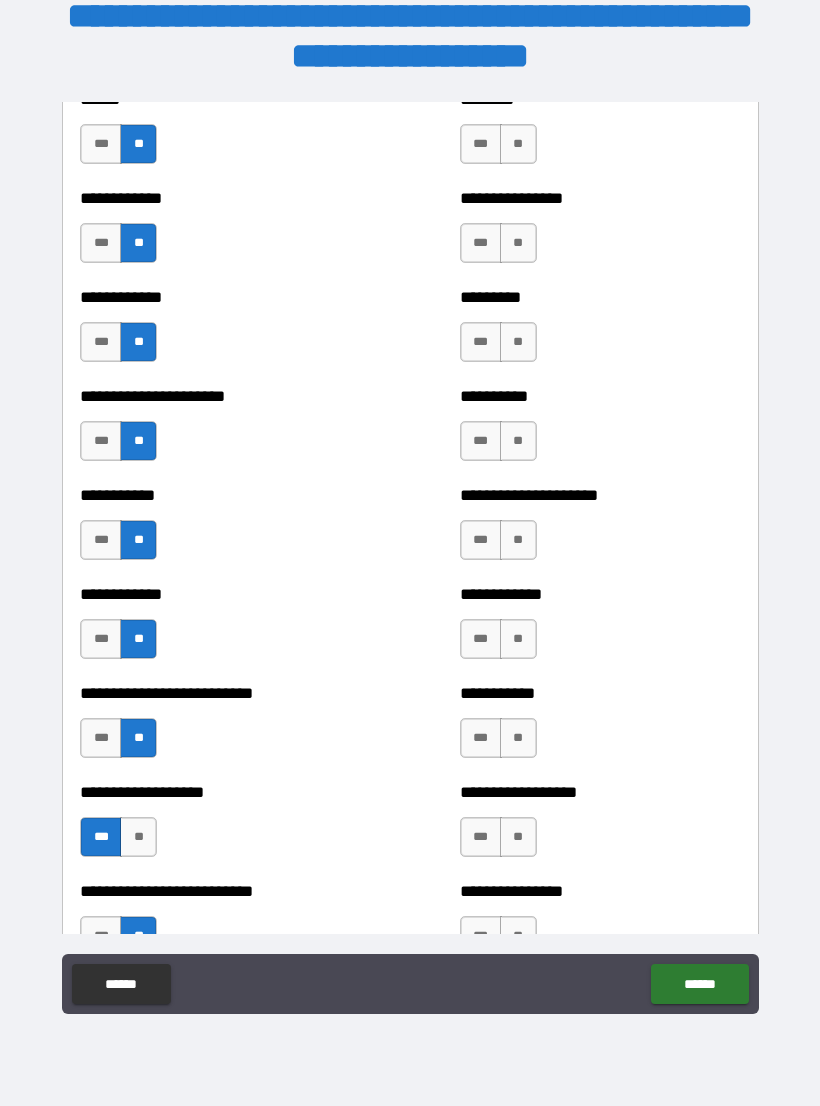 scroll, scrollTop: 5148, scrollLeft: 0, axis: vertical 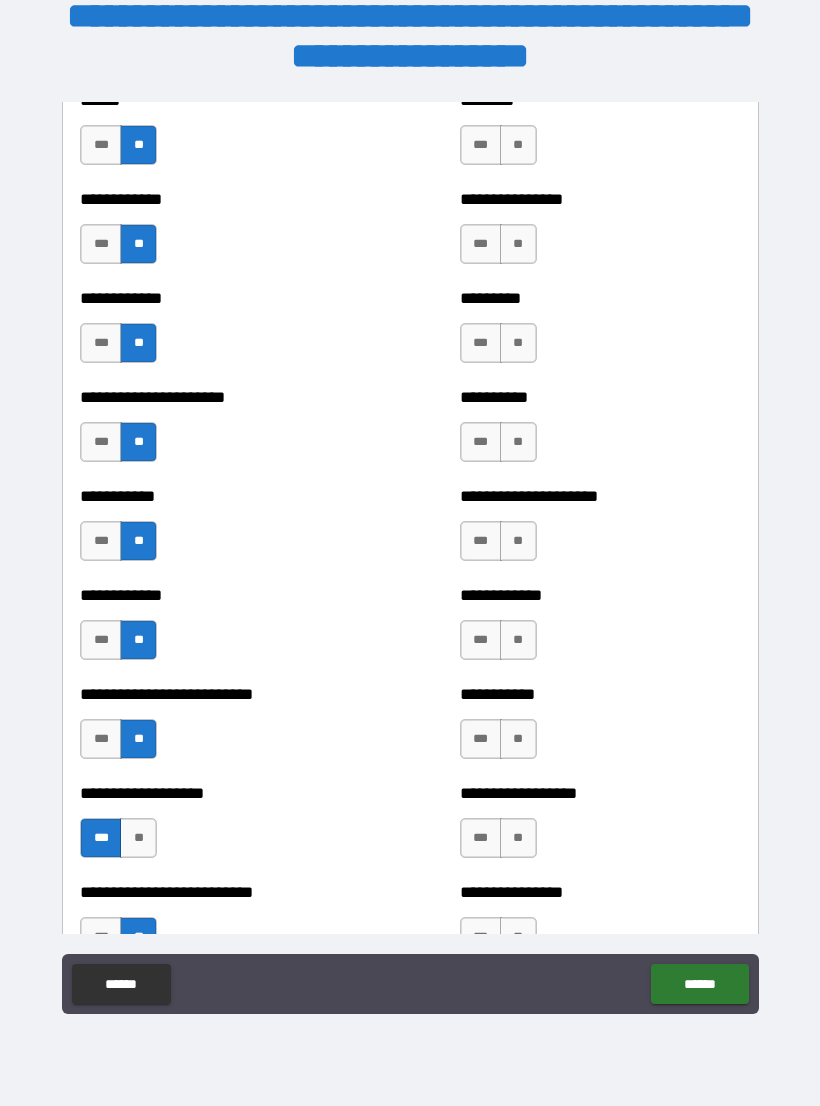 click on "**********" at bounding box center [410, 540] 